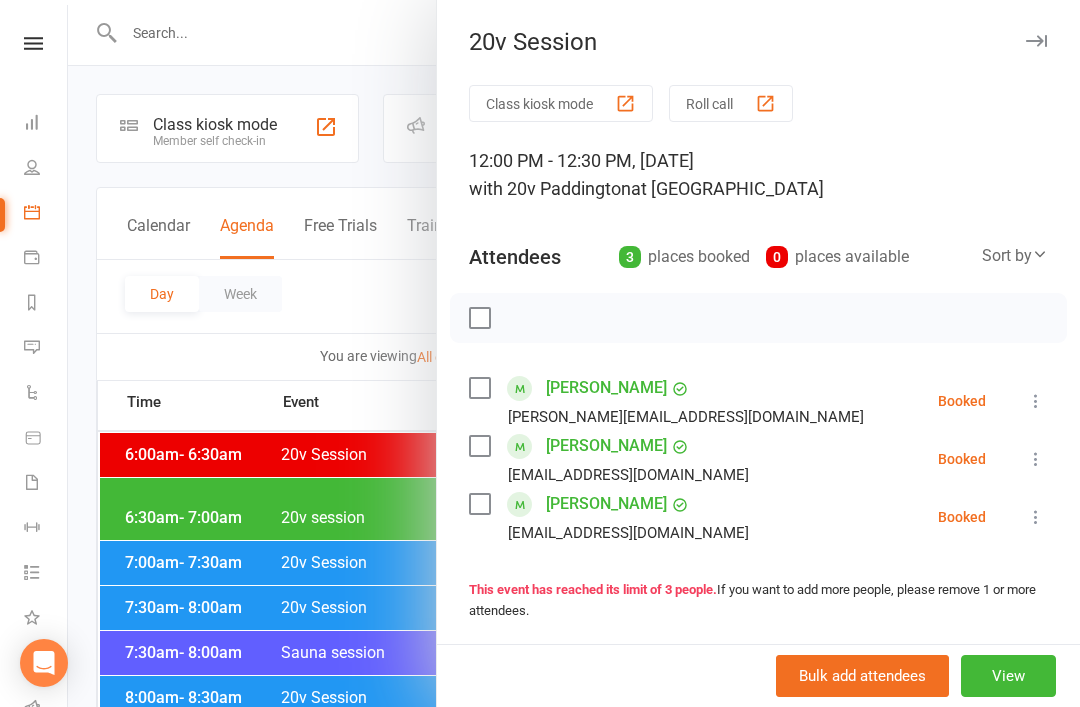 scroll, scrollTop: 860, scrollLeft: 0, axis: vertical 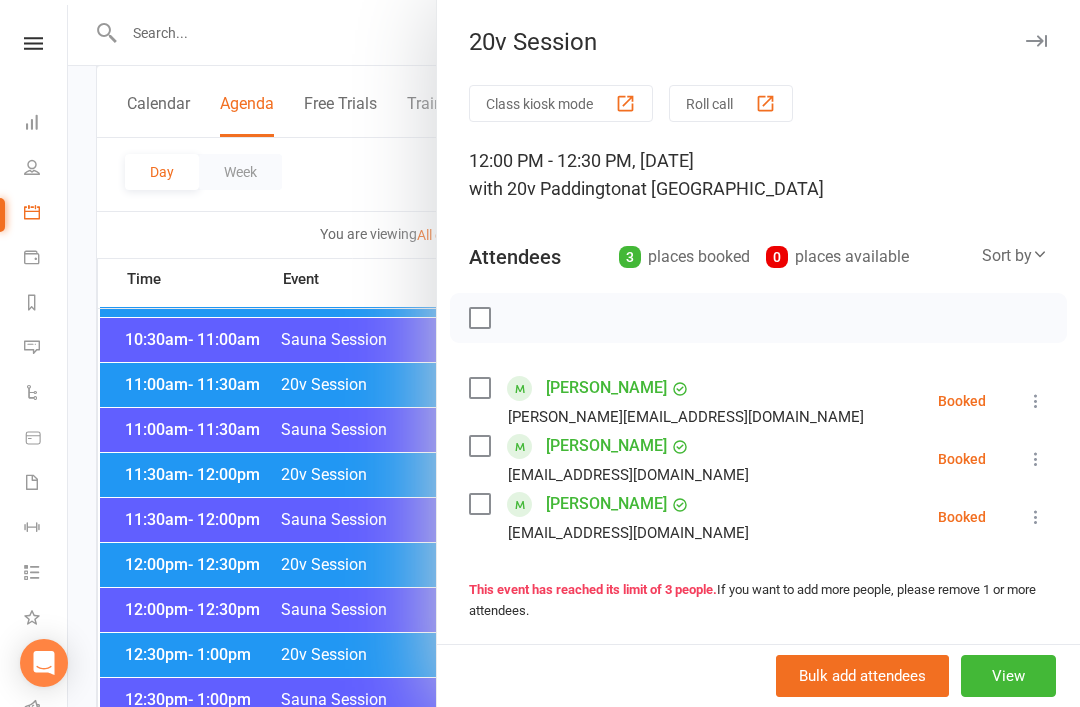 click at bounding box center (574, 353) 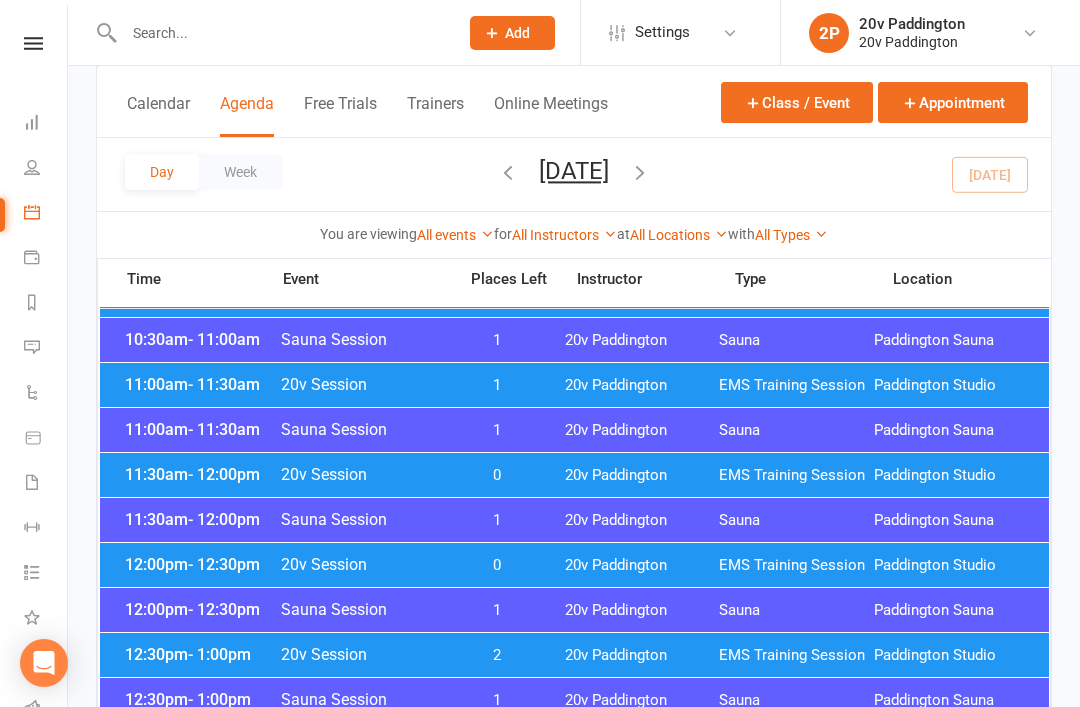 click on "20v Session" at bounding box center [362, 564] 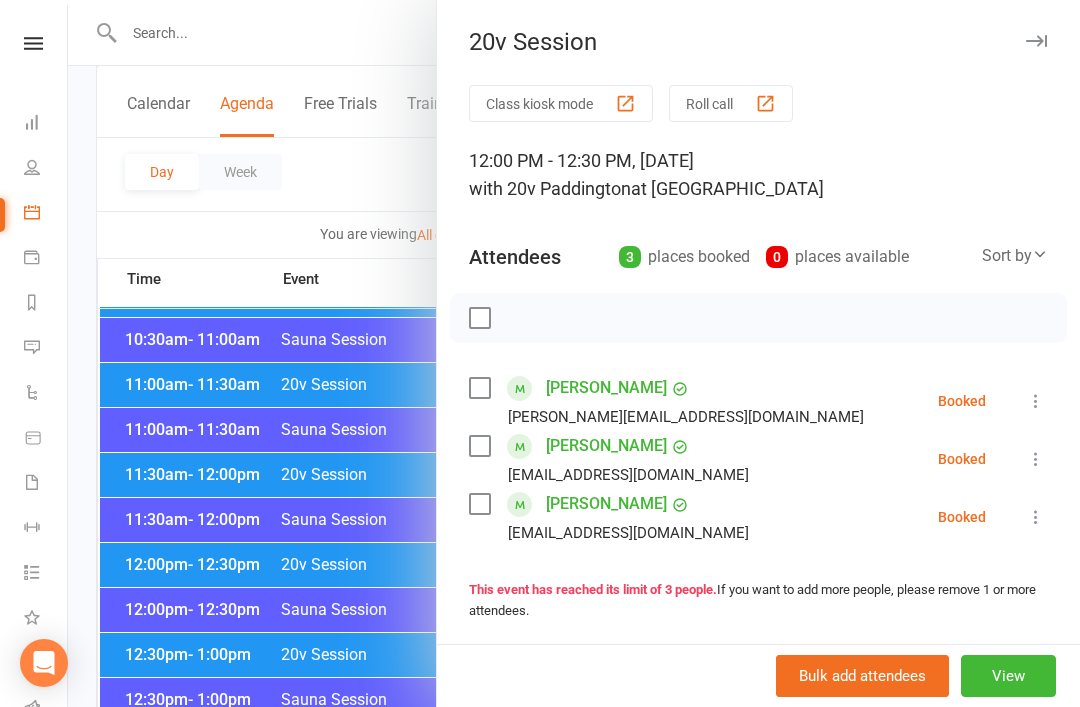 click at bounding box center [574, 353] 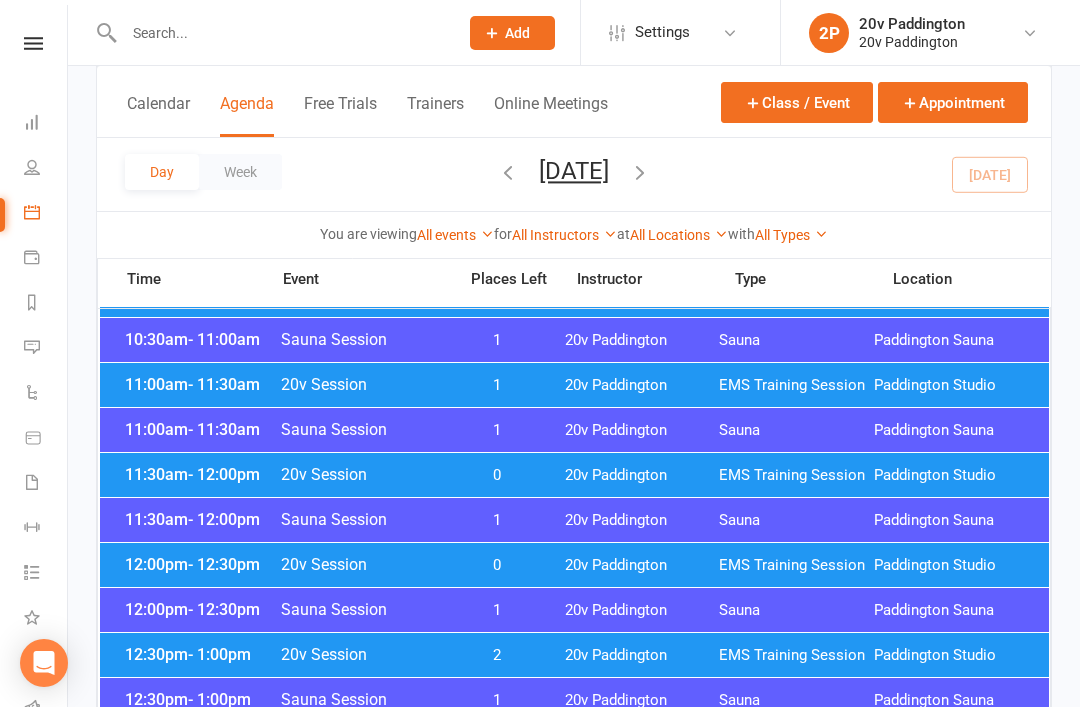 click on "20v Session" at bounding box center (362, 474) 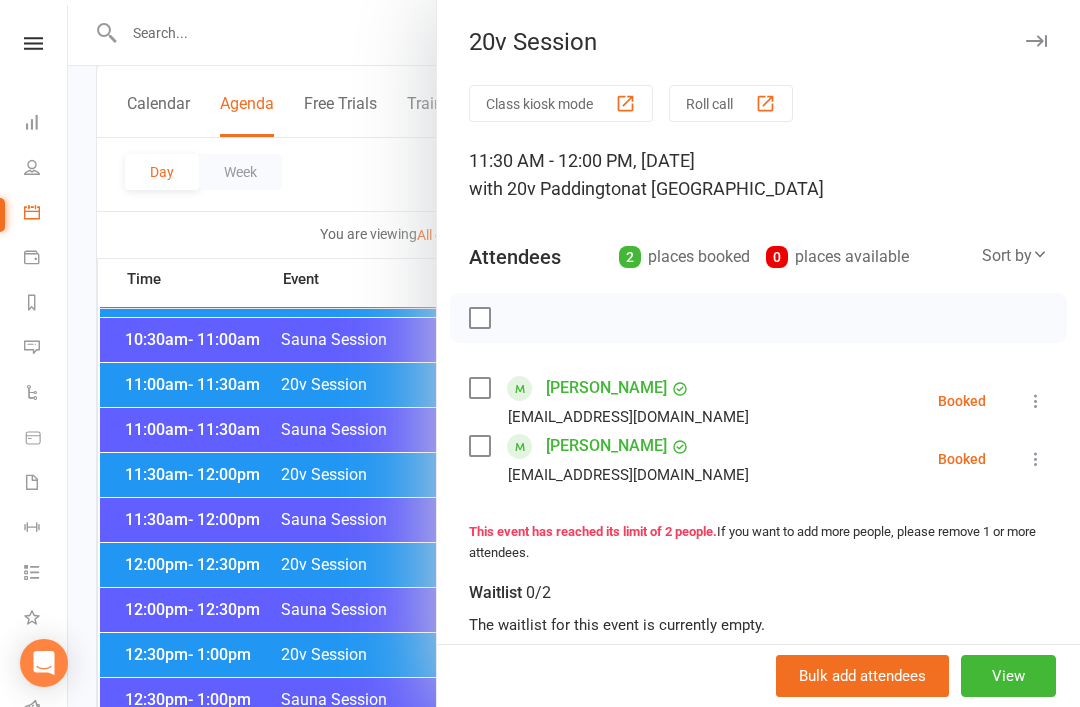 click at bounding box center [574, 353] 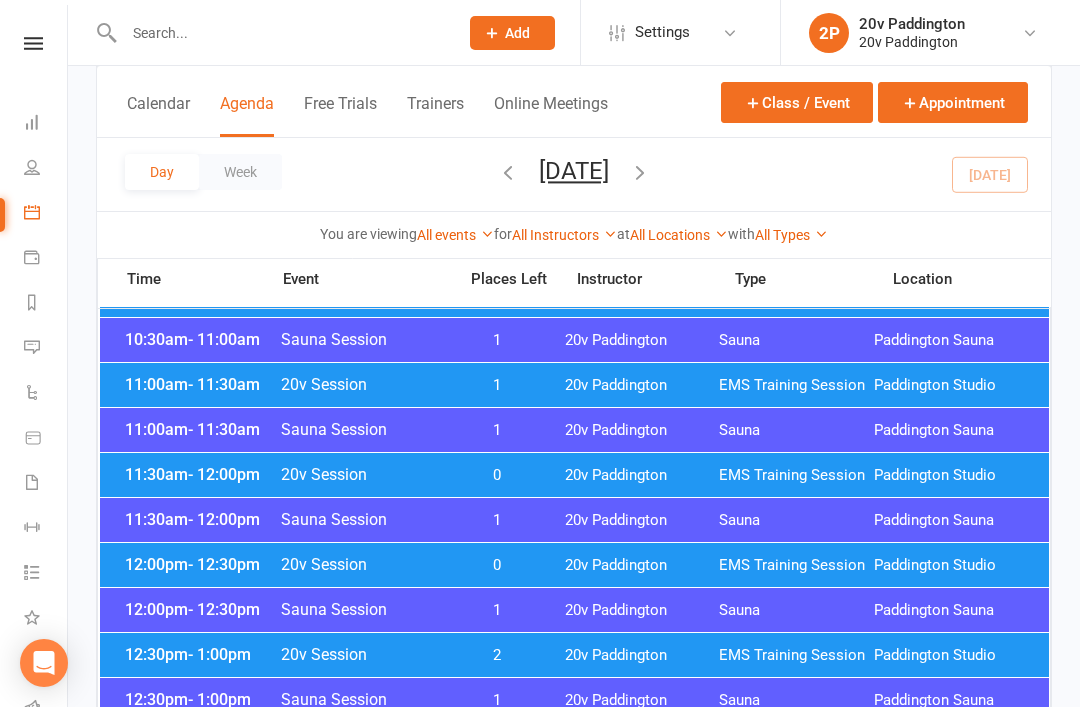 click on "20v Session" at bounding box center (362, 564) 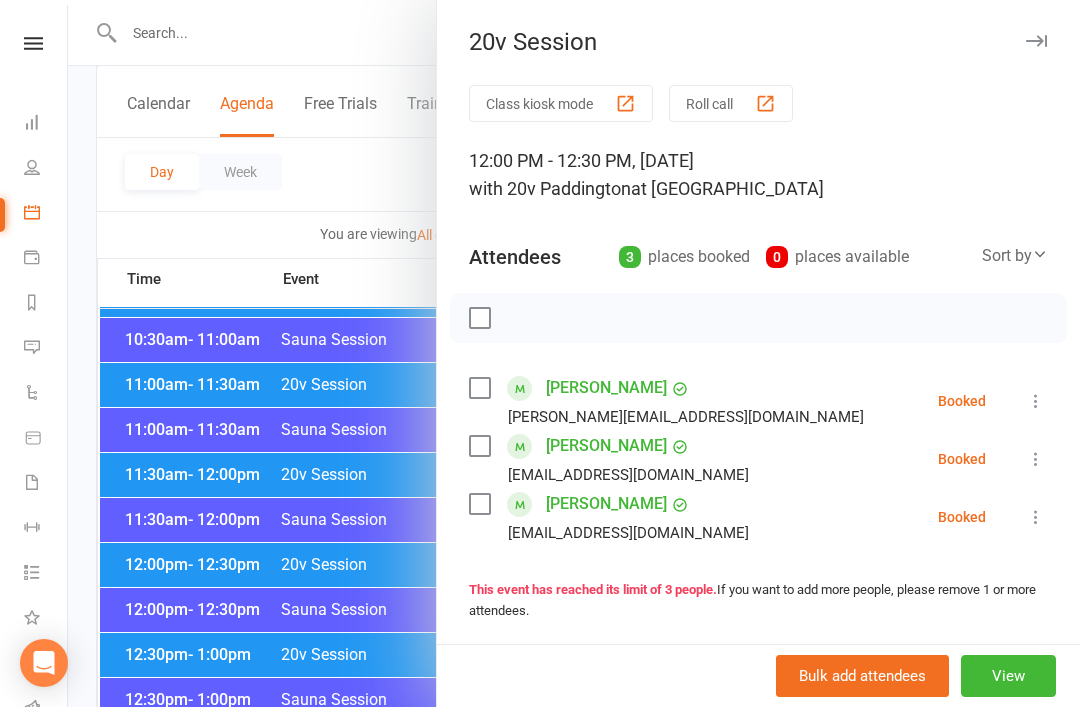 click at bounding box center (574, 353) 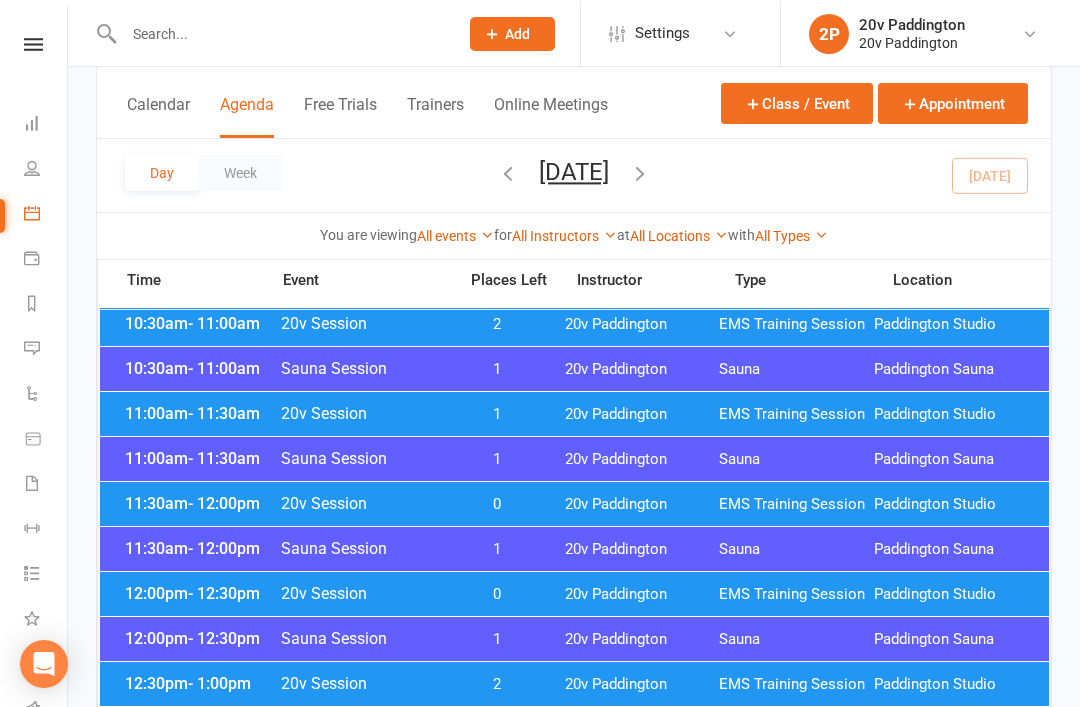 click on "20v Session" at bounding box center [362, 682] 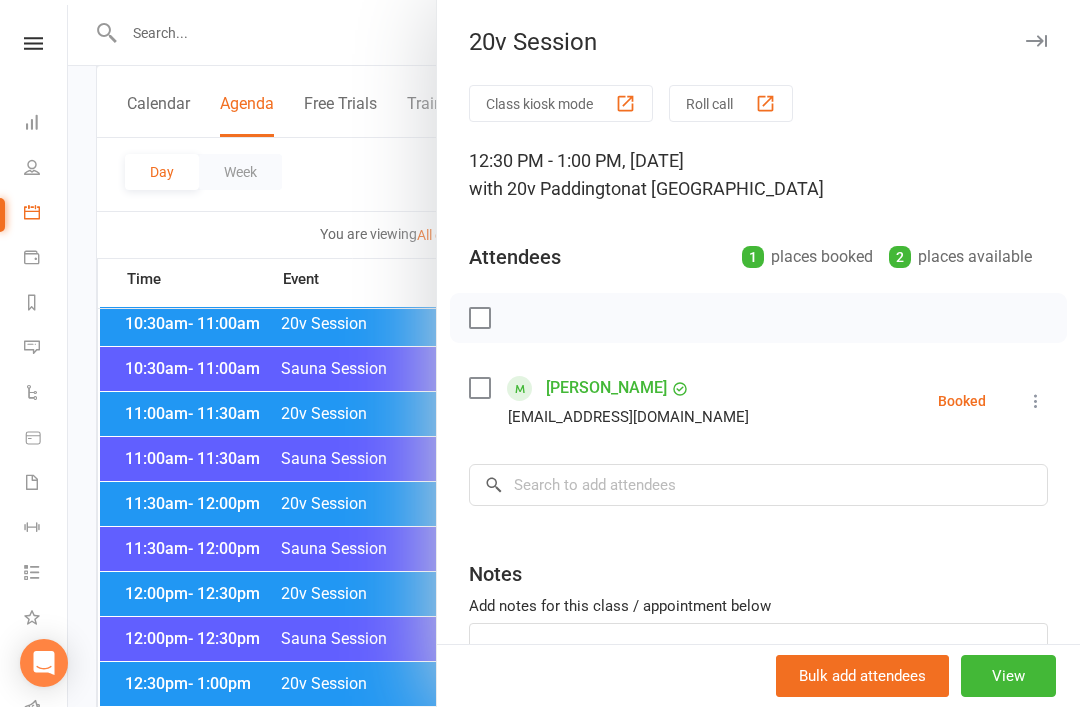click at bounding box center (574, 353) 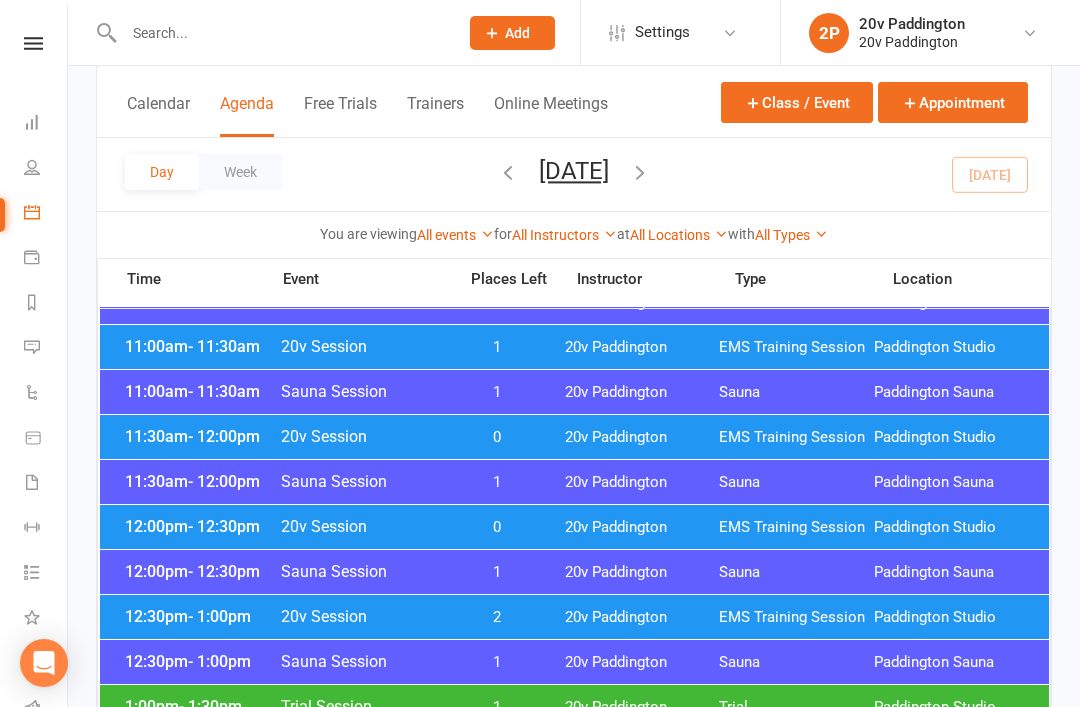 scroll, scrollTop: 894, scrollLeft: 0, axis: vertical 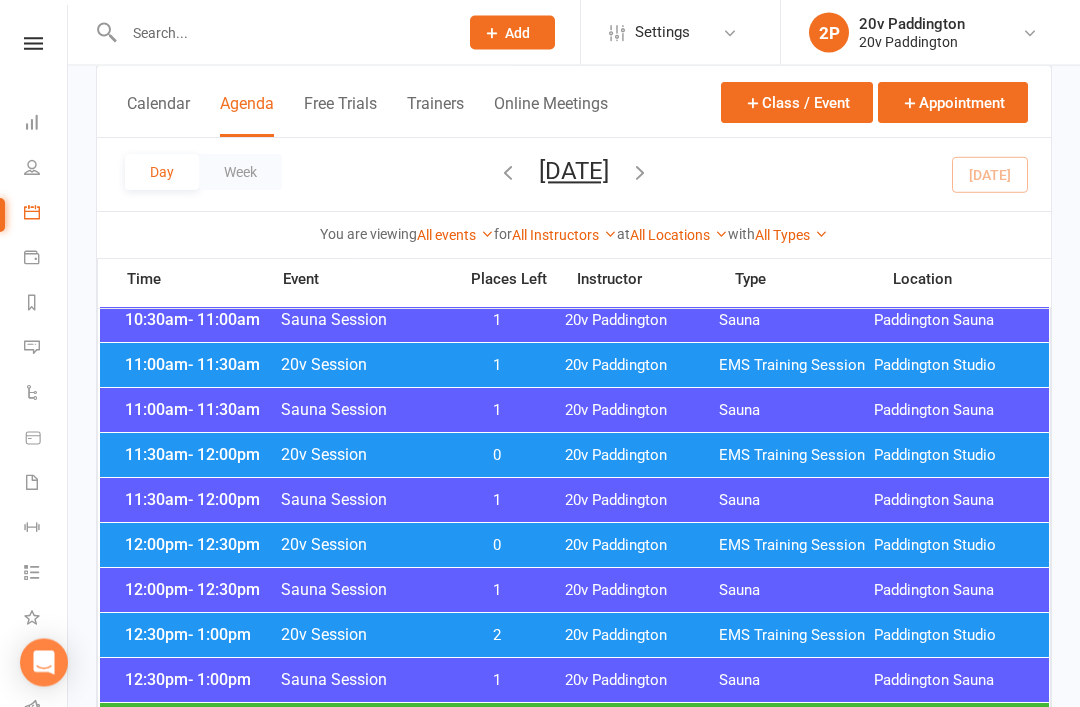 click on "20v Session" at bounding box center (362, 545) 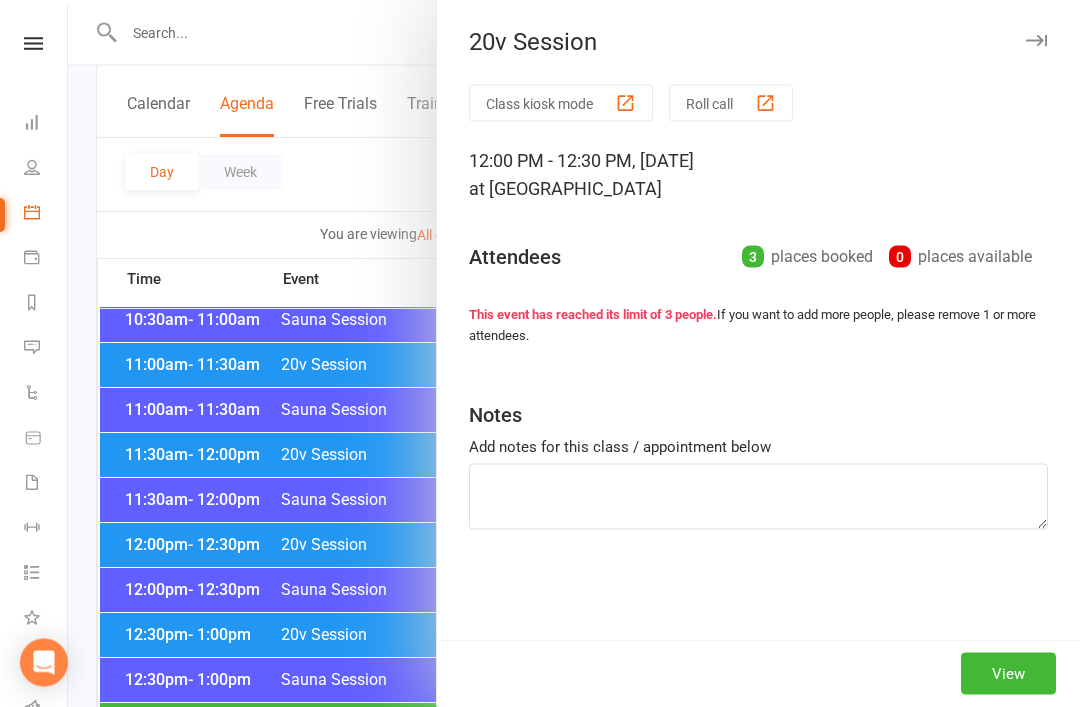 scroll, scrollTop: 873, scrollLeft: 0, axis: vertical 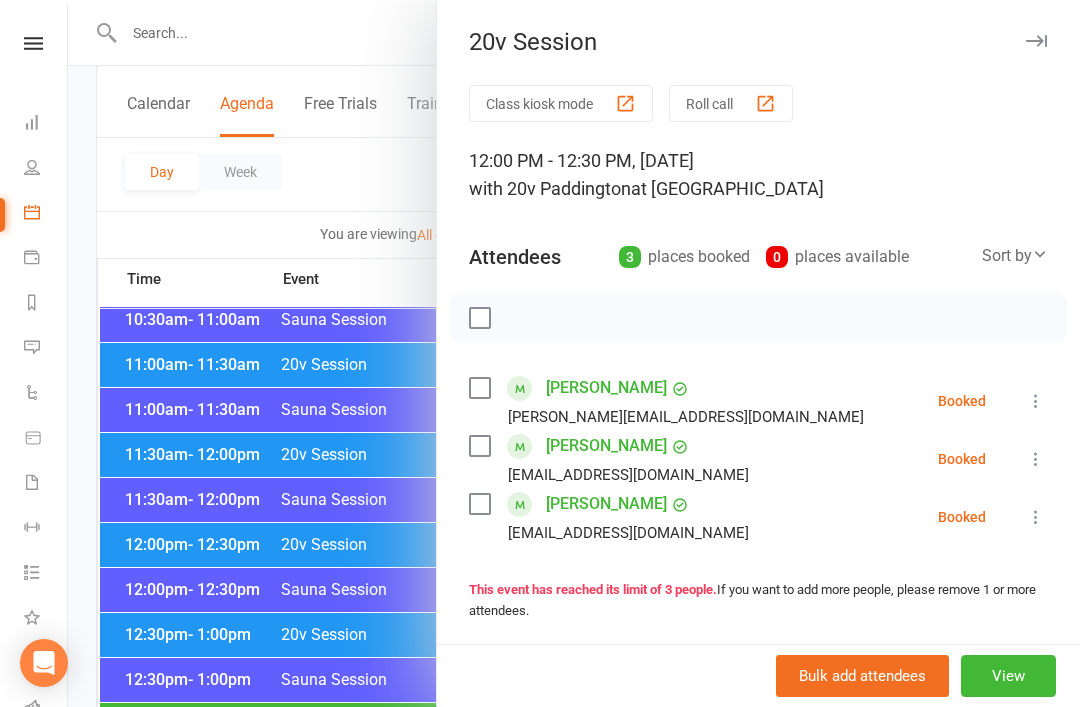 click at bounding box center (574, 353) 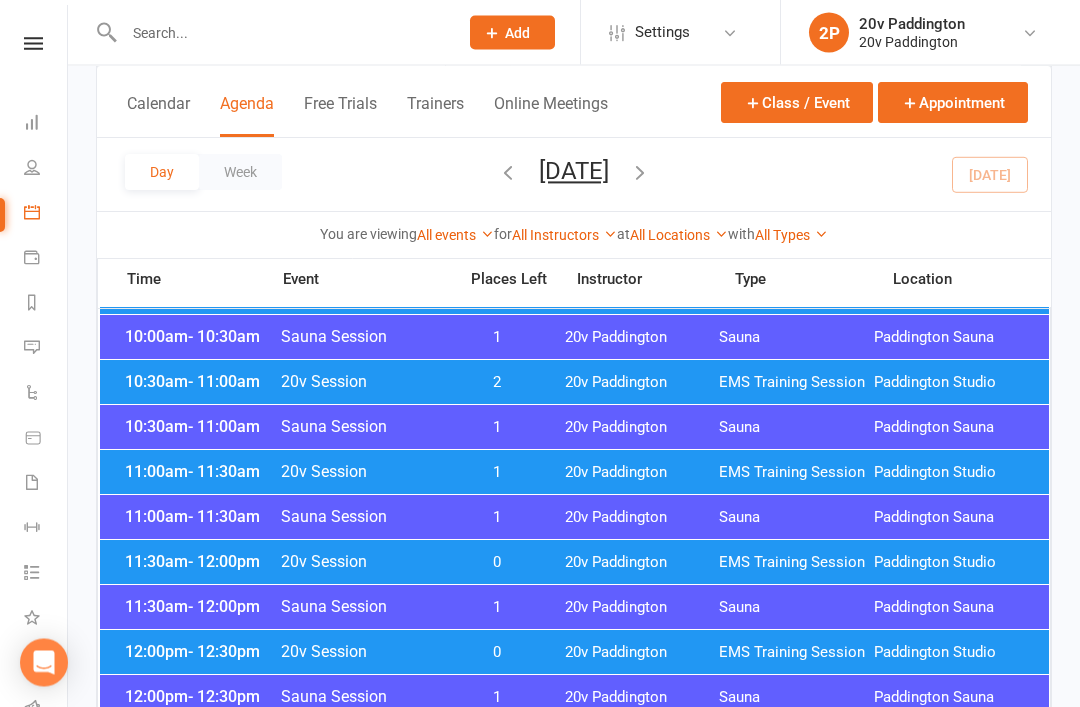 click on "11:30am  - 12:00pm 20v Session 0 20v Paddington EMS Training Session Paddington Studio" at bounding box center [574, 563] 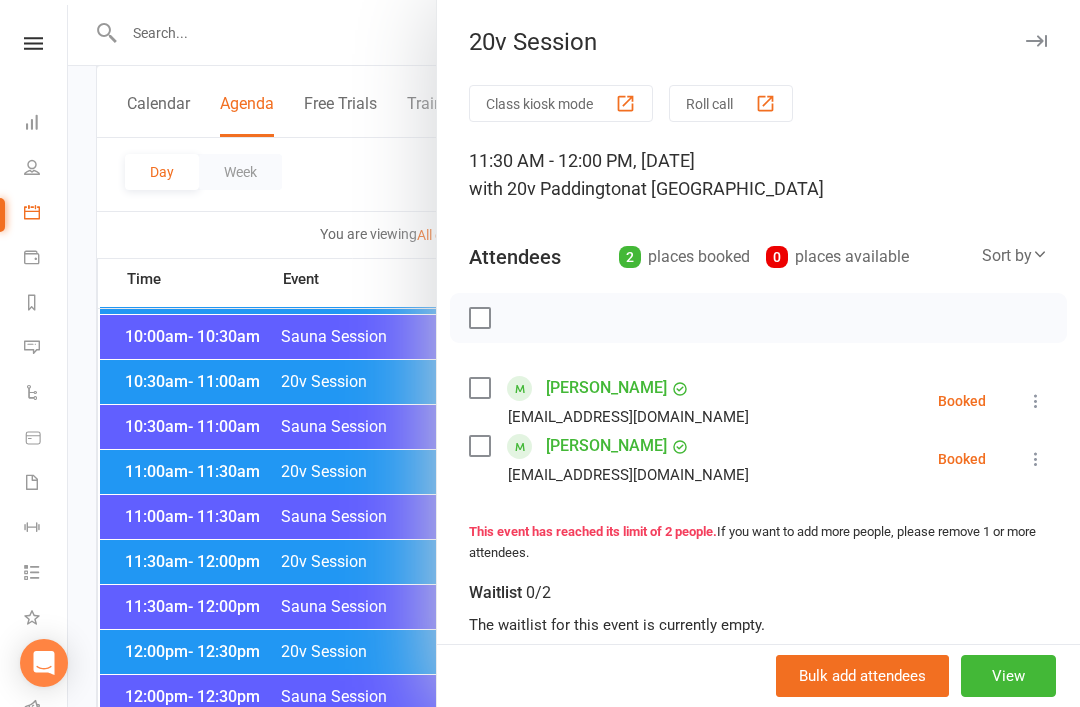 click at bounding box center [574, 353] 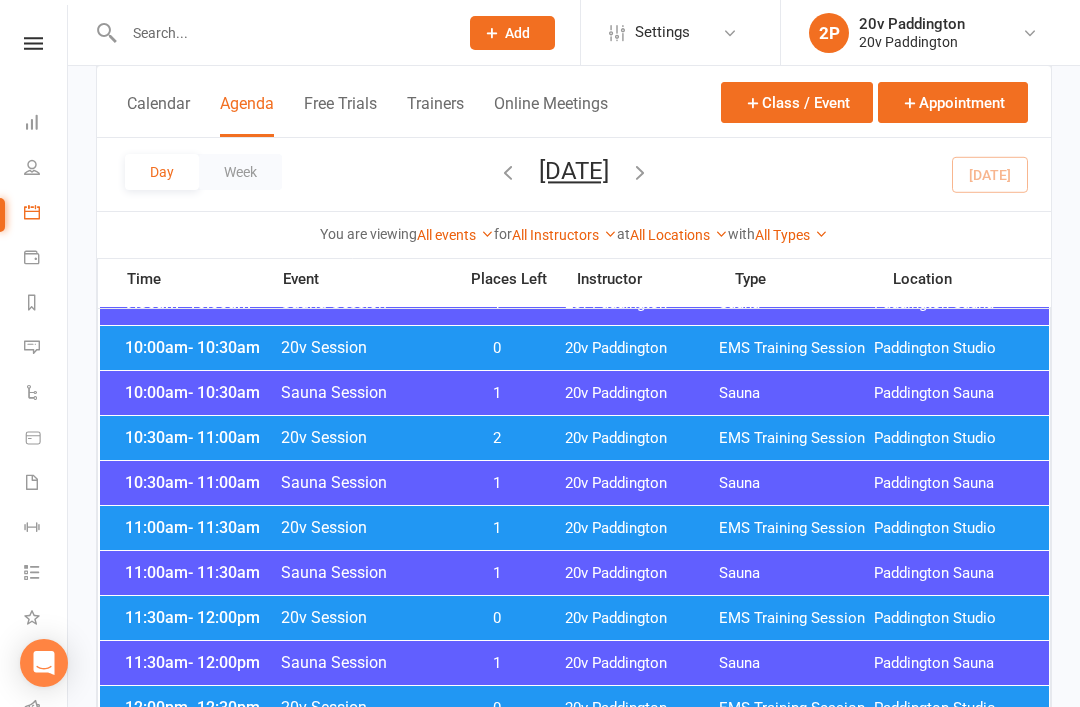 scroll, scrollTop: 680, scrollLeft: 0, axis: vertical 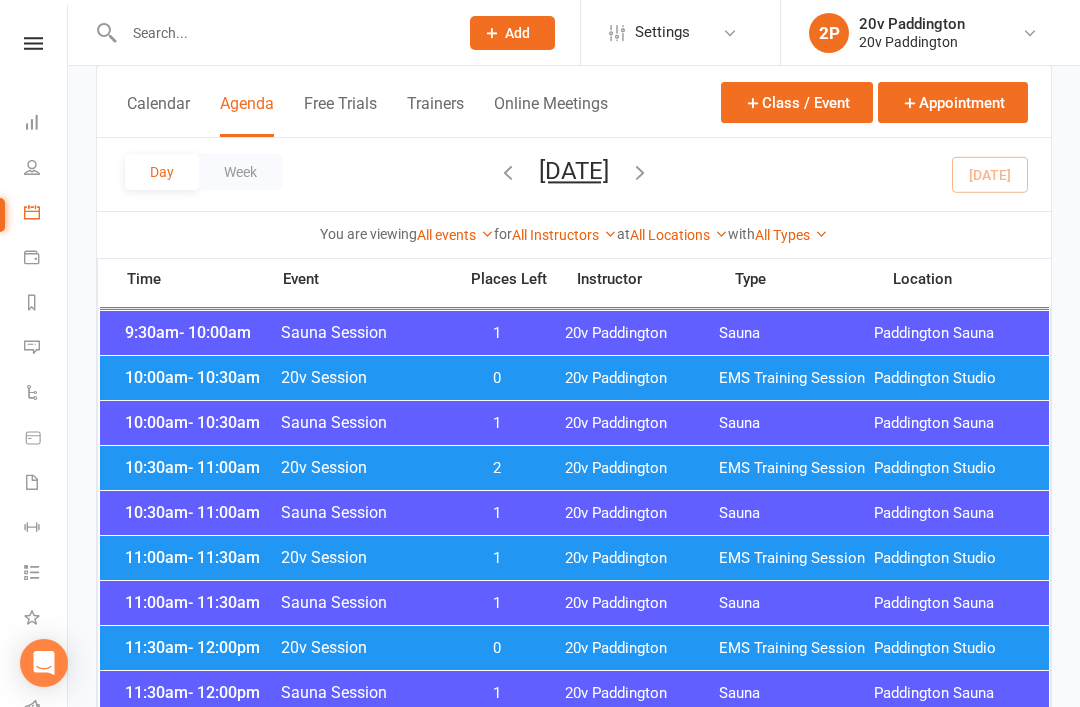 click on "20v Session" at bounding box center (362, 557) 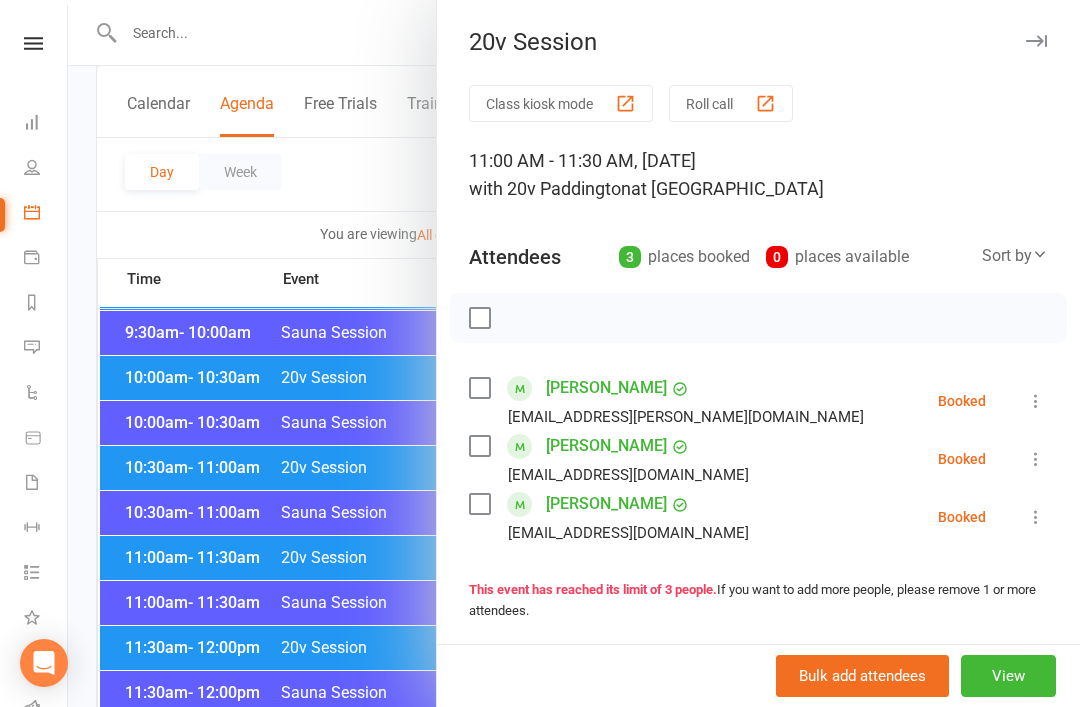 click at bounding box center (574, 353) 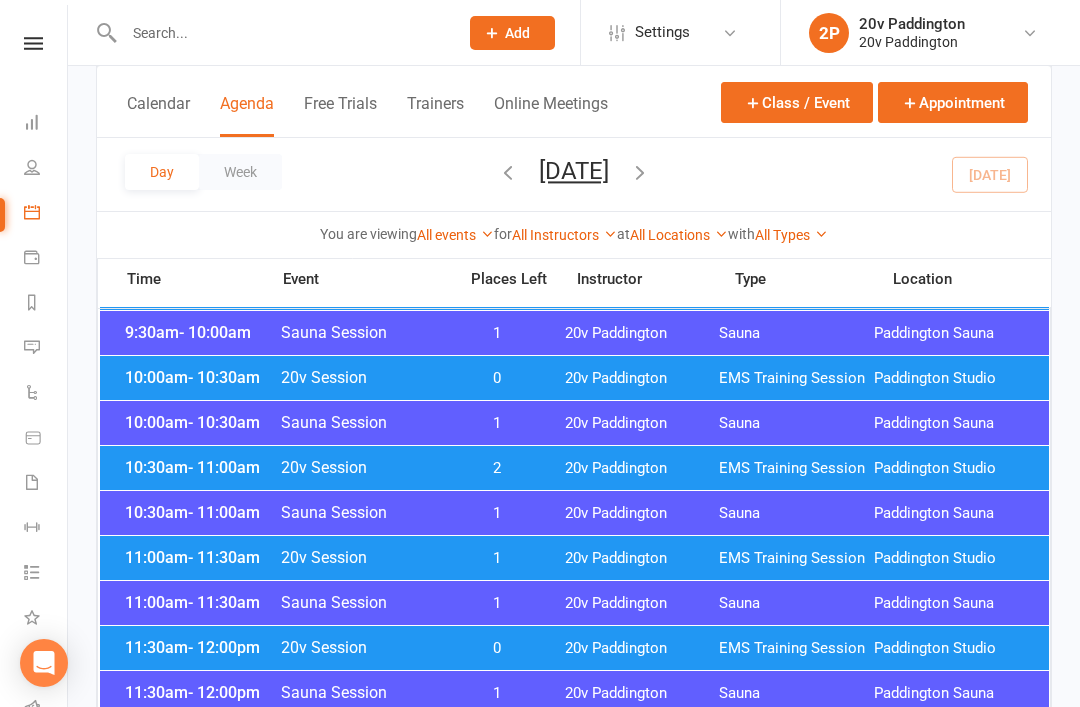 click on "2" at bounding box center (497, 468) 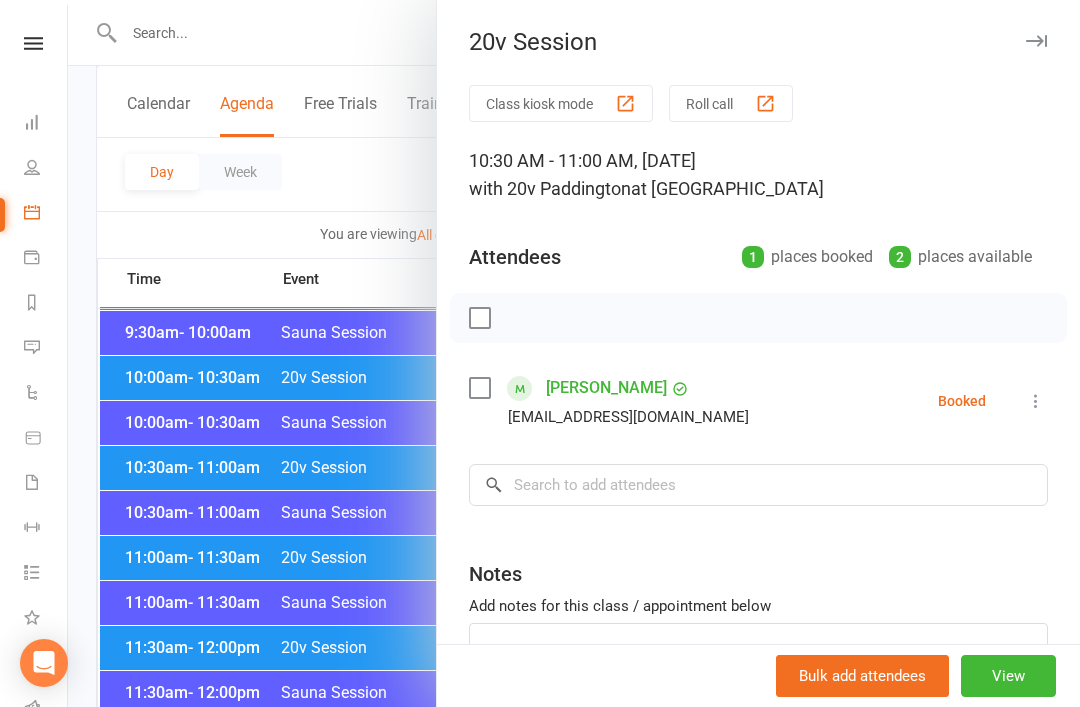click at bounding box center (574, 353) 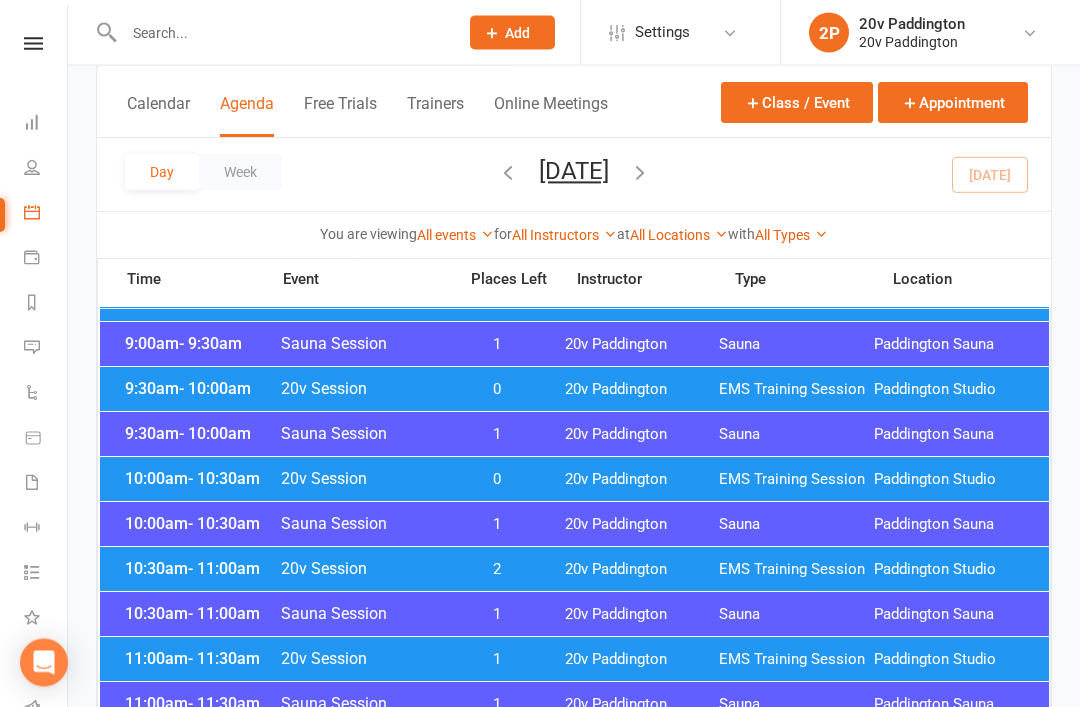 scroll, scrollTop: 558, scrollLeft: 0, axis: vertical 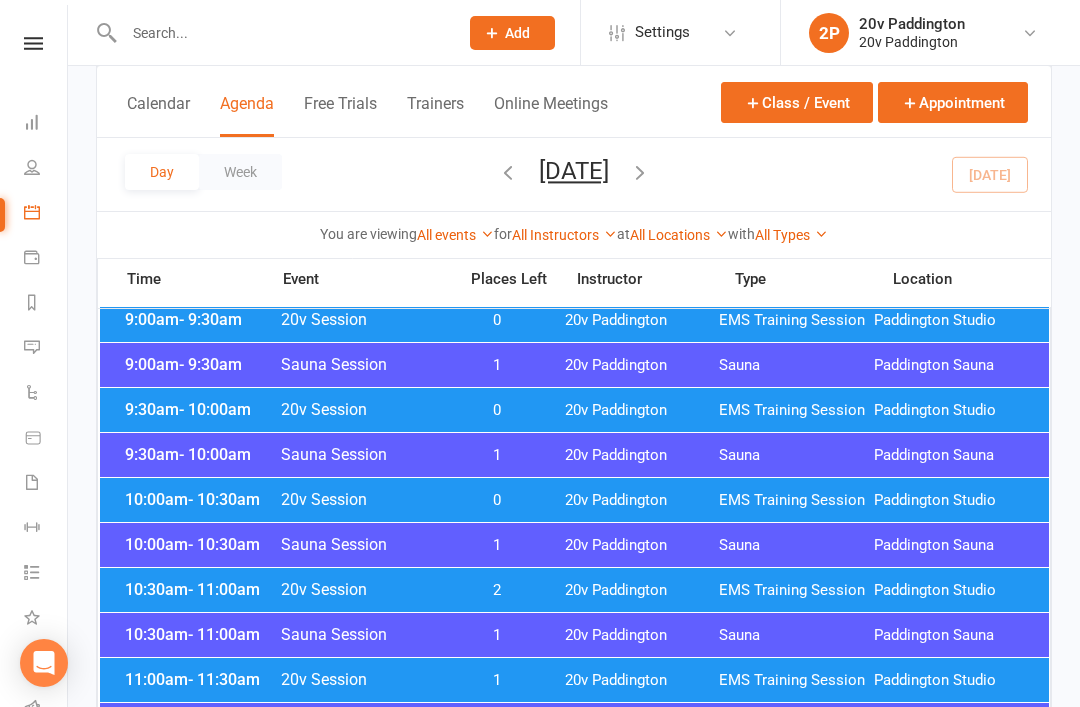 click on "20v Session" at bounding box center [362, 499] 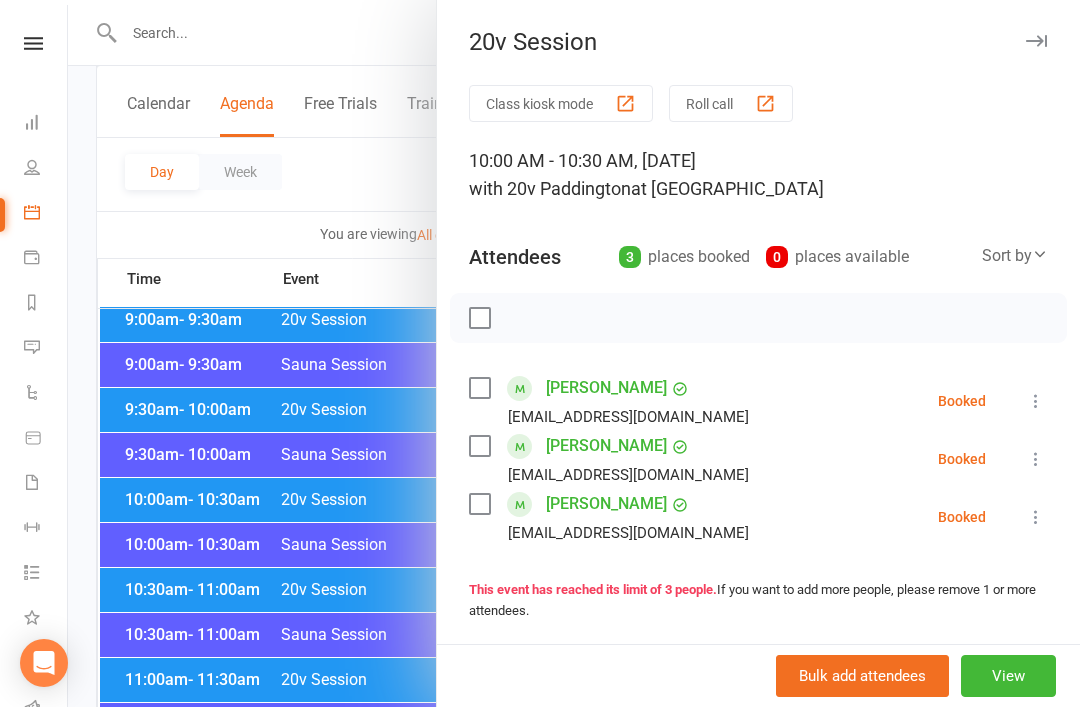 click at bounding box center (574, 353) 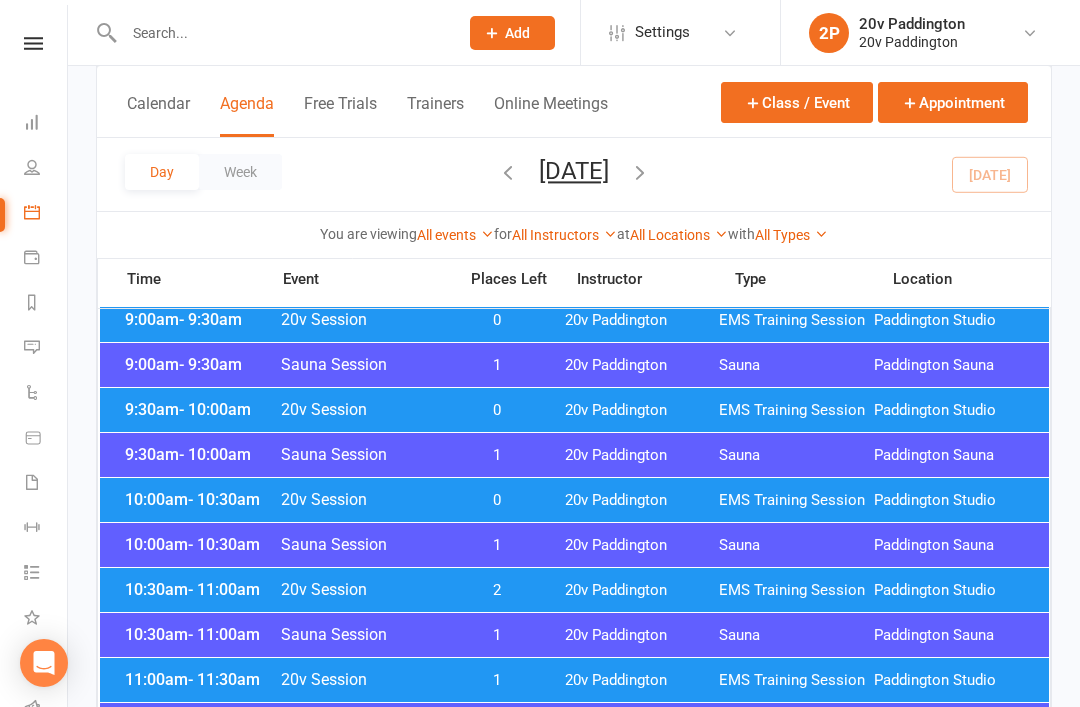 click on "9:30am  - 10:00am 20v Session 0 20v Paddington EMS Training Session Paddington Studio" at bounding box center (574, 410) 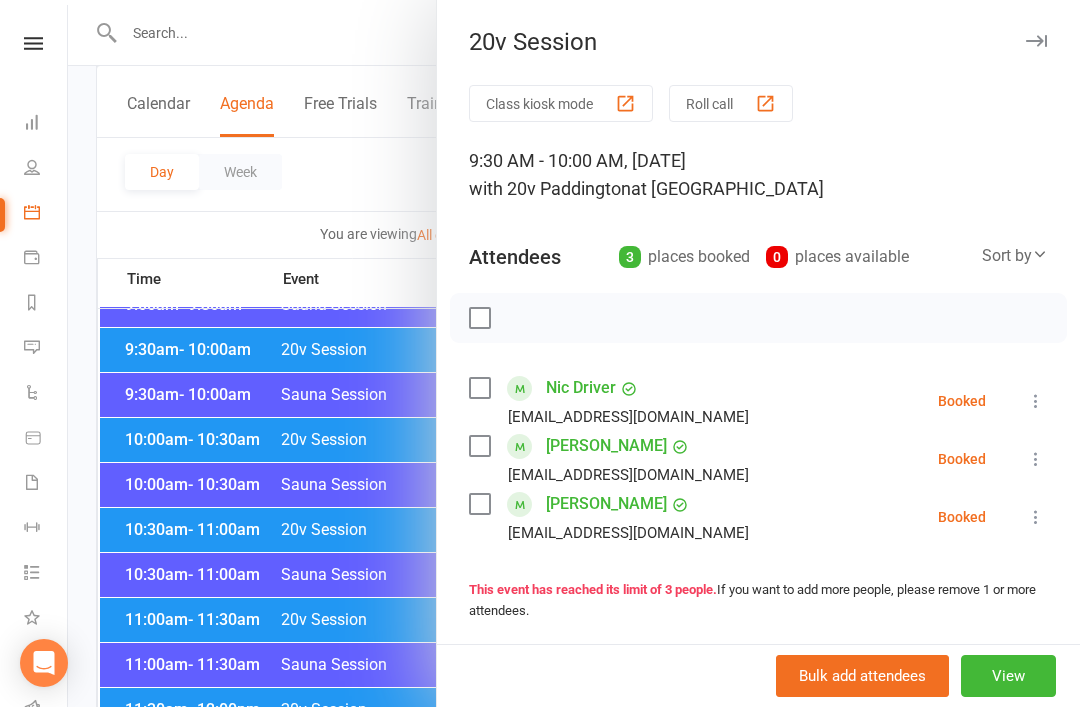 click at bounding box center (574, 353) 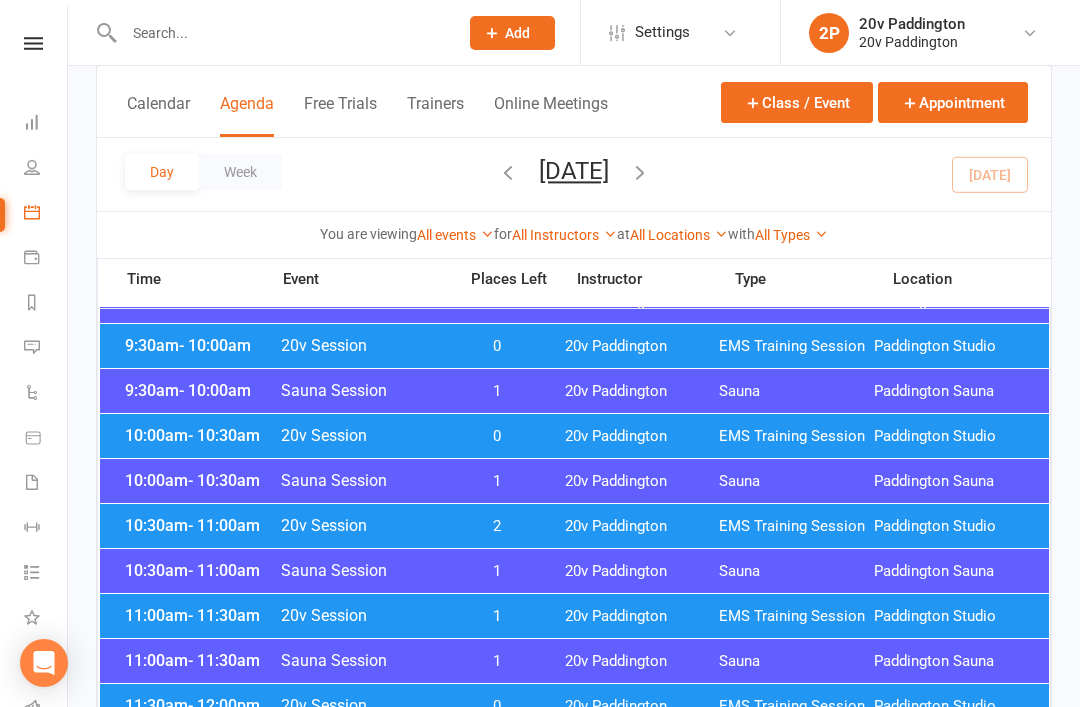 click on "2P 20v Paddington 20v Paddington" at bounding box center [928, 33] 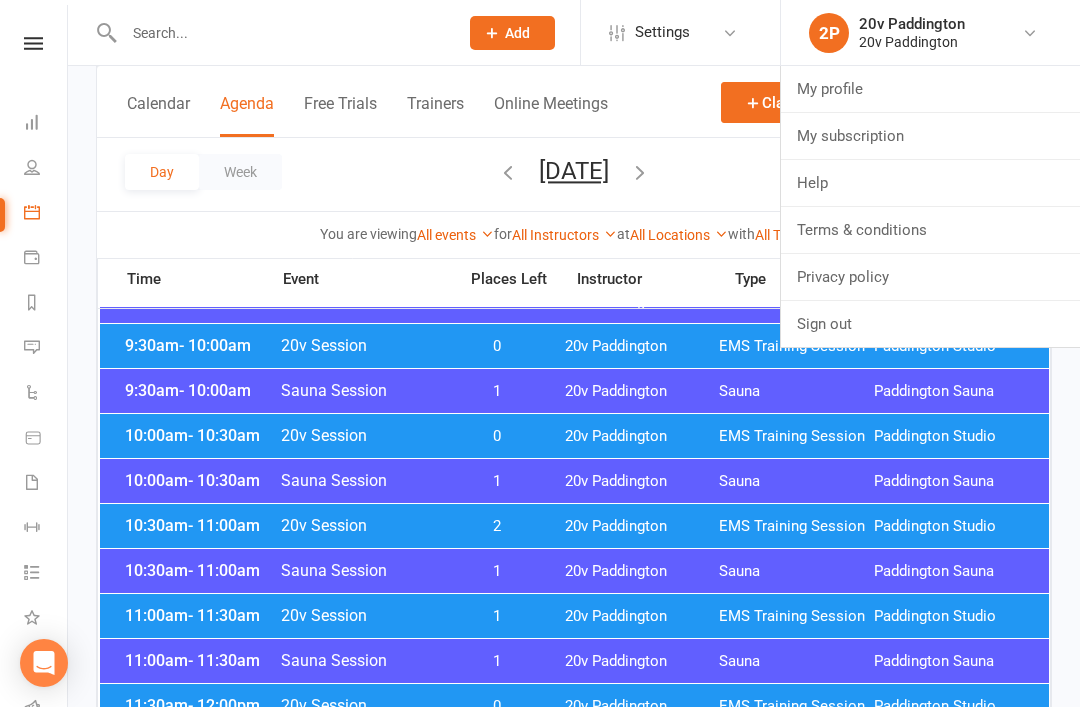 click on "2P 20v Paddington 20v Paddington" at bounding box center [928, 33] 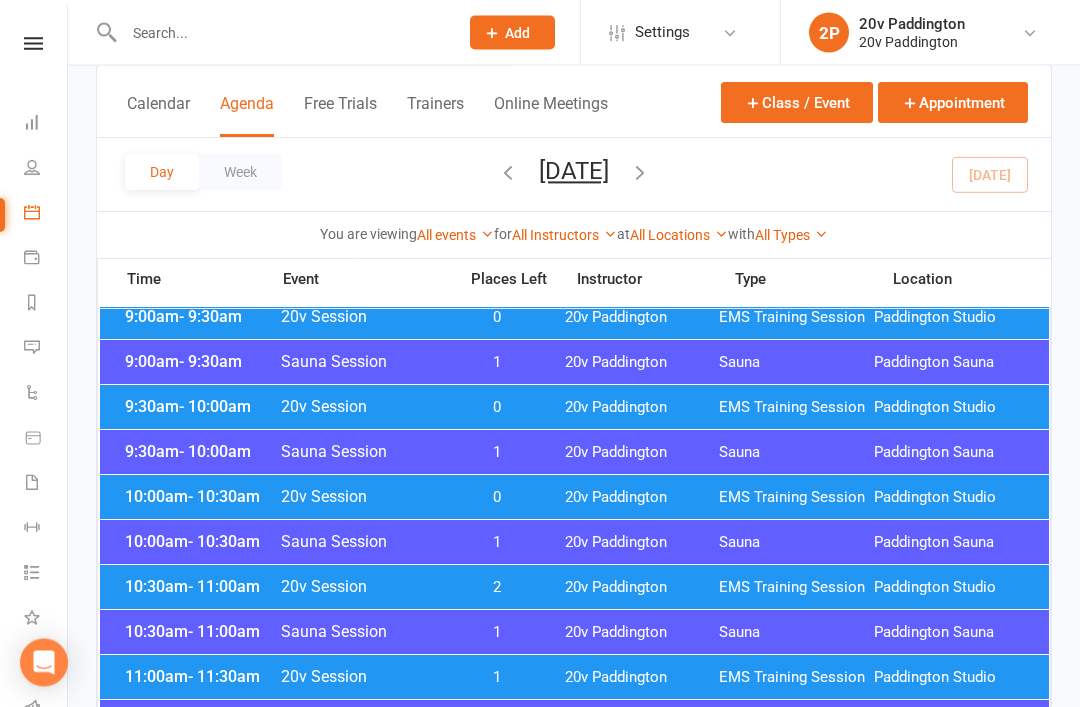 scroll, scrollTop: 561, scrollLeft: 0, axis: vertical 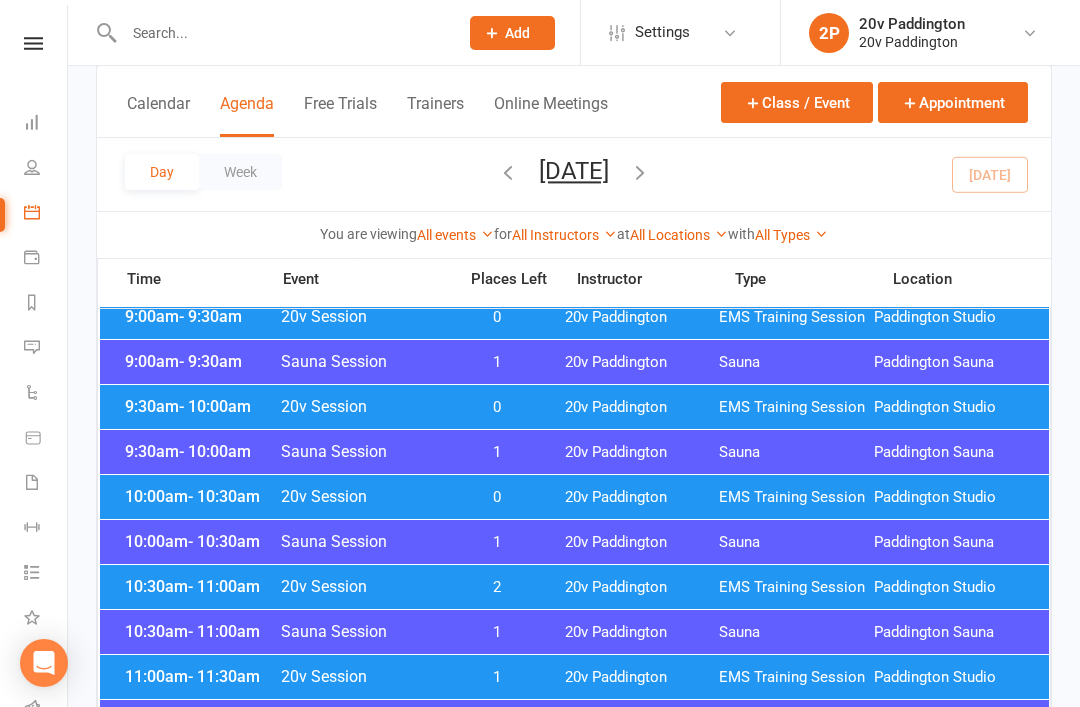 click on "10:30am  - 11:00am 20v Session 2 20v Paddington EMS Training Session Paddington Studio" at bounding box center (574, 587) 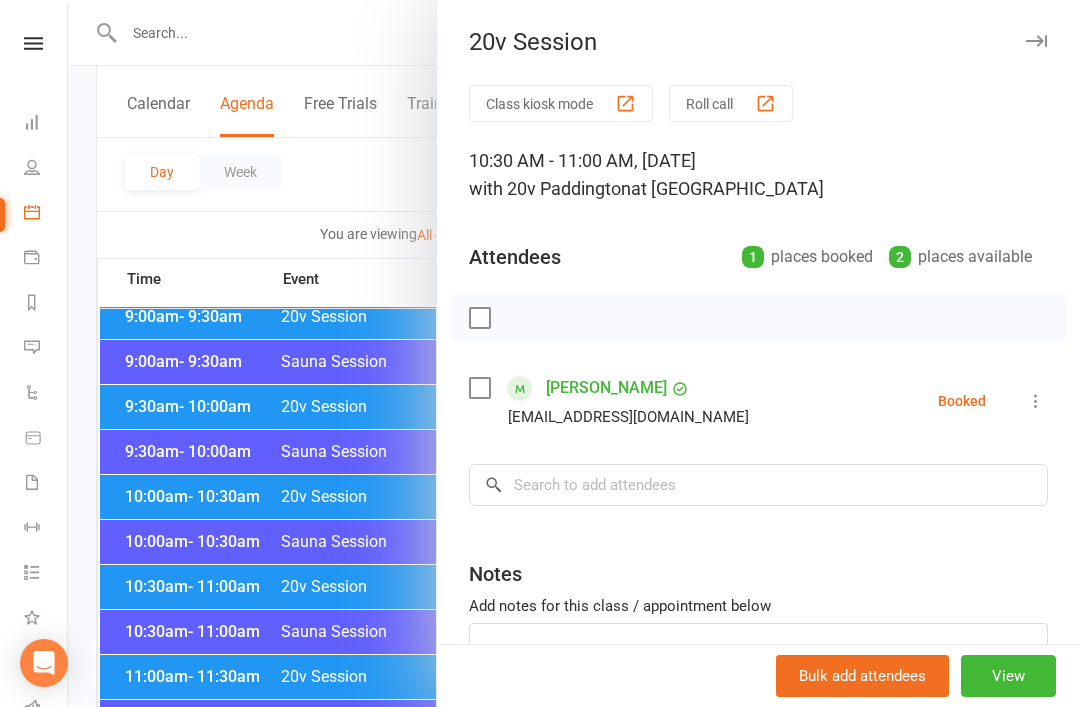 click at bounding box center [574, 353] 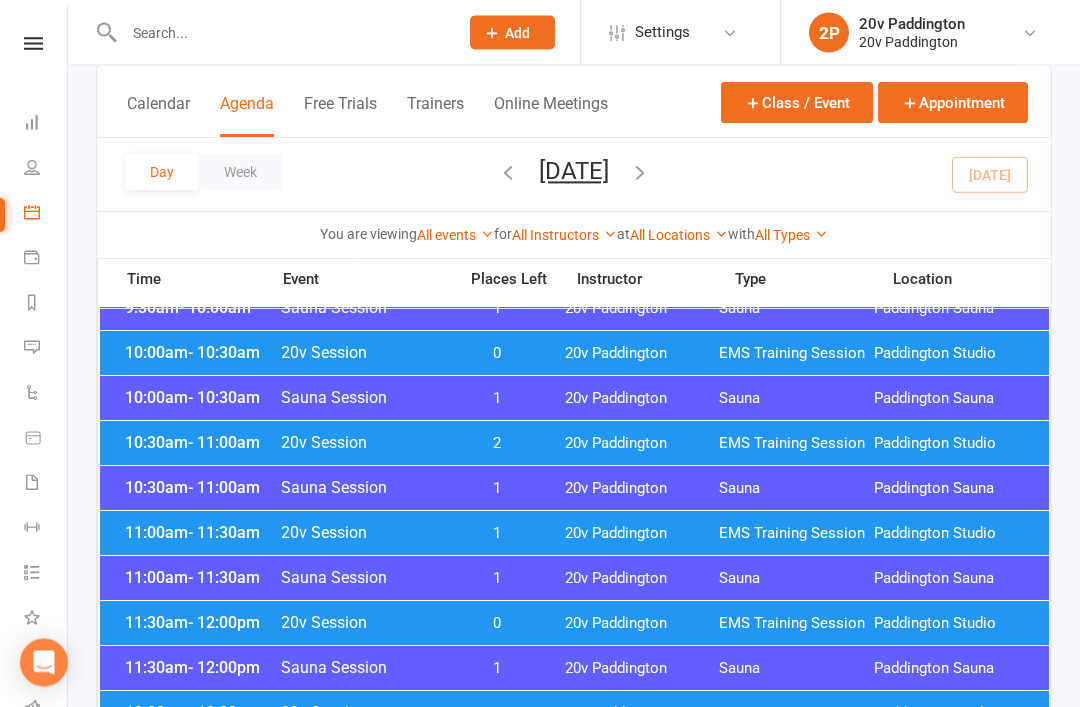 click on "- 11:30am" at bounding box center [224, 533] 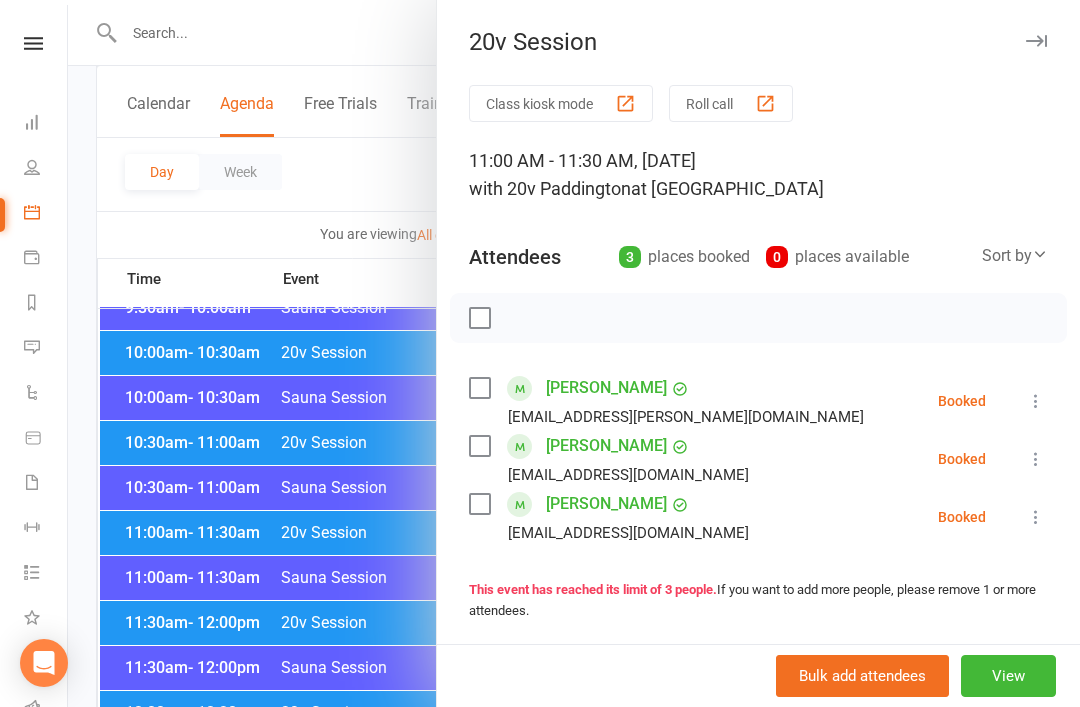 click at bounding box center (574, 353) 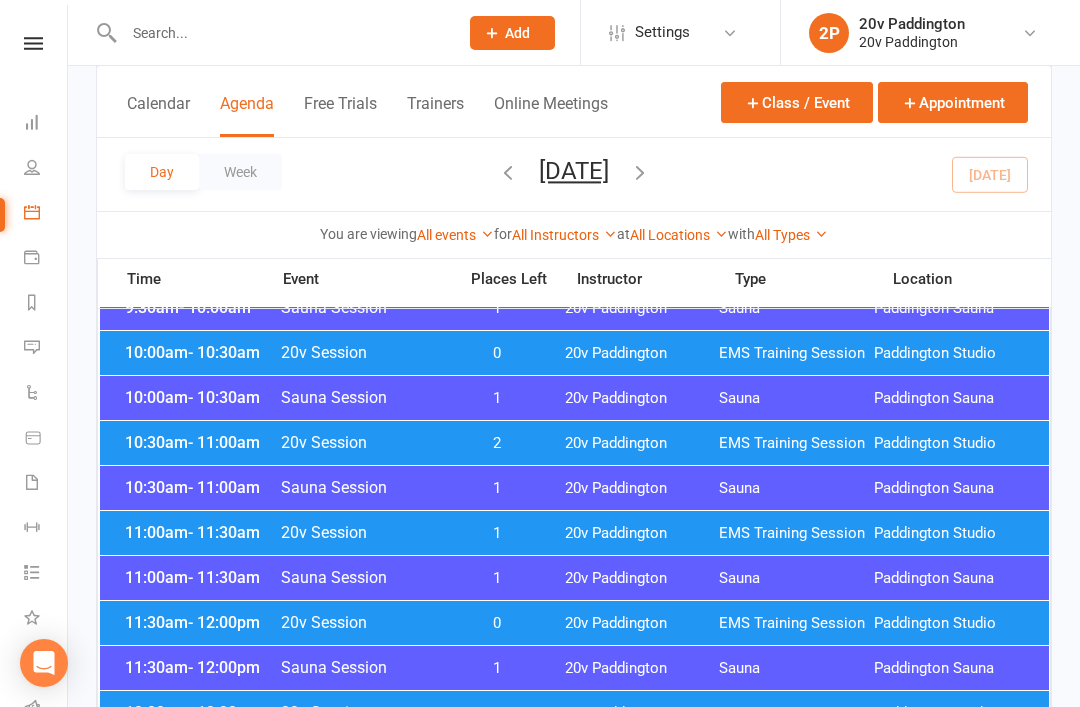 click on "11:00am  - 11:30am" at bounding box center (200, 532) 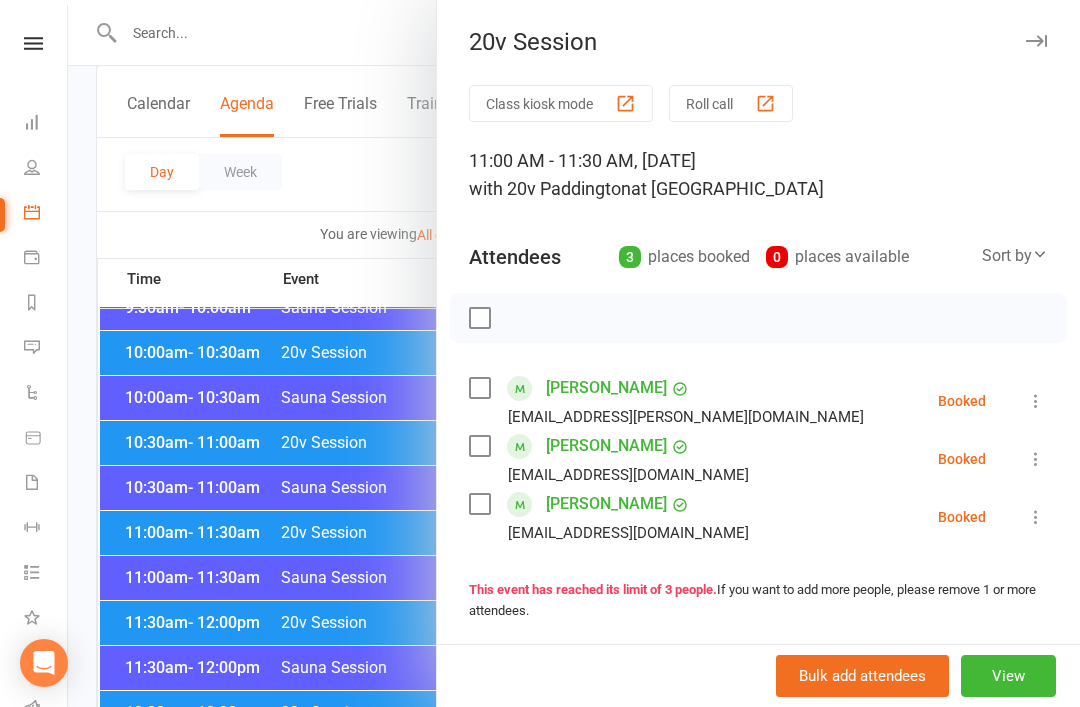 click at bounding box center (574, 353) 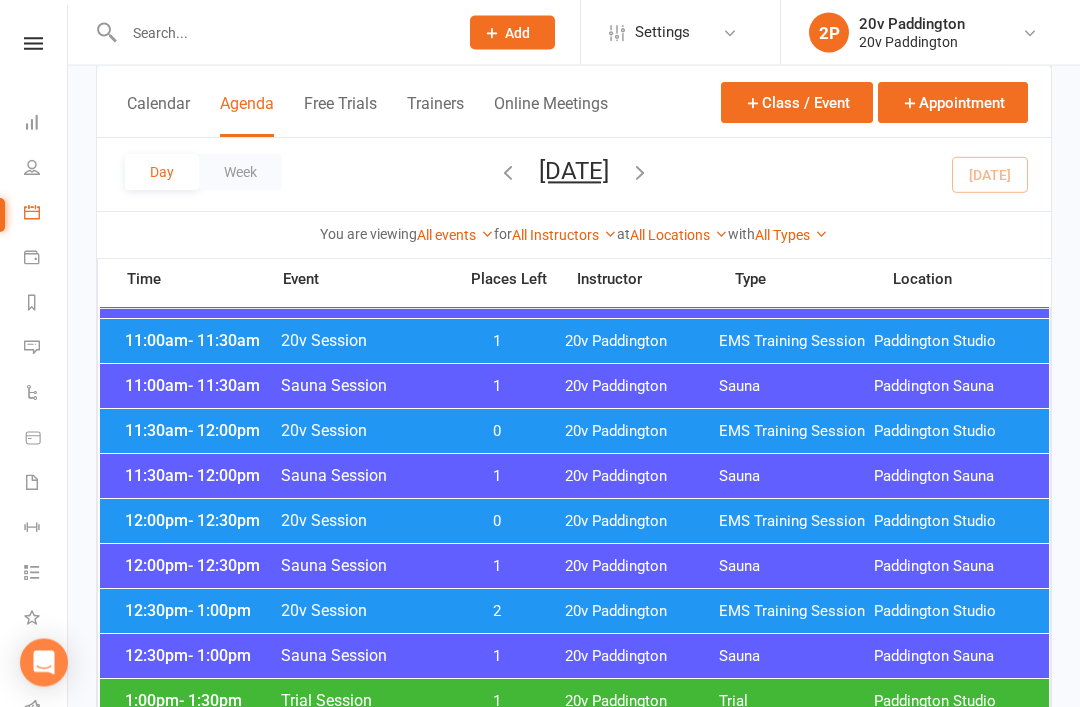 scroll, scrollTop: 896, scrollLeft: 0, axis: vertical 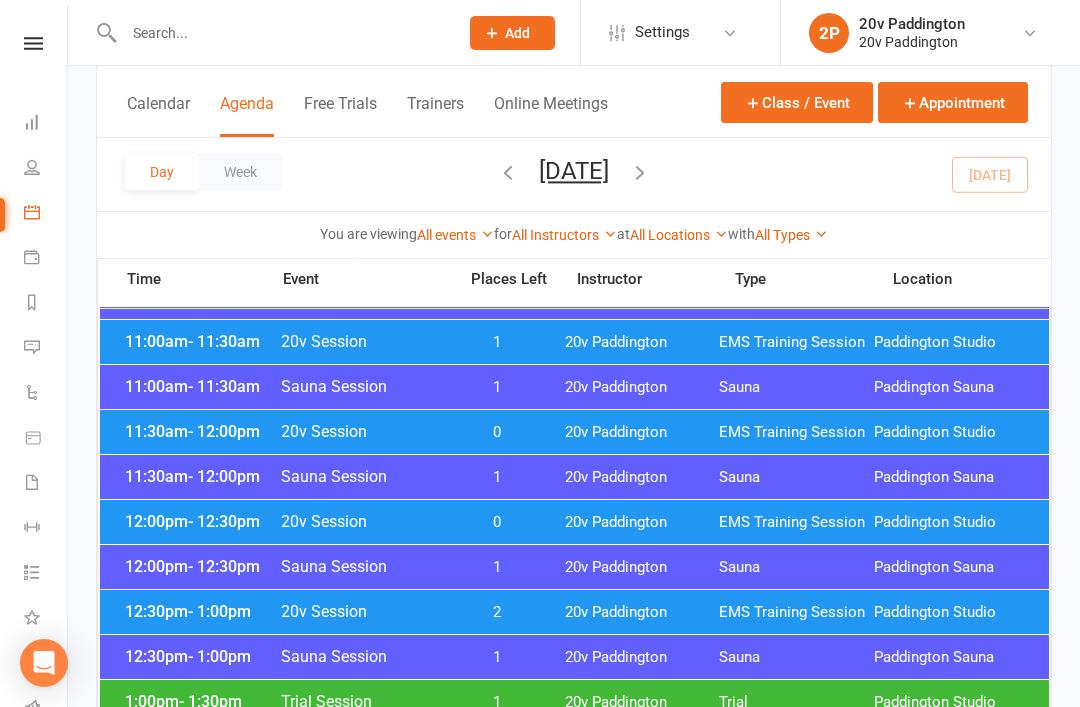 click on "11:30am  - 12:00pm 20v Session 0 20v Paddington EMS Training Session Paddington Studio" at bounding box center (574, 432) 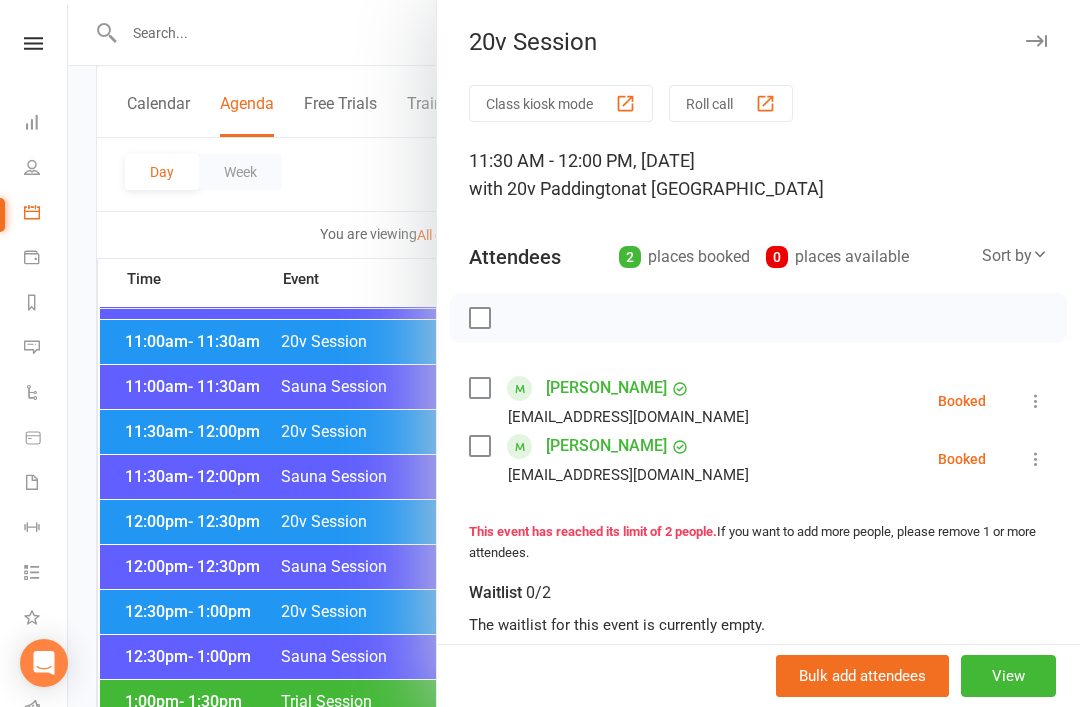 click at bounding box center (574, 353) 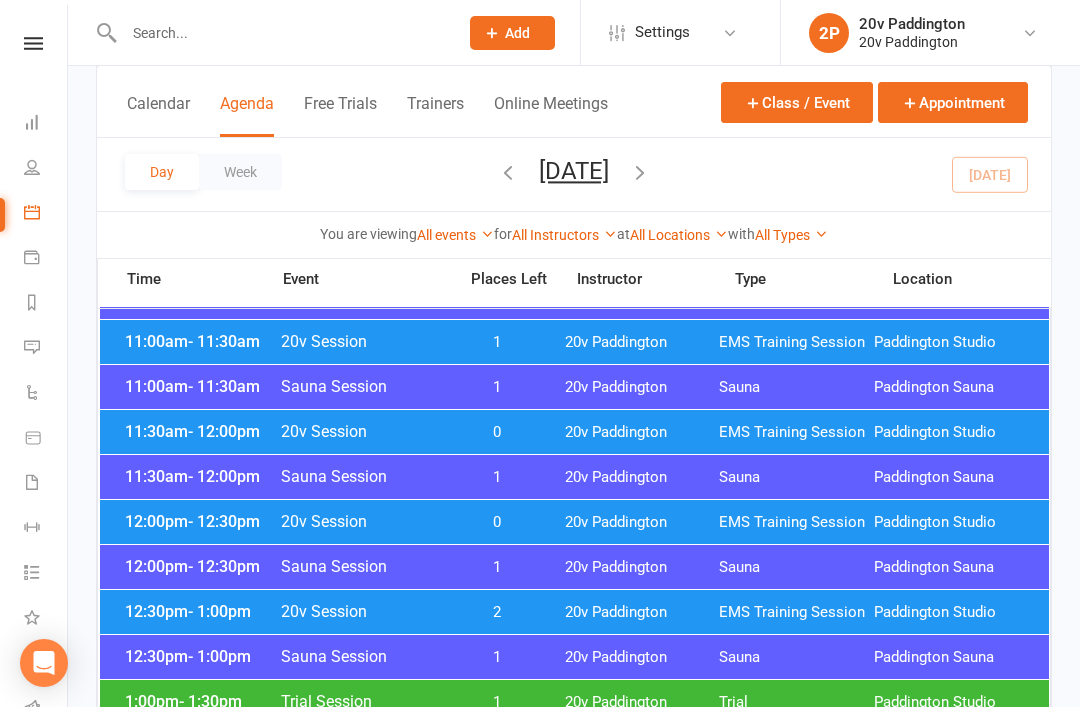 click on "12:00pm  - 12:30pm 20v Session 0 20v Paddington EMS Training Session Paddington Studio" at bounding box center (574, 522) 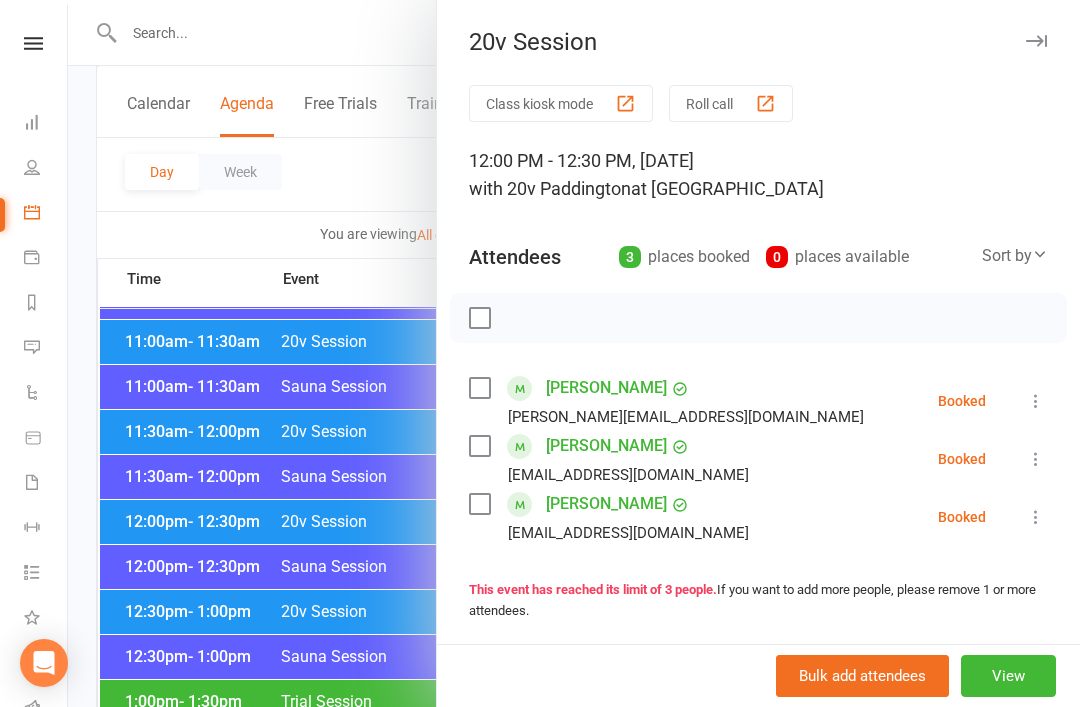 click at bounding box center [574, 353] 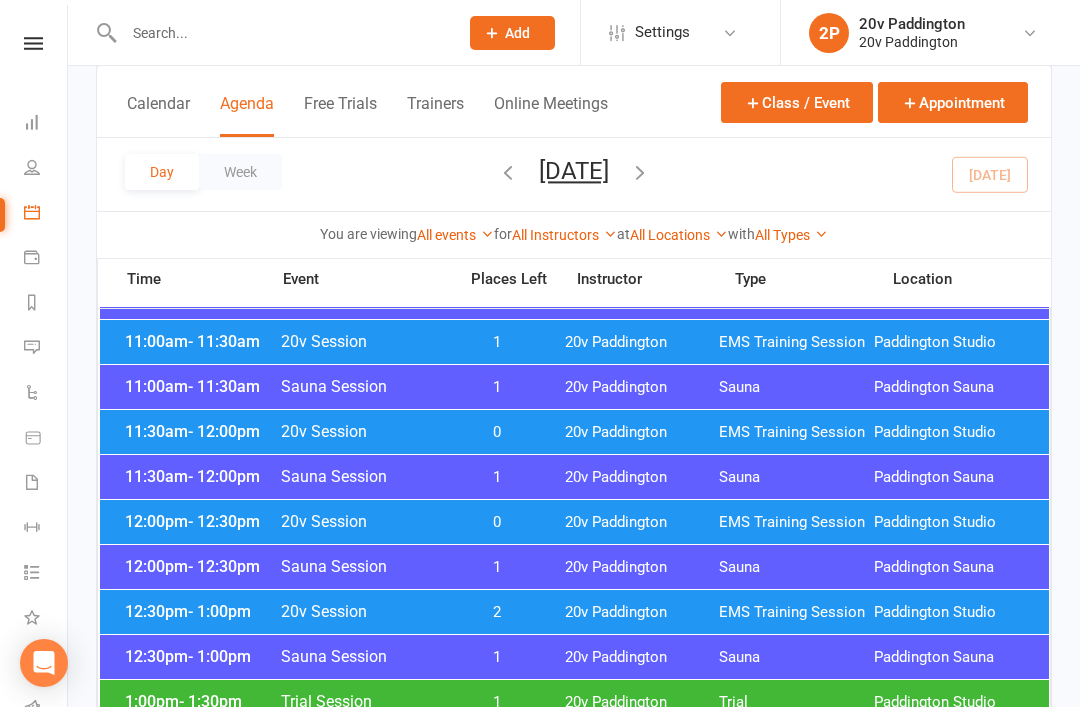 click on "12:30pm  - 1:00pm 20v Session 2 20v Paddington EMS Training Session Paddington Studio" at bounding box center (574, 612) 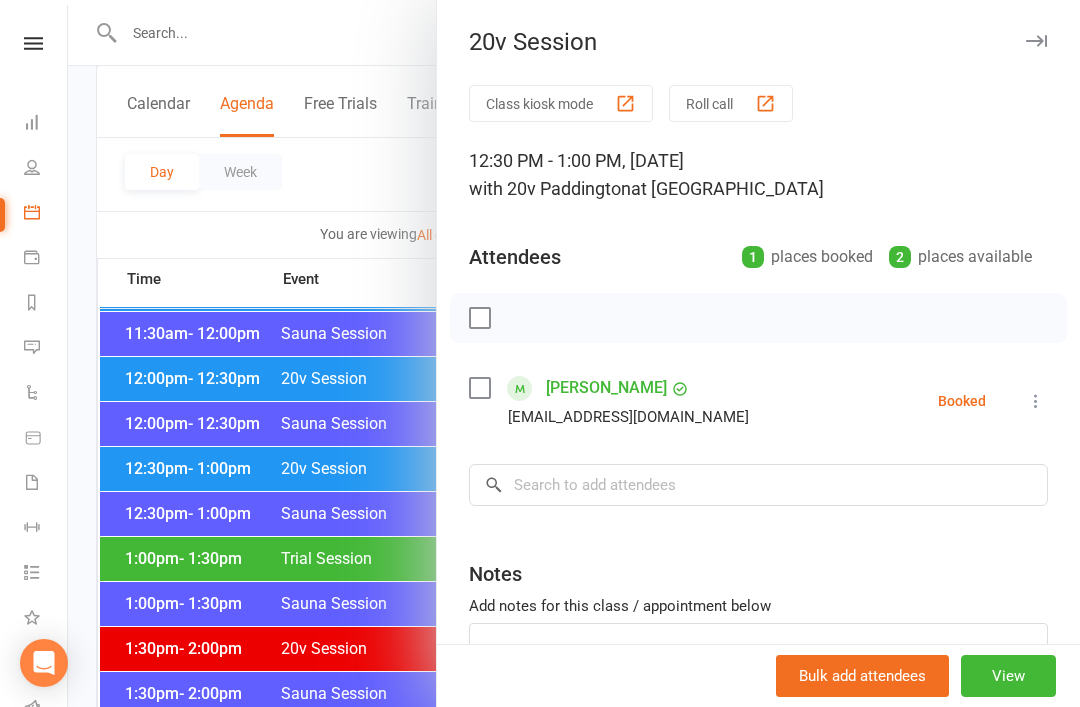 click at bounding box center (574, 353) 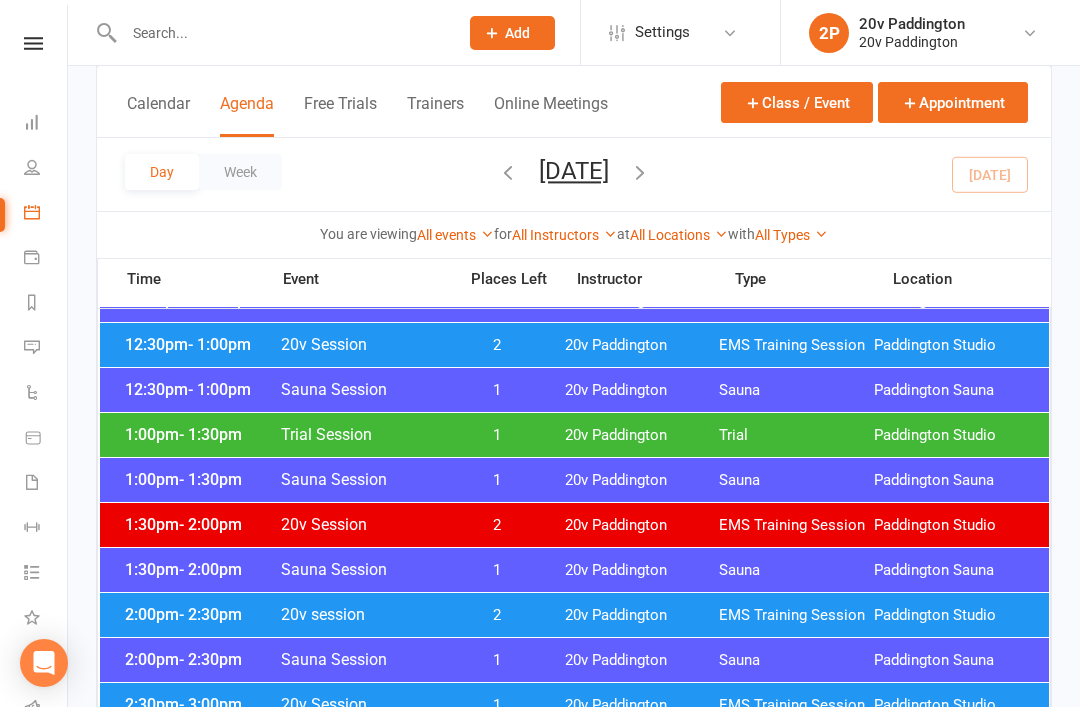 scroll, scrollTop: 1172, scrollLeft: 0, axis: vertical 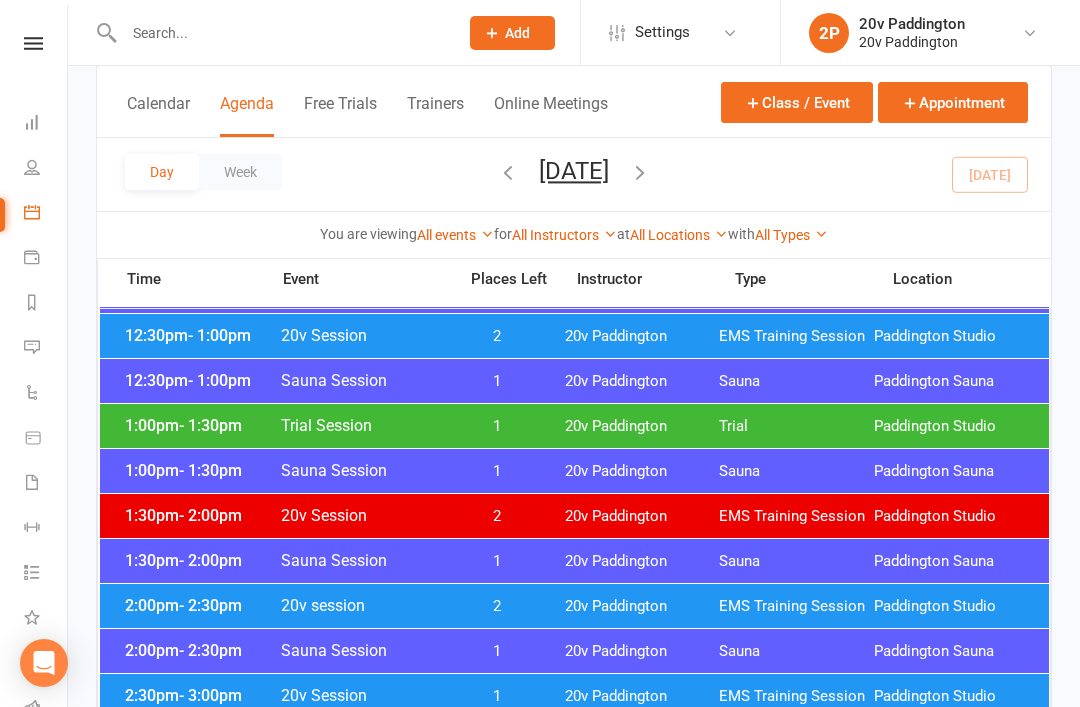 click on "20v Paddington" at bounding box center (642, 606) 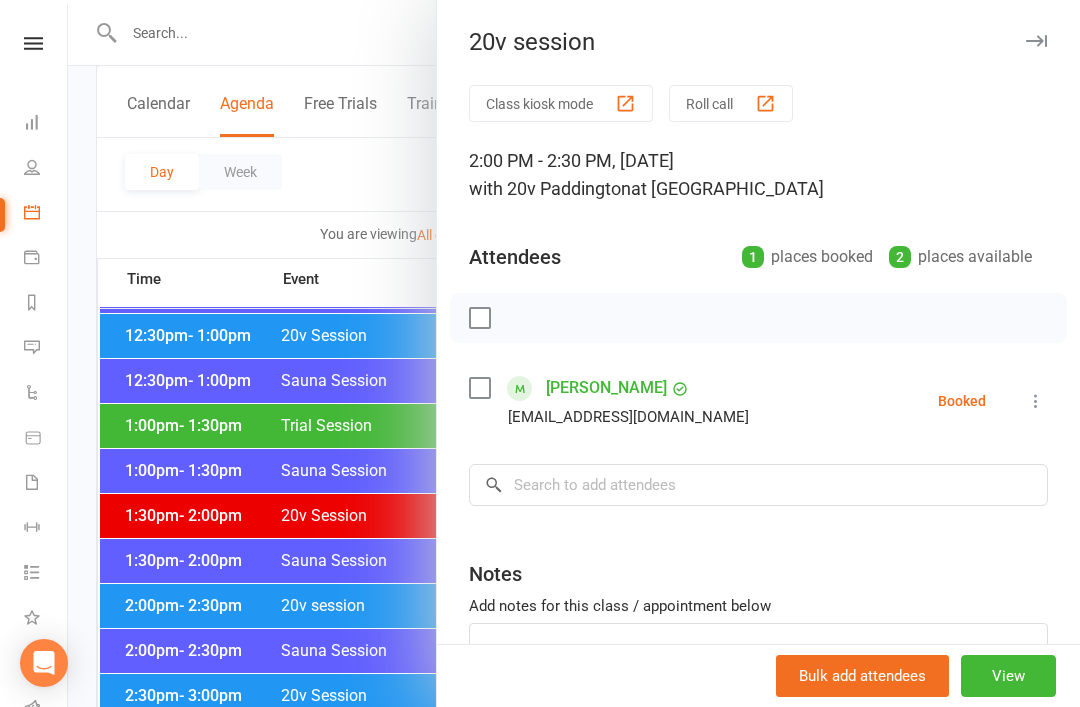 click at bounding box center (574, 353) 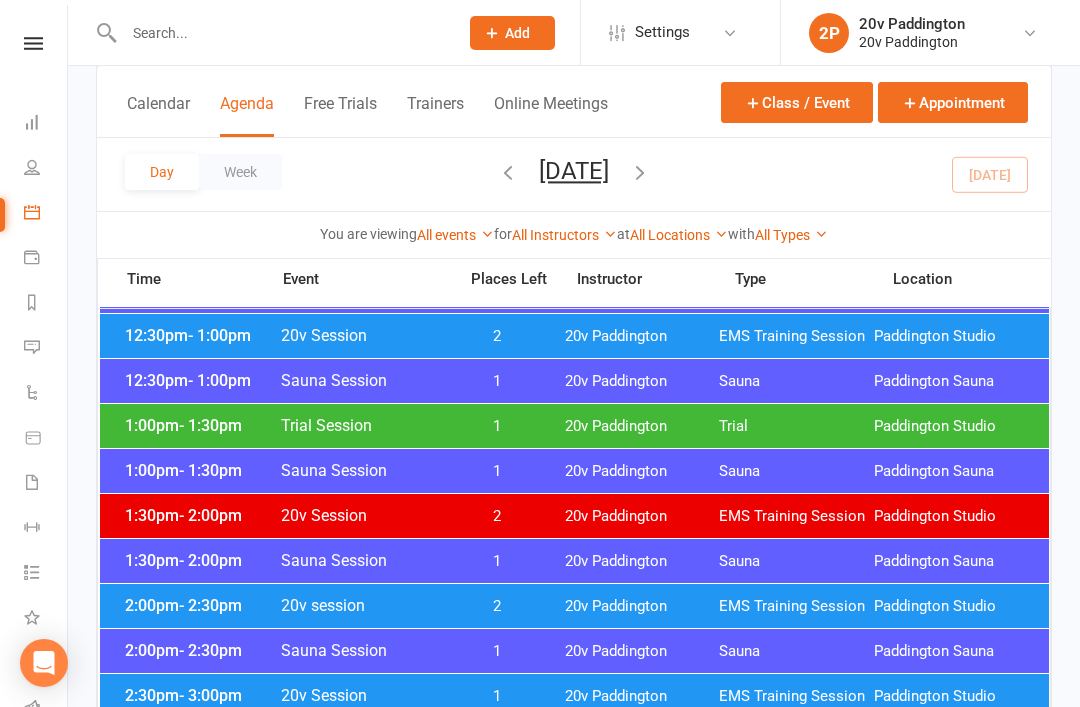 click on "2:30pm  - 3:00pm 20v Session 1 20v Paddington EMS Training Session Paddington Studio" at bounding box center [574, 696] 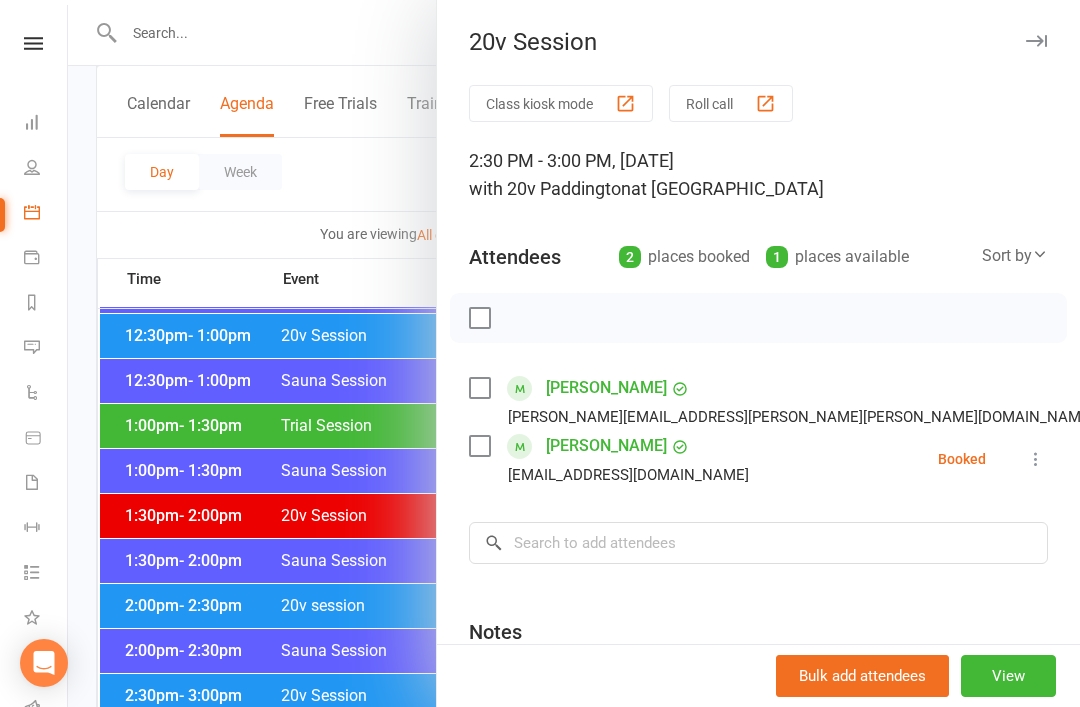 click at bounding box center (574, 353) 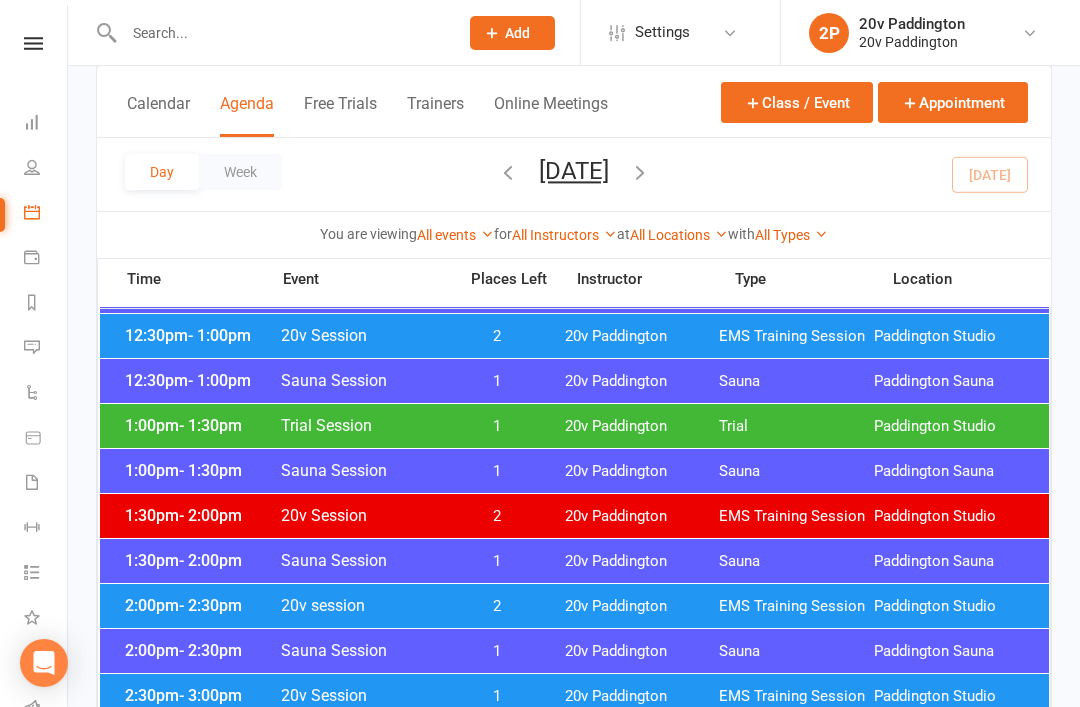 click on "2:30pm  - 3:00pm 20v Session 1 20v Paddington EMS Training Session Paddington Studio" at bounding box center [574, 696] 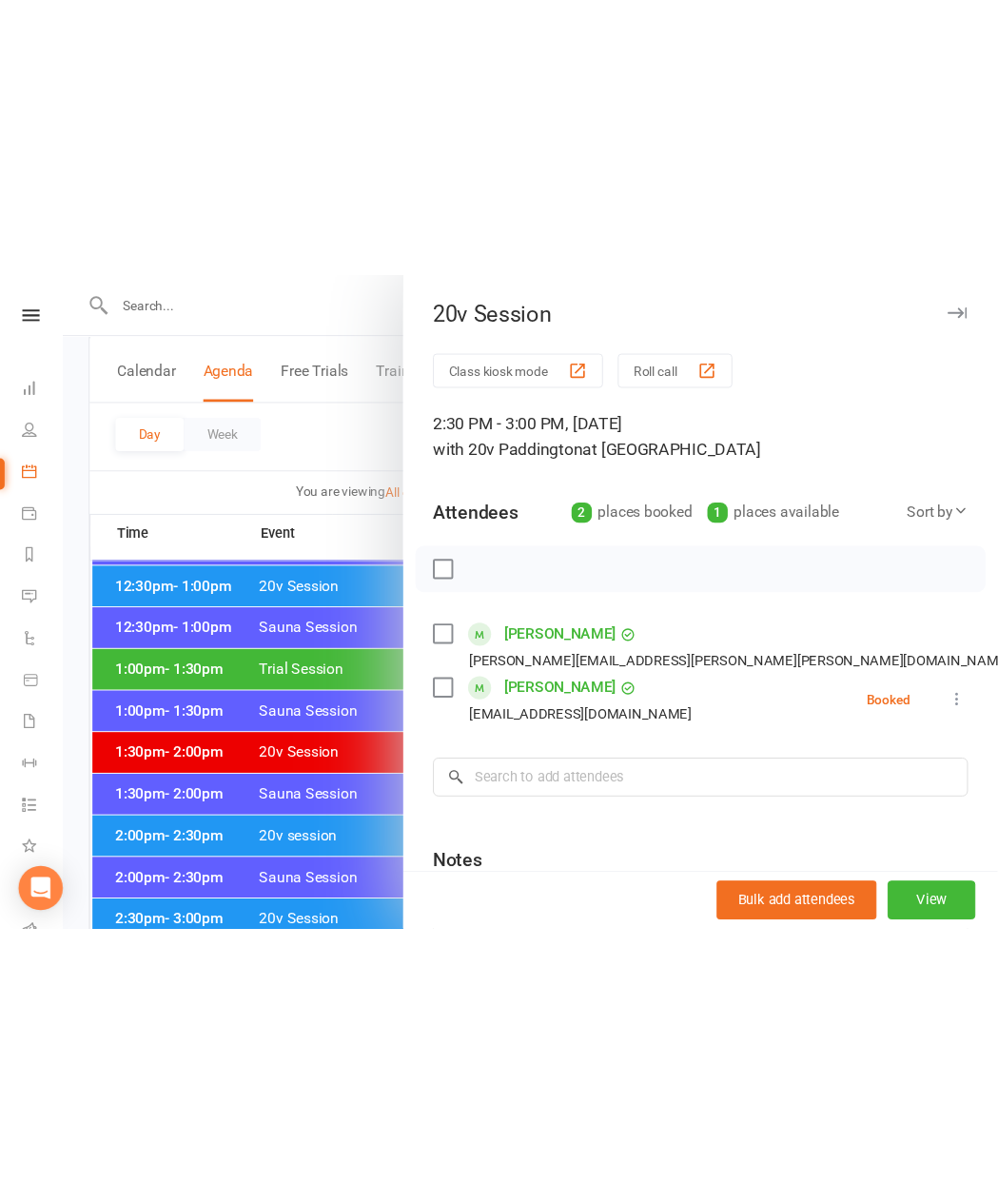 scroll, scrollTop: 984, scrollLeft: 0, axis: vertical 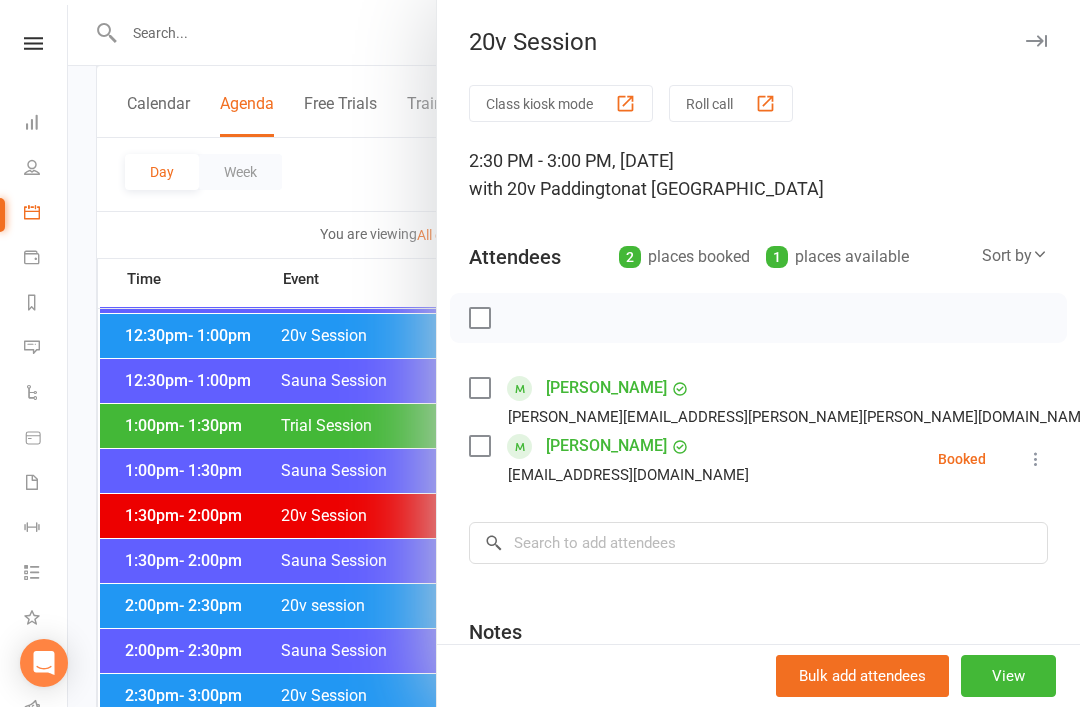 click at bounding box center [574, 353] 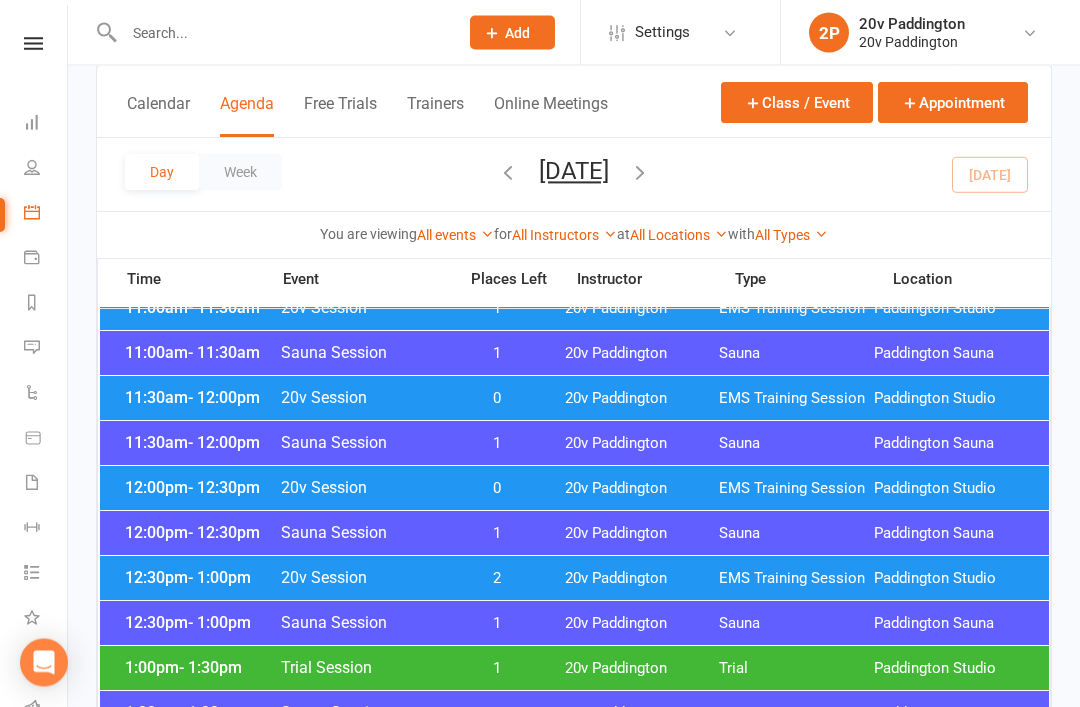 scroll, scrollTop: 948, scrollLeft: 0, axis: vertical 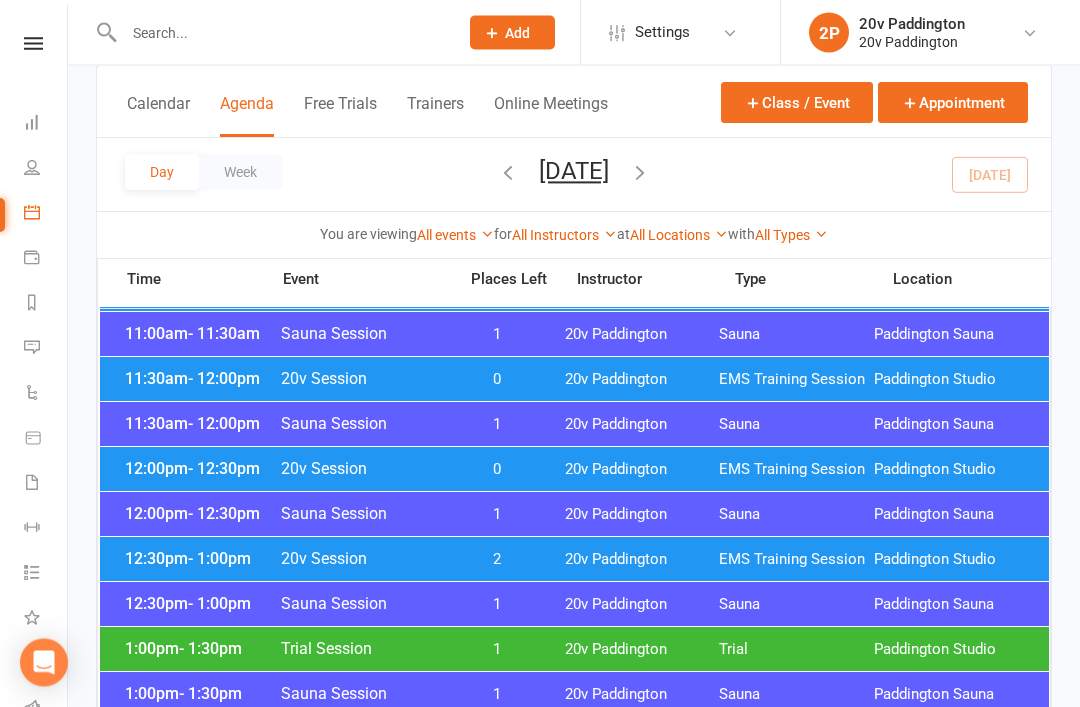 click on "12:30pm  - 1:00pm 20v Session 2 20v Paddington EMS Training Session Paddington Studio" at bounding box center [574, 560] 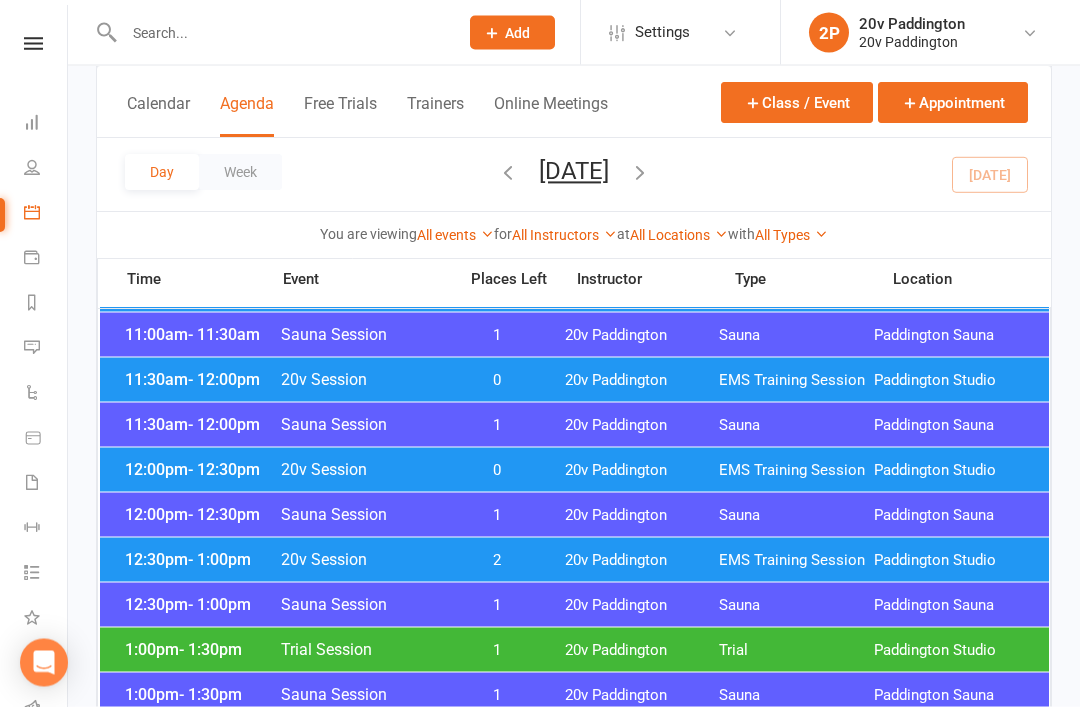 scroll, scrollTop: 949, scrollLeft: 0, axis: vertical 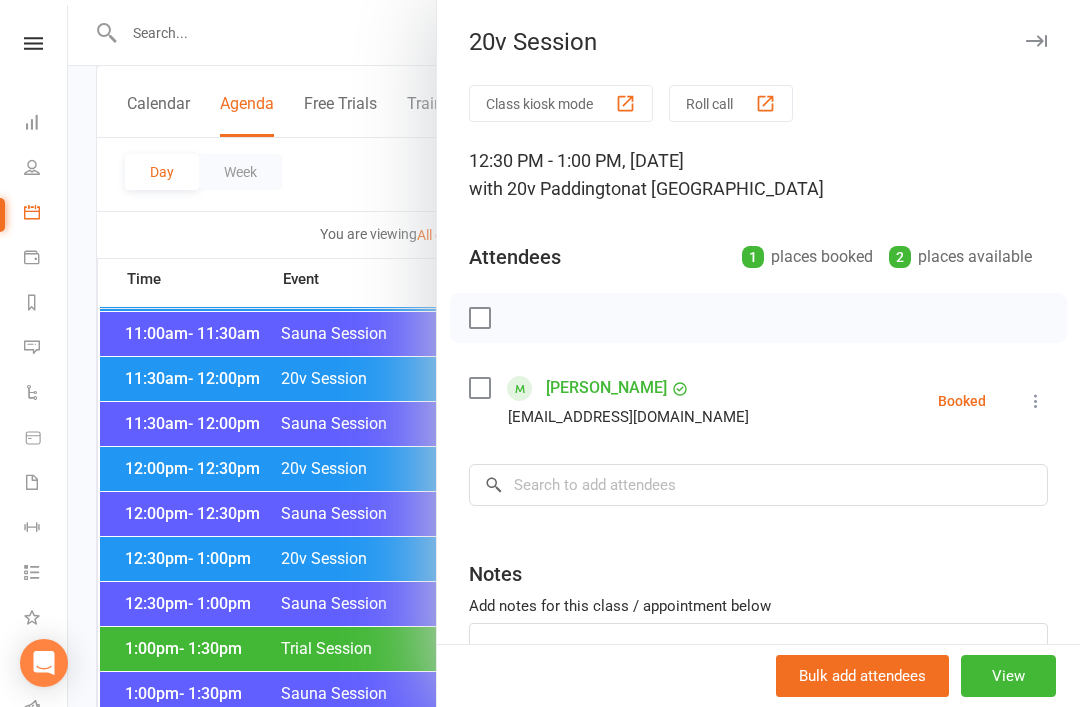click at bounding box center [574, 353] 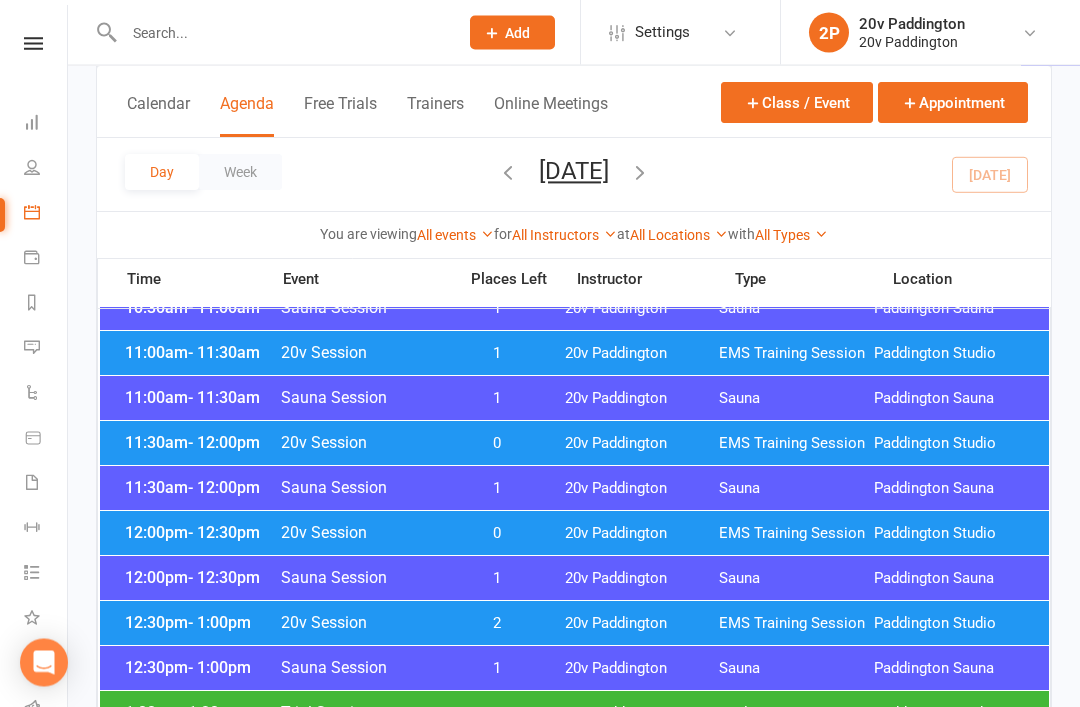scroll, scrollTop: 863, scrollLeft: 0, axis: vertical 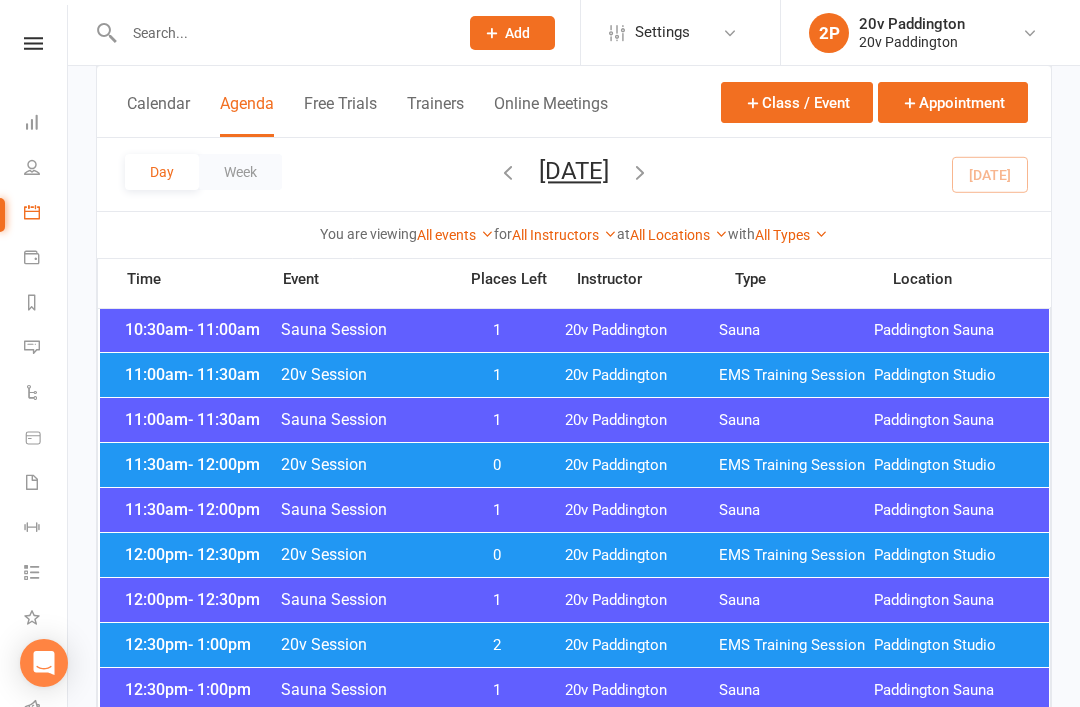 click on "EMS Training Session" at bounding box center (796, 465) 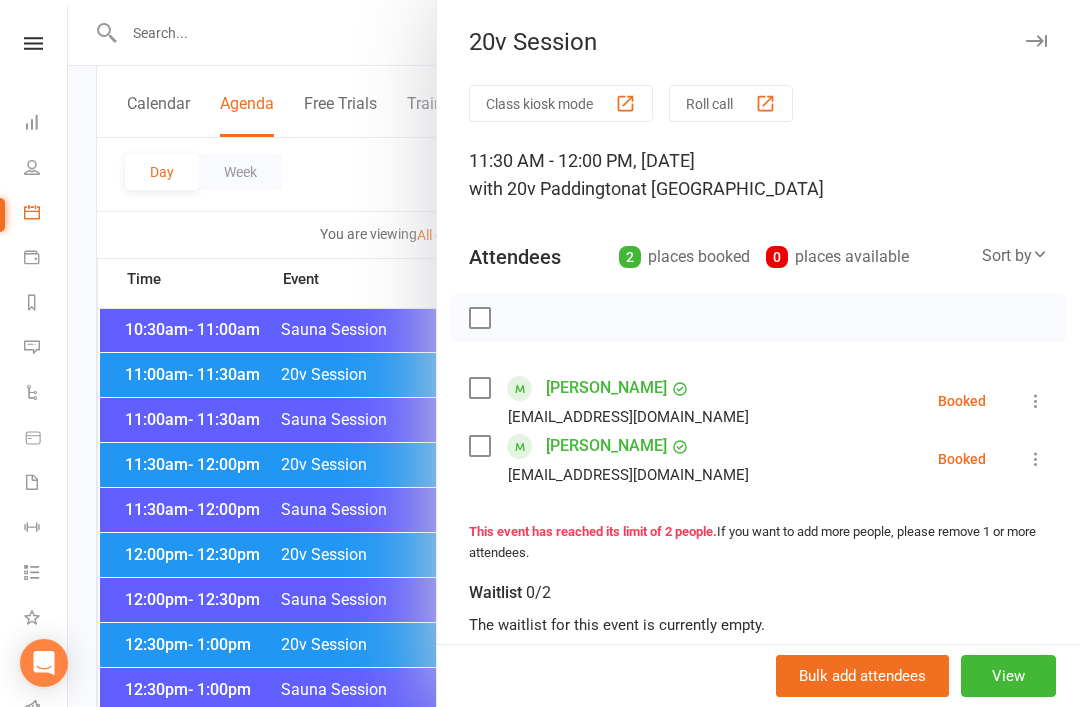 click at bounding box center (574, 353) 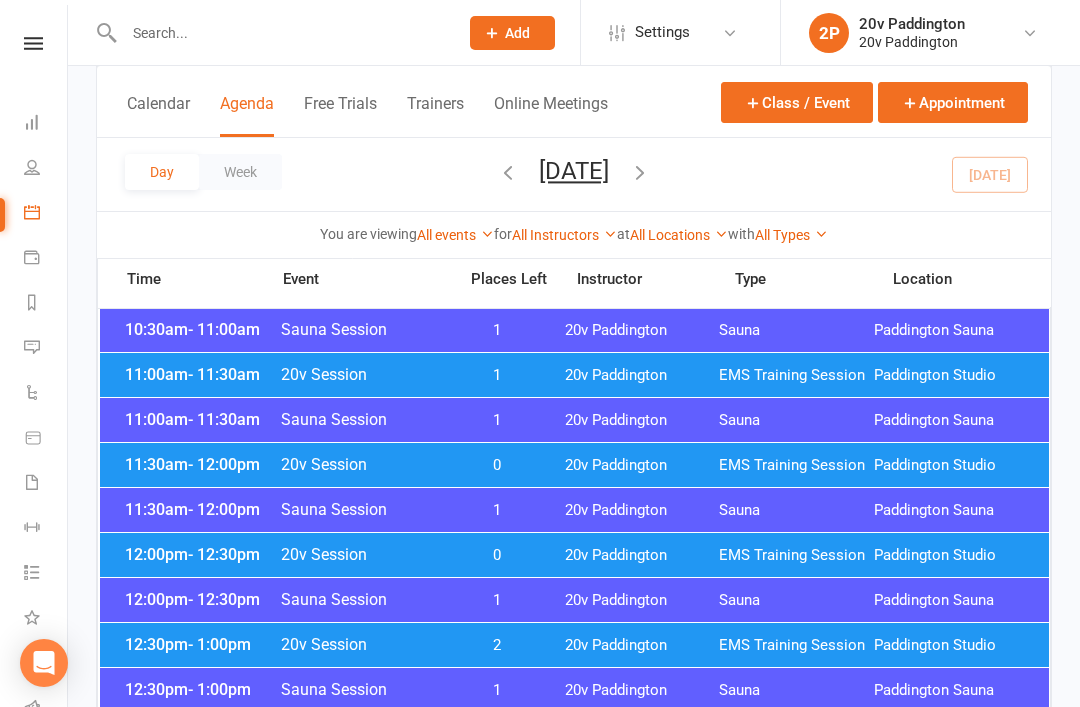 click on "11:00am  - 11:30am" at bounding box center (200, 374) 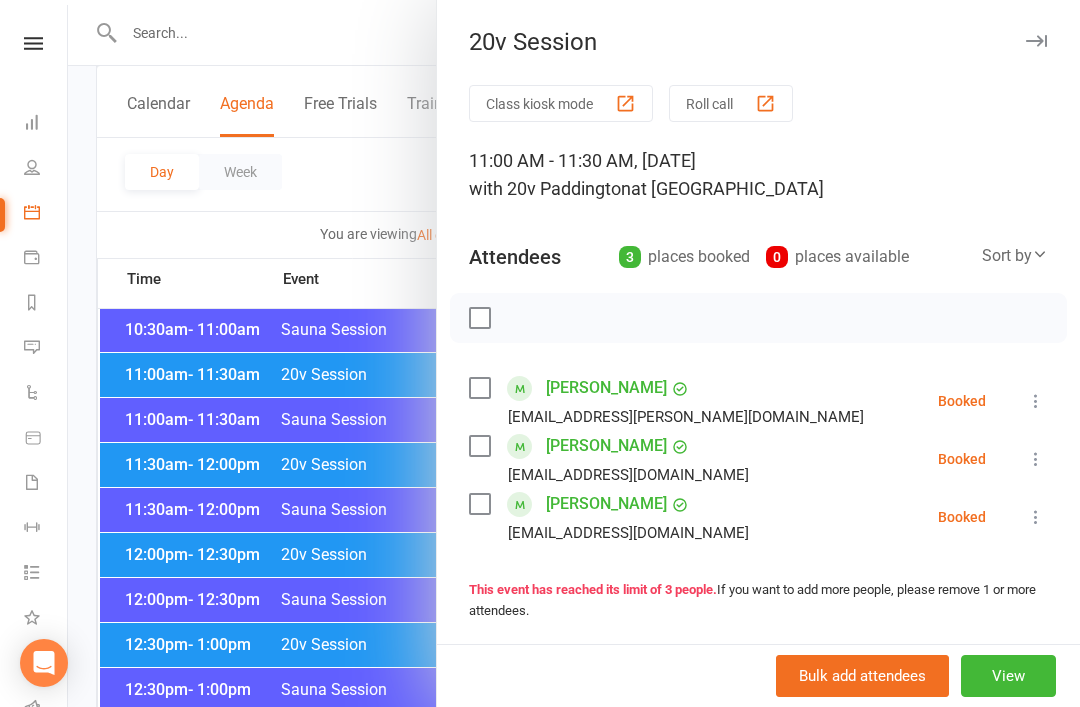 click on "Giselle Vieira  gisellevieira33@icloud.com Booked More info  Remove  Check in  Mark absent  Send message  All bookings for series" at bounding box center [758, 517] 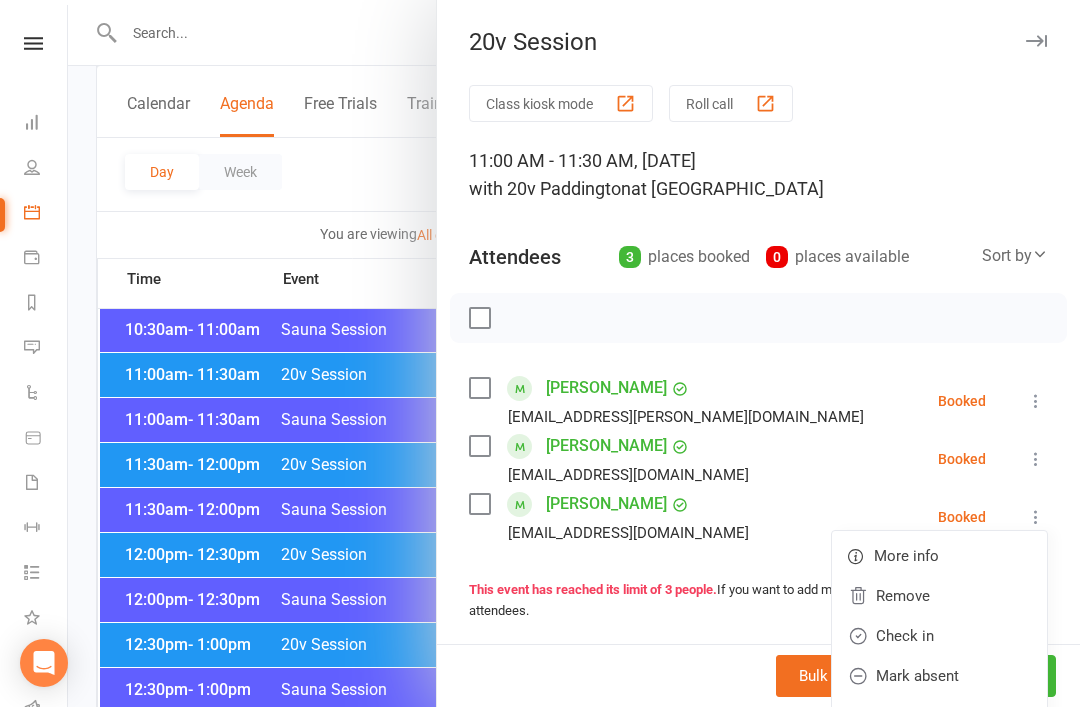 click on "Remove" at bounding box center [939, 596] 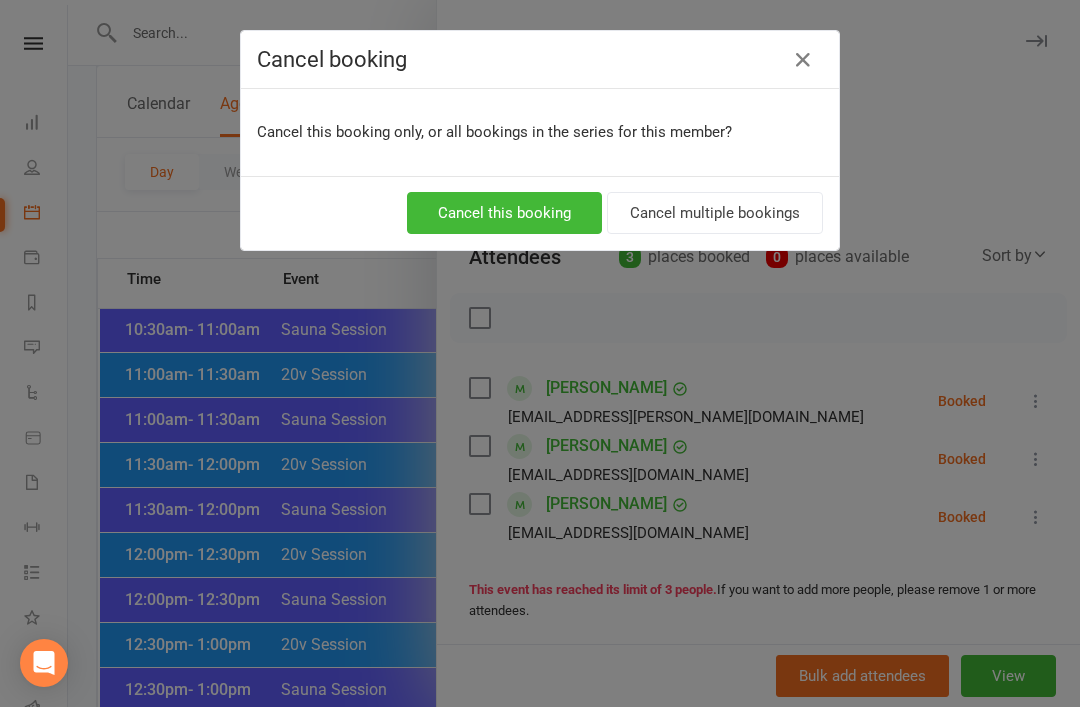 click on "Cancel this booking" at bounding box center (504, 213) 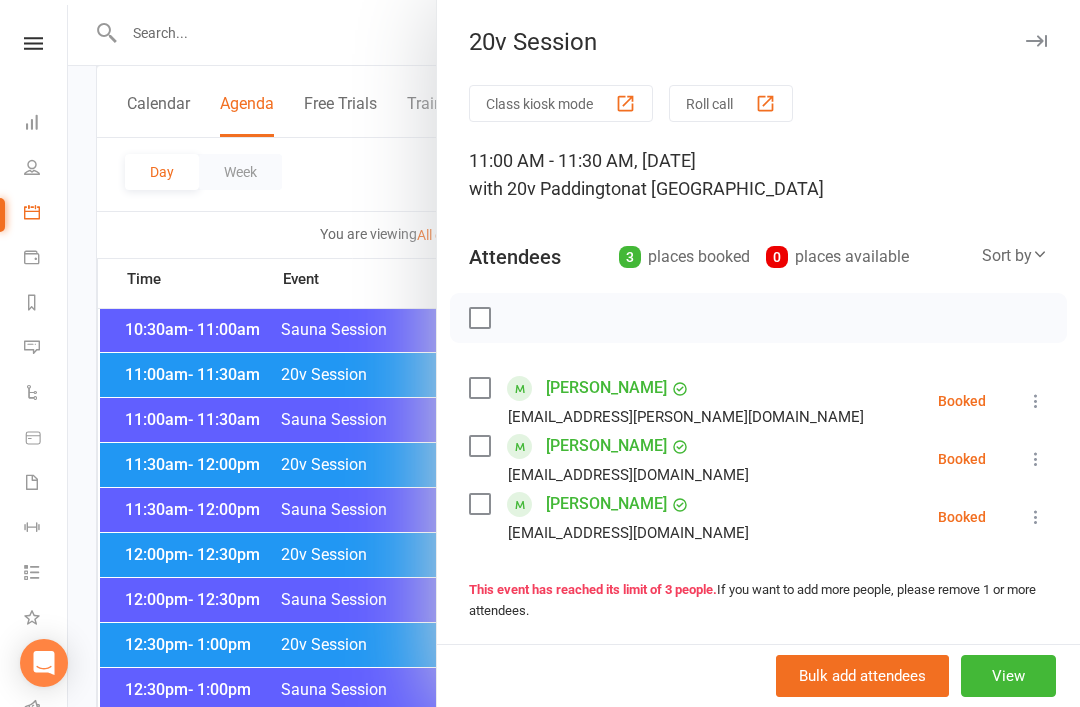 click at bounding box center (574, 353) 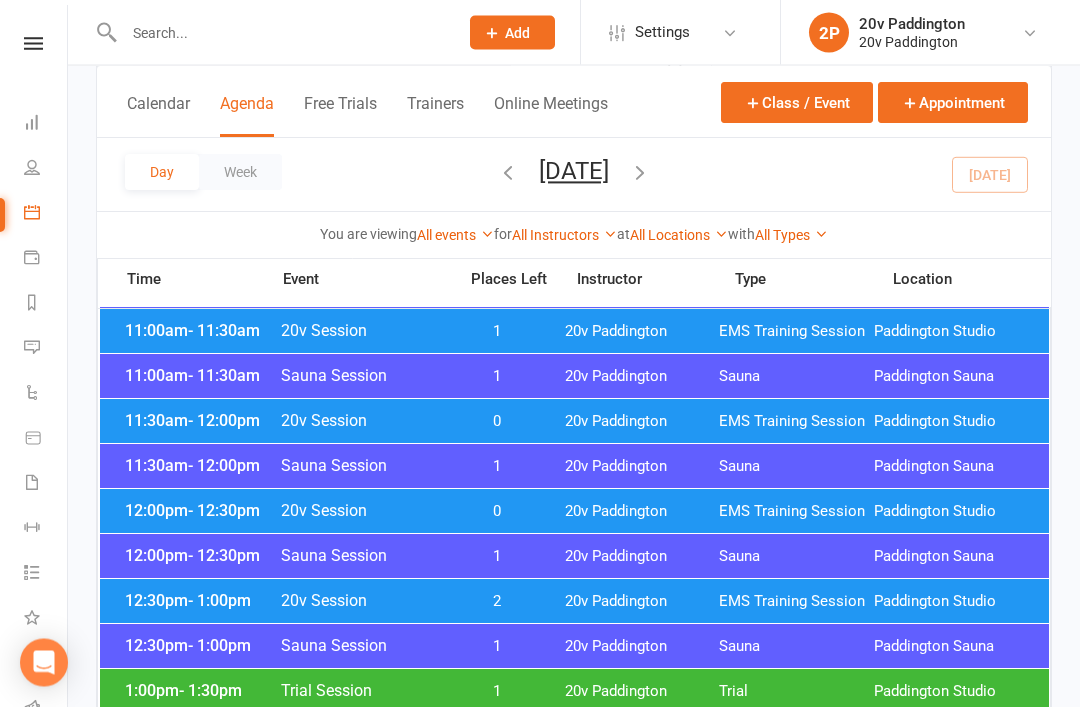 click on "2" at bounding box center (497, 602) 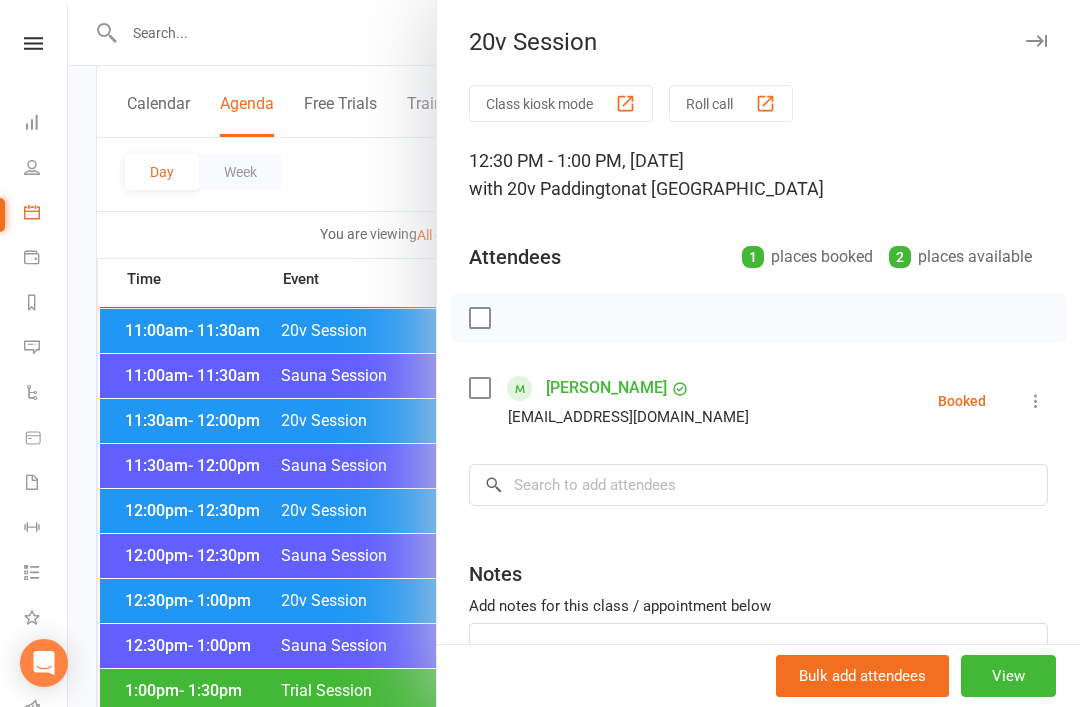 click on "Class kiosk mode  Roll call  12:30 PM - 1:00 PM, Saturday, July, 12, 2025 with 20v Paddington  at  Paddington Studio  Attendees  1  places booked 2  places available   Nicky Kiel  Nickyakom24@gmail.com Booked More info  Remove  Check in  Mark absent  Send message  All bookings for series  × No results
Notes  Add notes for this class / appointment below" at bounding box center (758, 437) 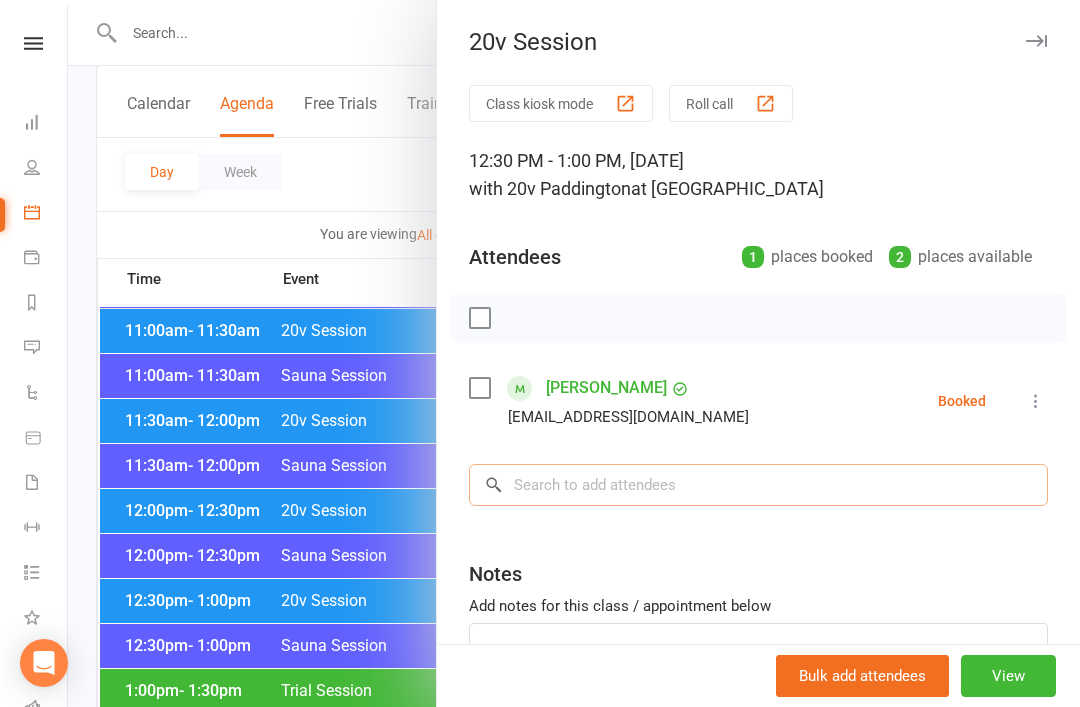 click at bounding box center (758, 485) 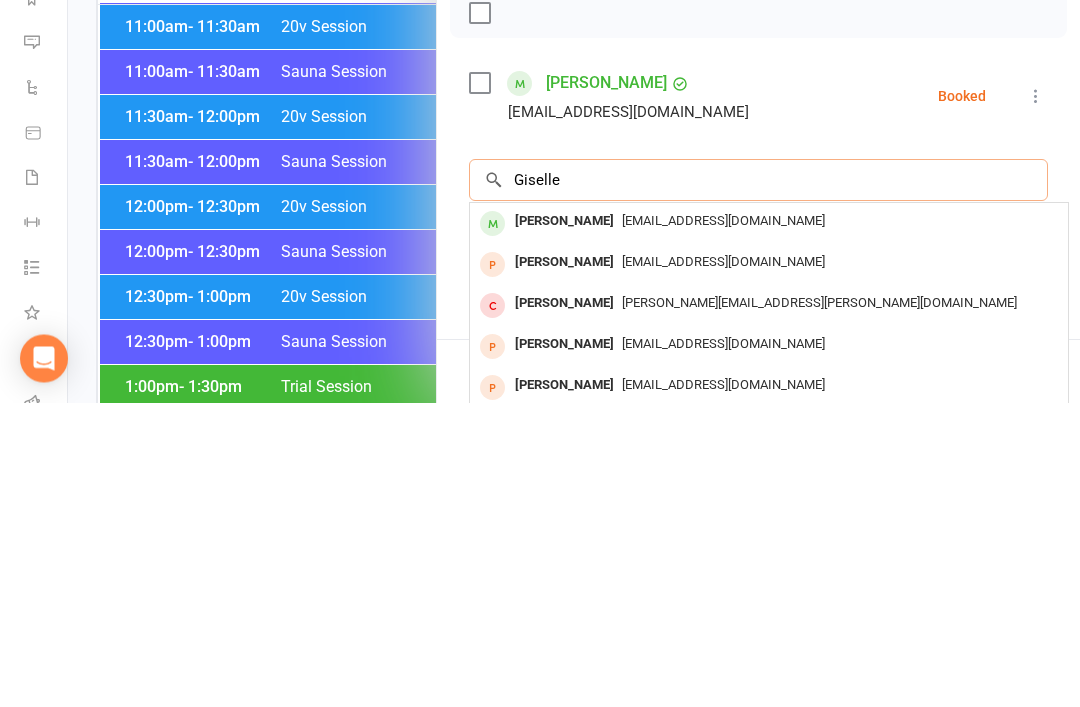 type on "Giselle" 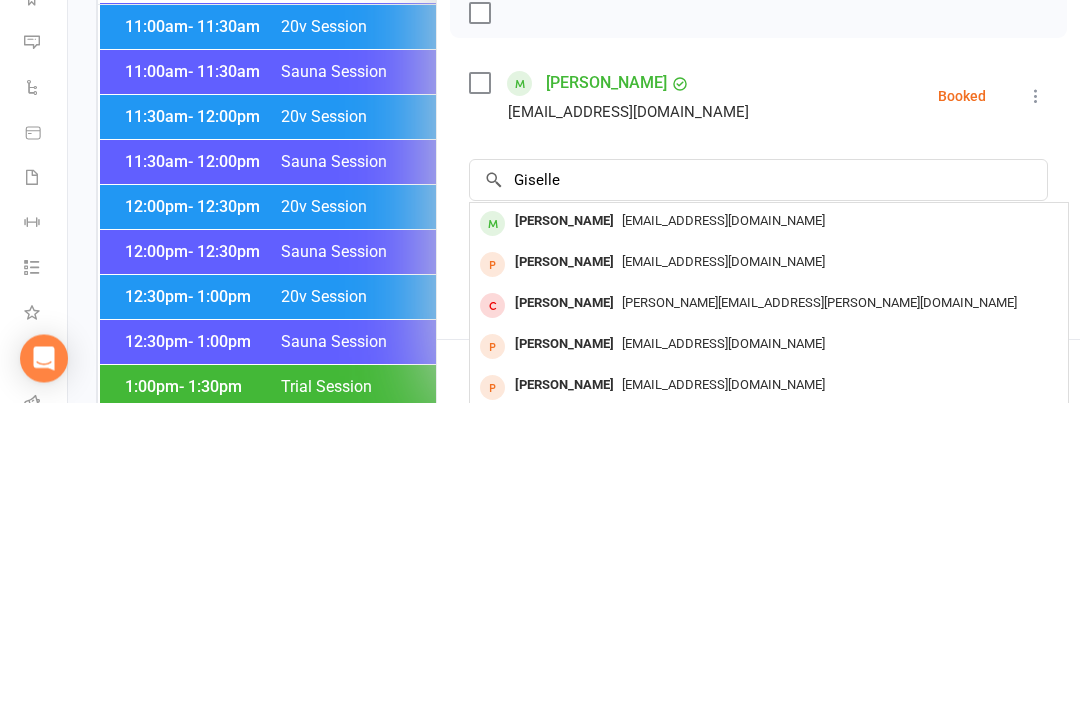 click on "gisellevieira33@icloud.com" at bounding box center [723, 525] 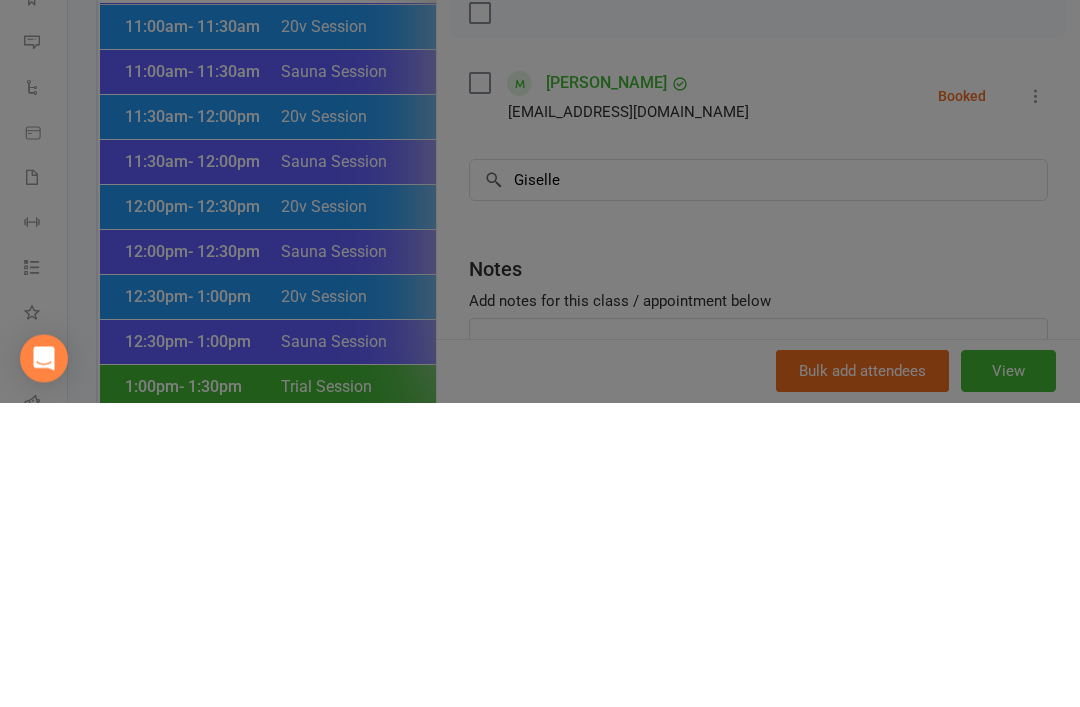 type 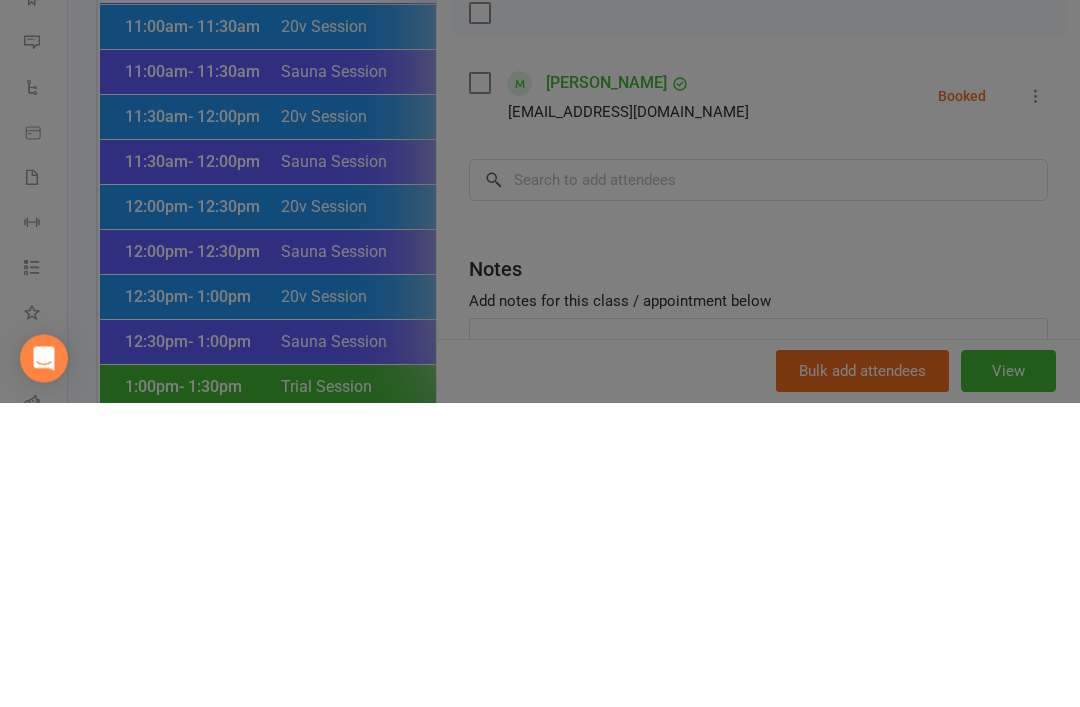 scroll, scrollTop: 1211, scrollLeft: 0, axis: vertical 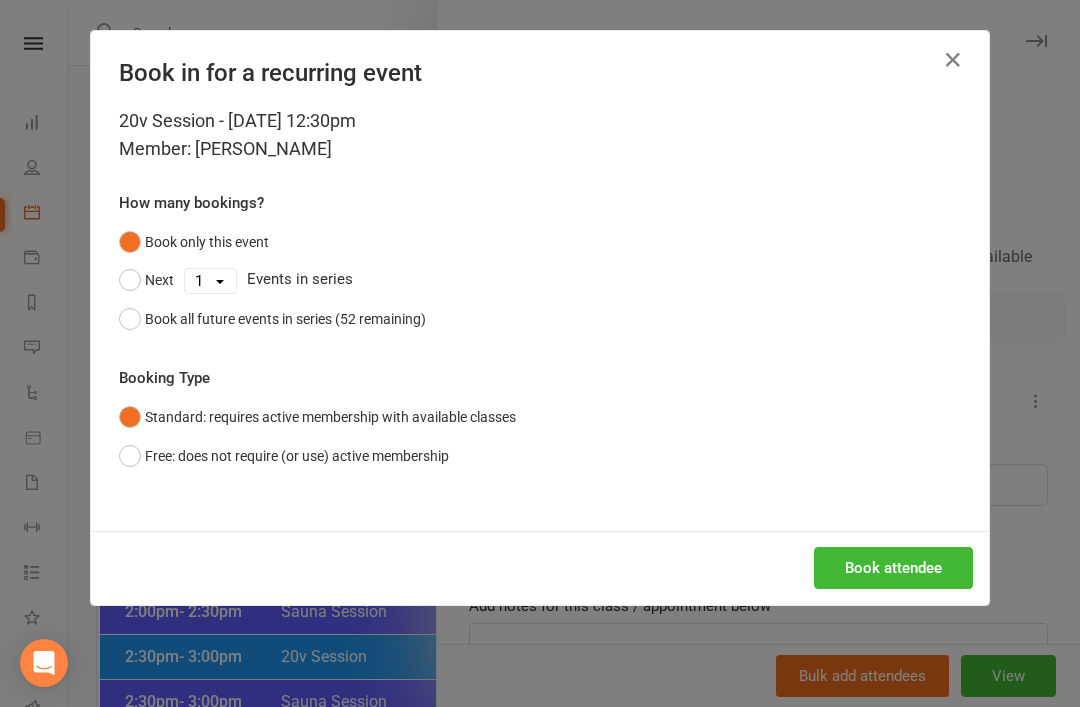 click on "Book attendee" at bounding box center [893, 568] 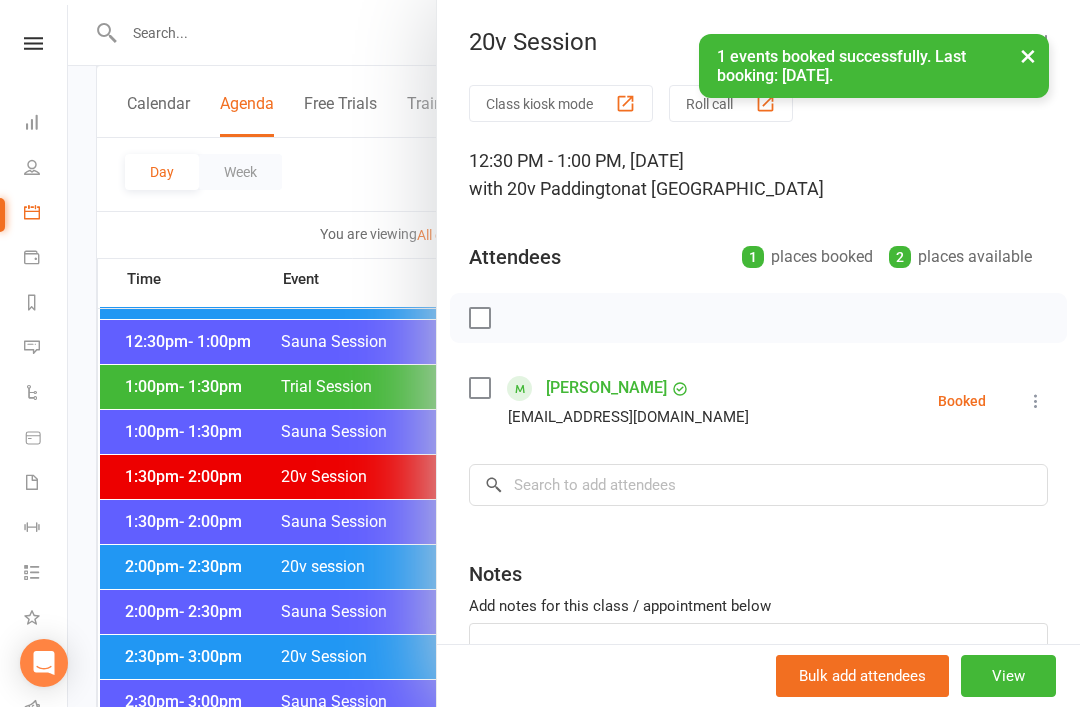 click at bounding box center [574, 353] 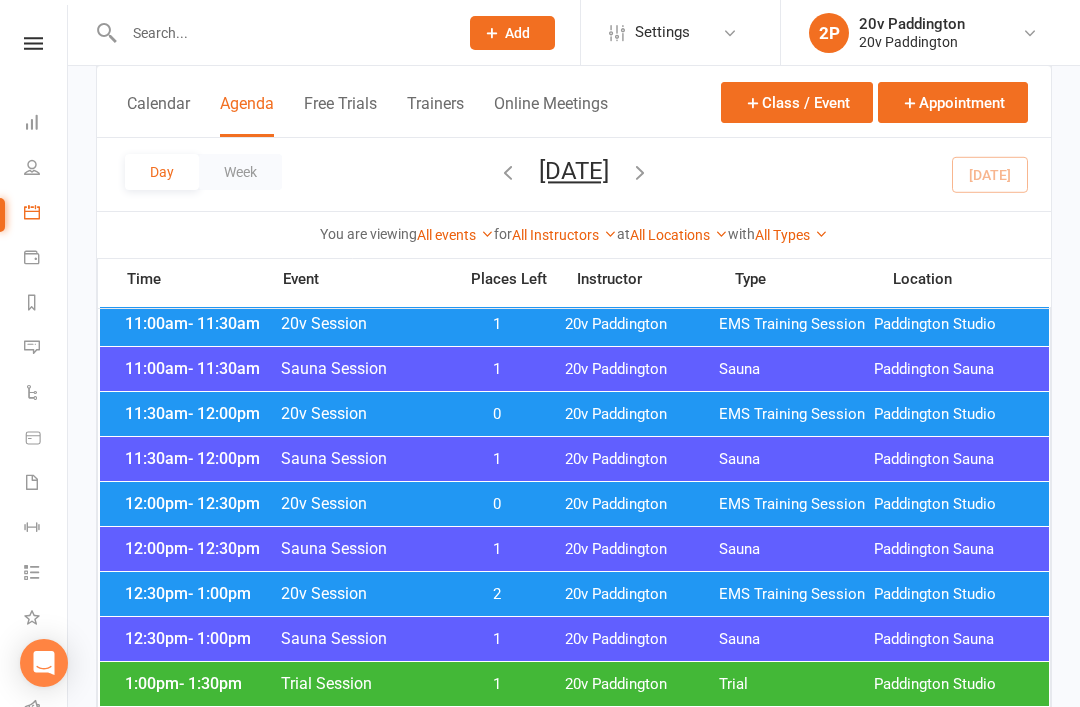 scroll, scrollTop: 871, scrollLeft: 0, axis: vertical 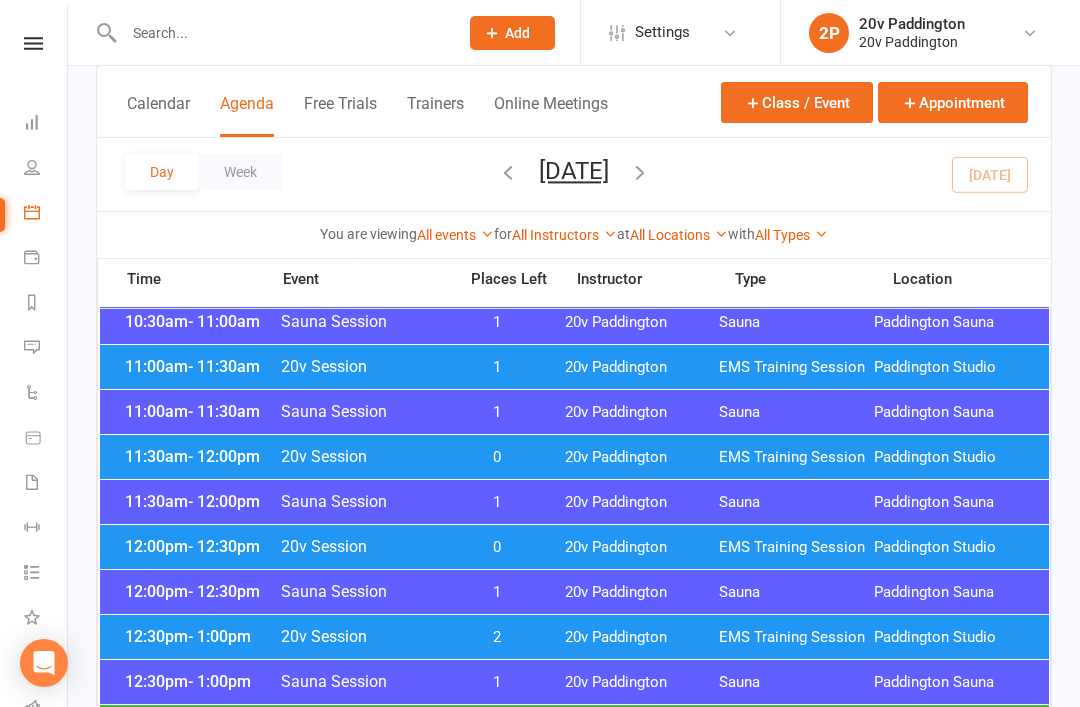 click on "11:00am  - 11:30am 20v Session 1 20v Paddington EMS Training Session Paddington Studio" at bounding box center [574, 367] 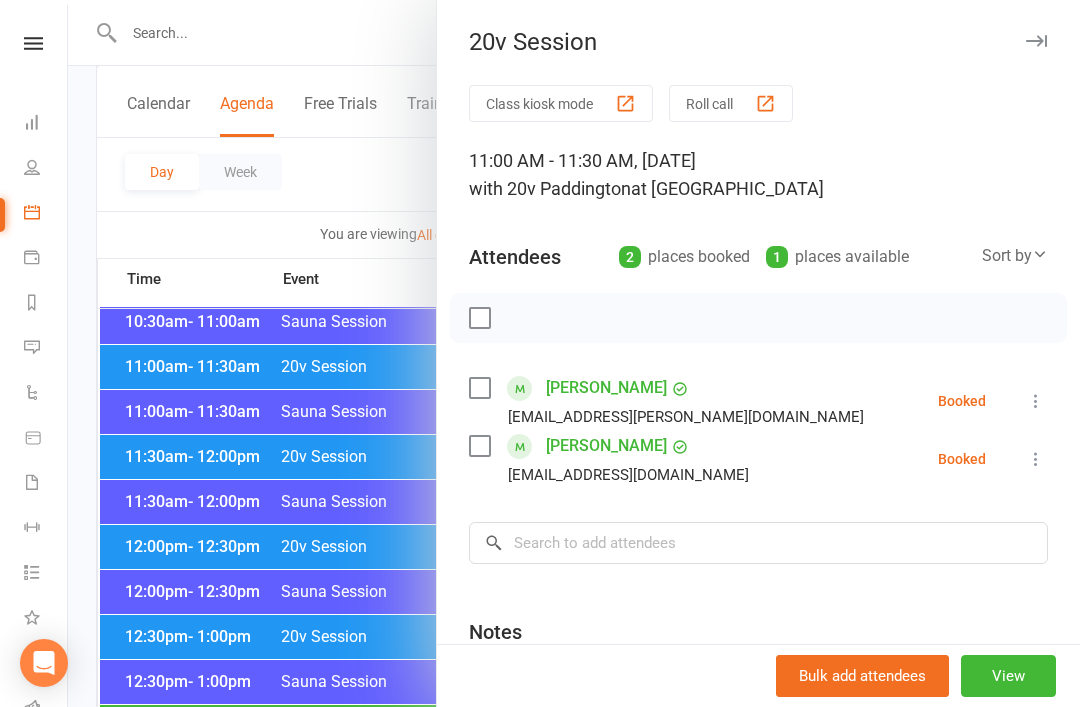 click at bounding box center [574, 353] 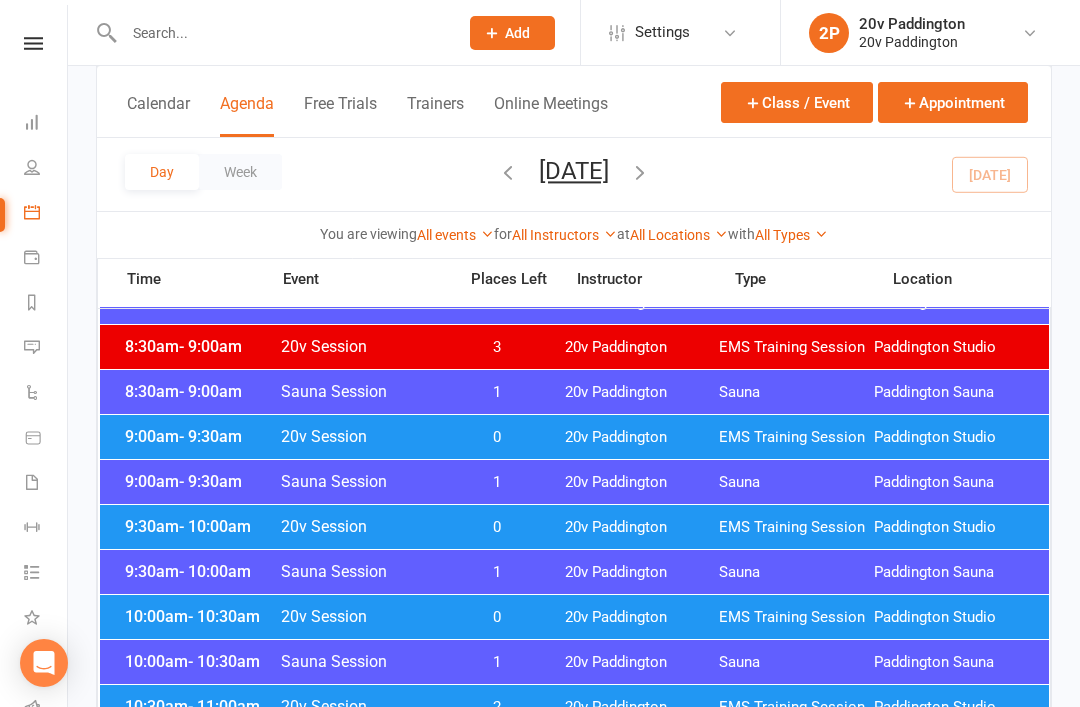 scroll, scrollTop: 431, scrollLeft: 0, axis: vertical 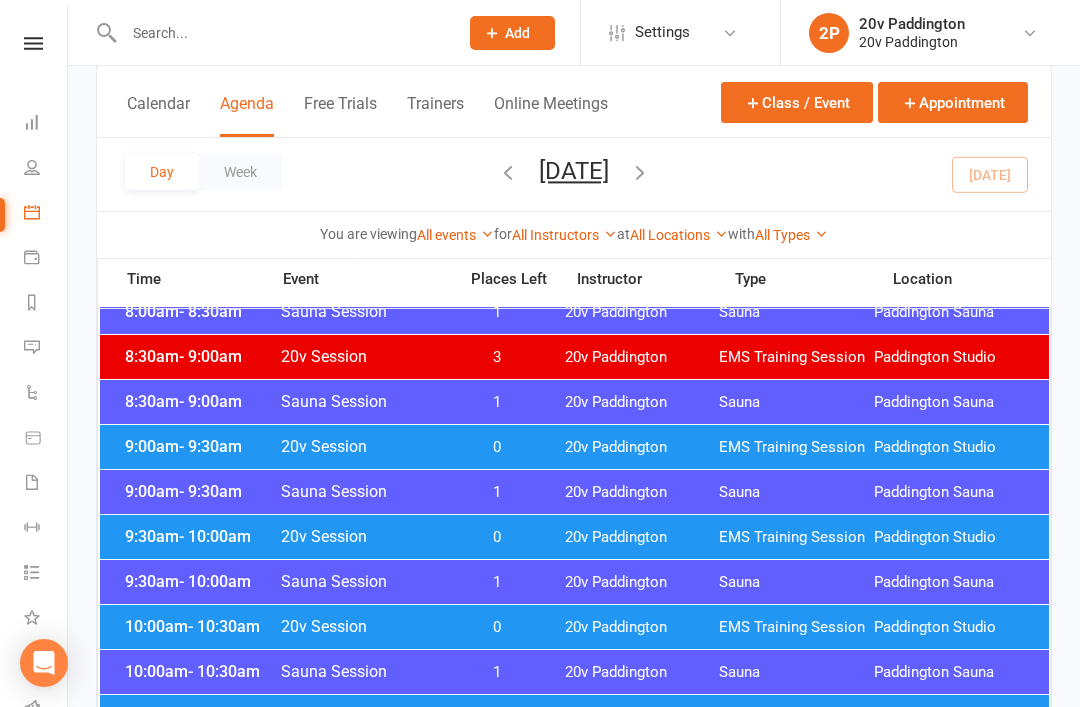 click on "9:00am  - 9:30am 20v Session 0 20v Paddington EMS Training Session Paddington Studio" at bounding box center (574, 447) 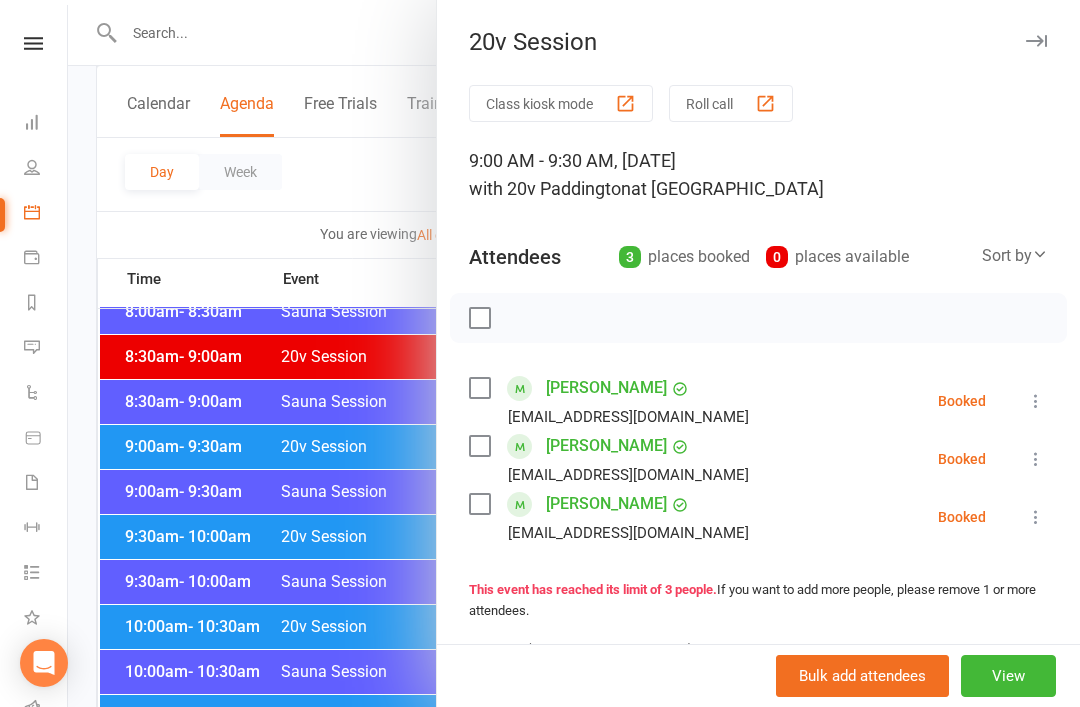 click on "Hilary Anderson  Hilaryanderson88@gmail.com Booked More info  Remove  Check in  Mark absent  Send message  All bookings for series" at bounding box center [758, 401] 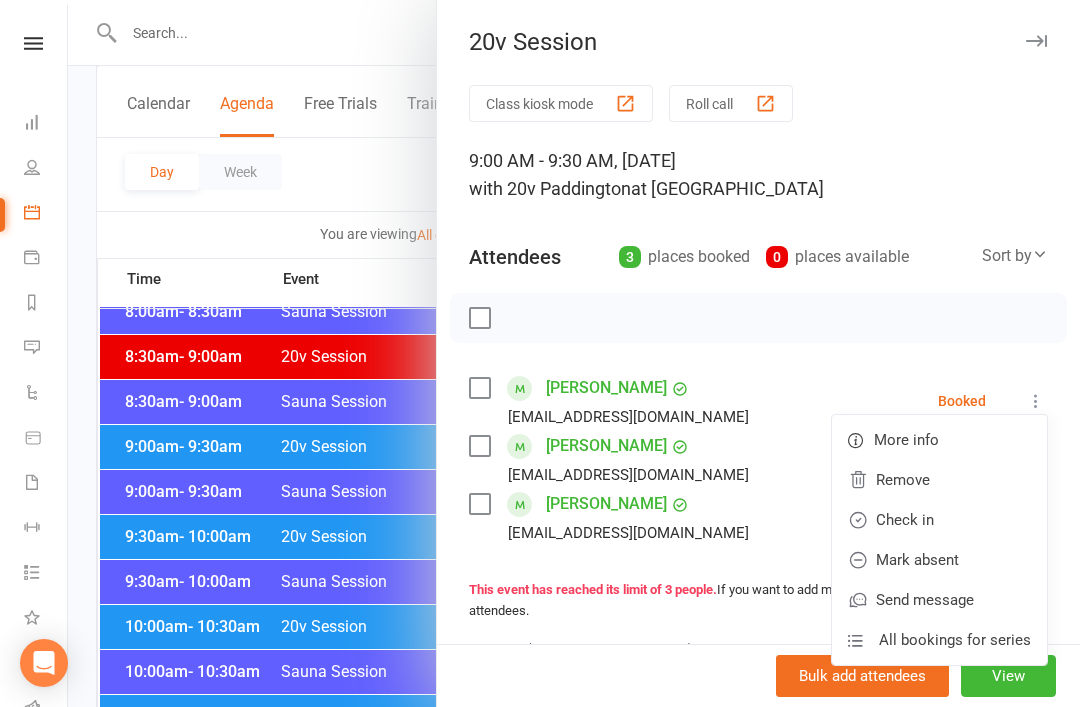 click on "Check in" at bounding box center [939, 520] 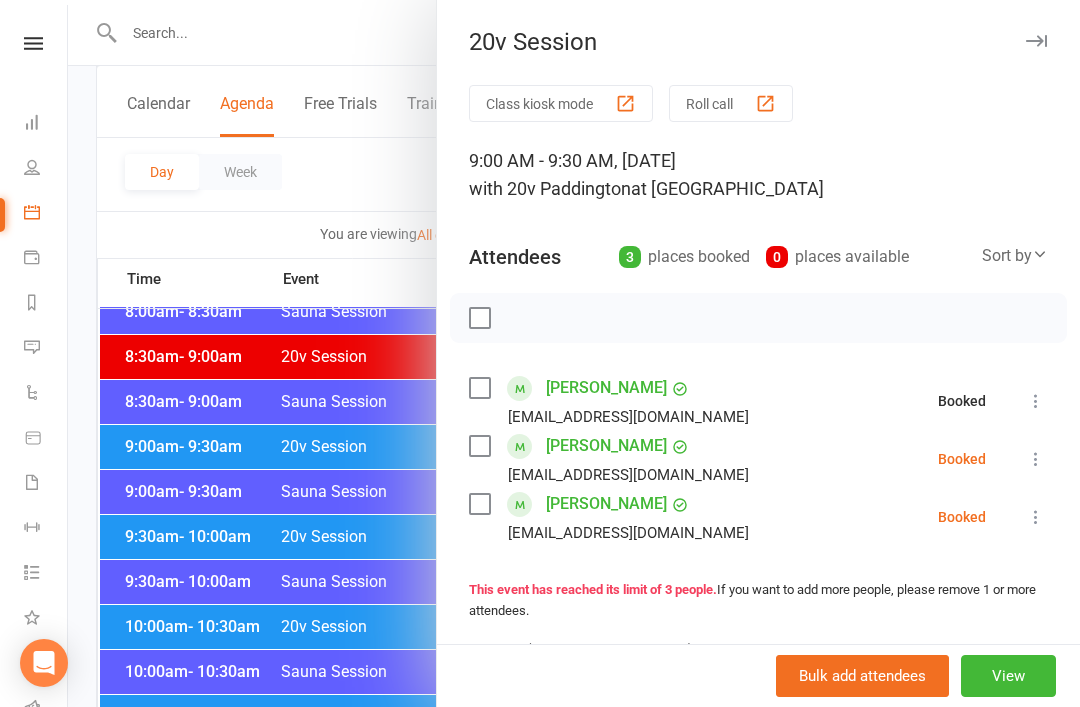 click at bounding box center [1036, 459] 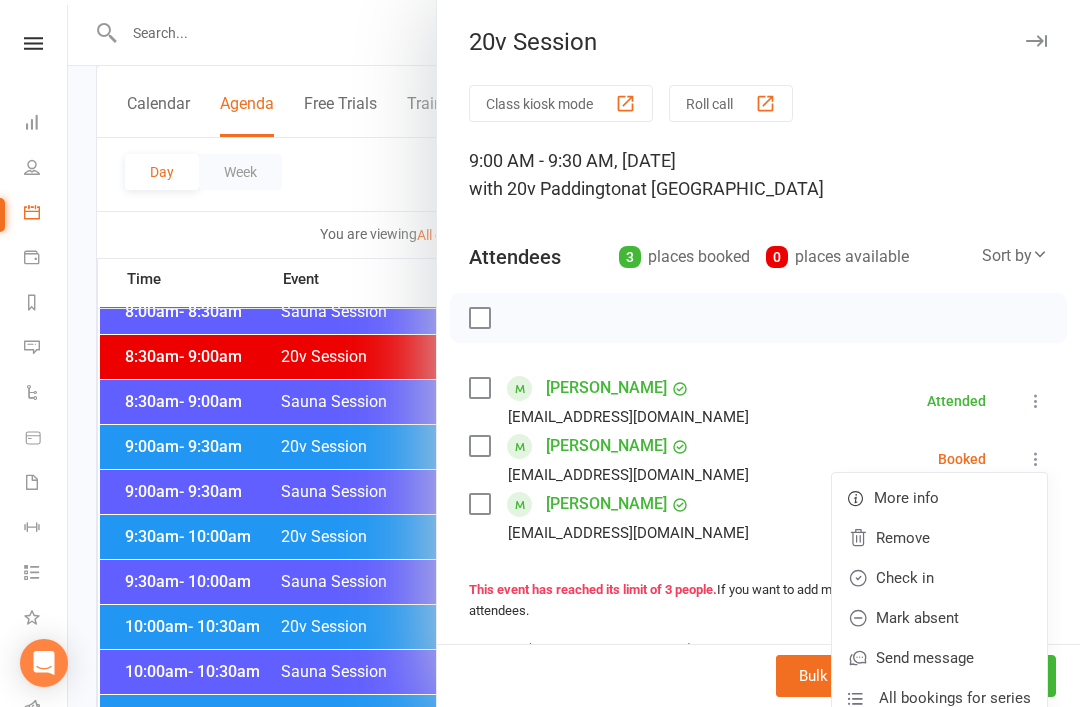 click on "Check in" at bounding box center [939, 578] 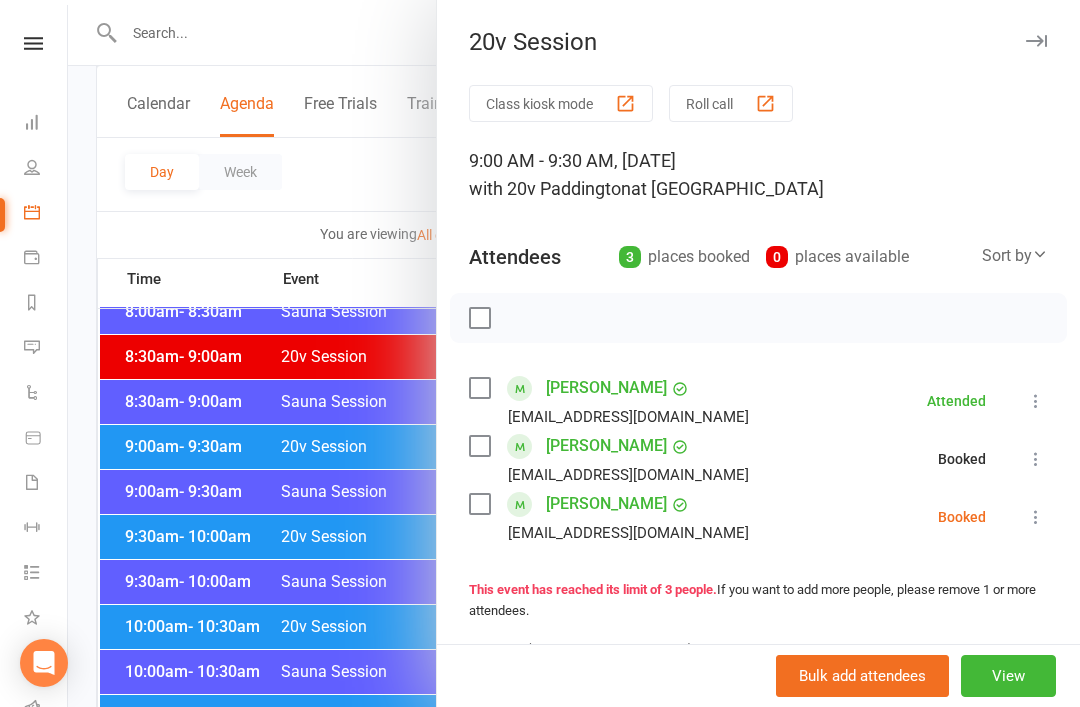 click at bounding box center [1036, 517] 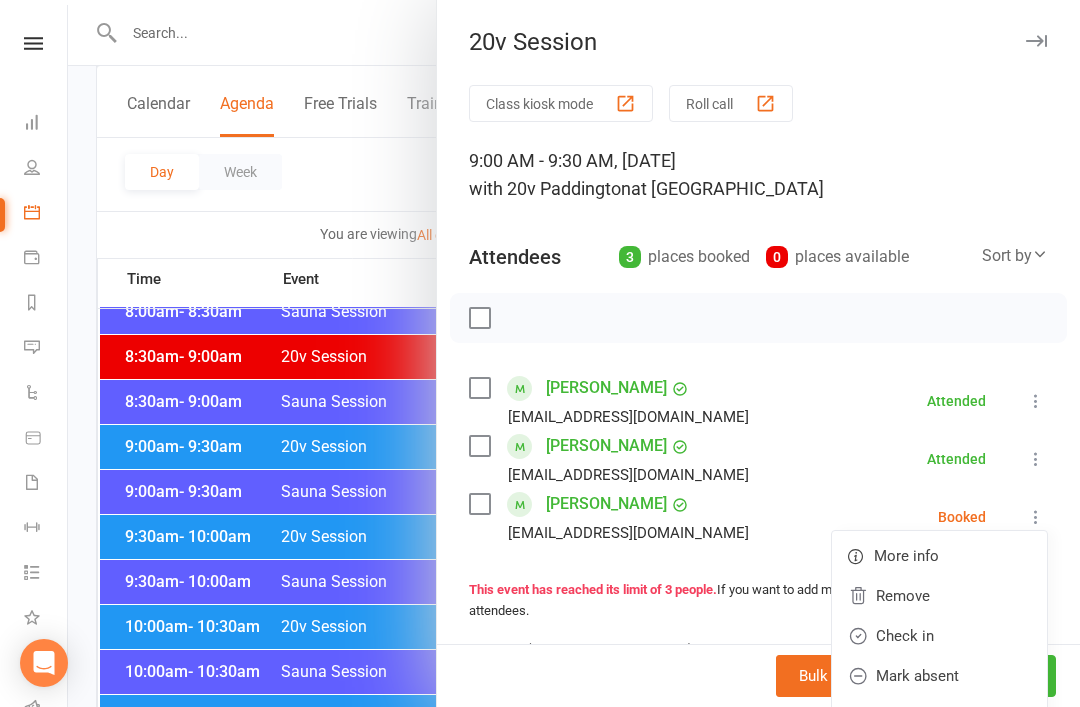 click on "Check in" at bounding box center [939, 636] 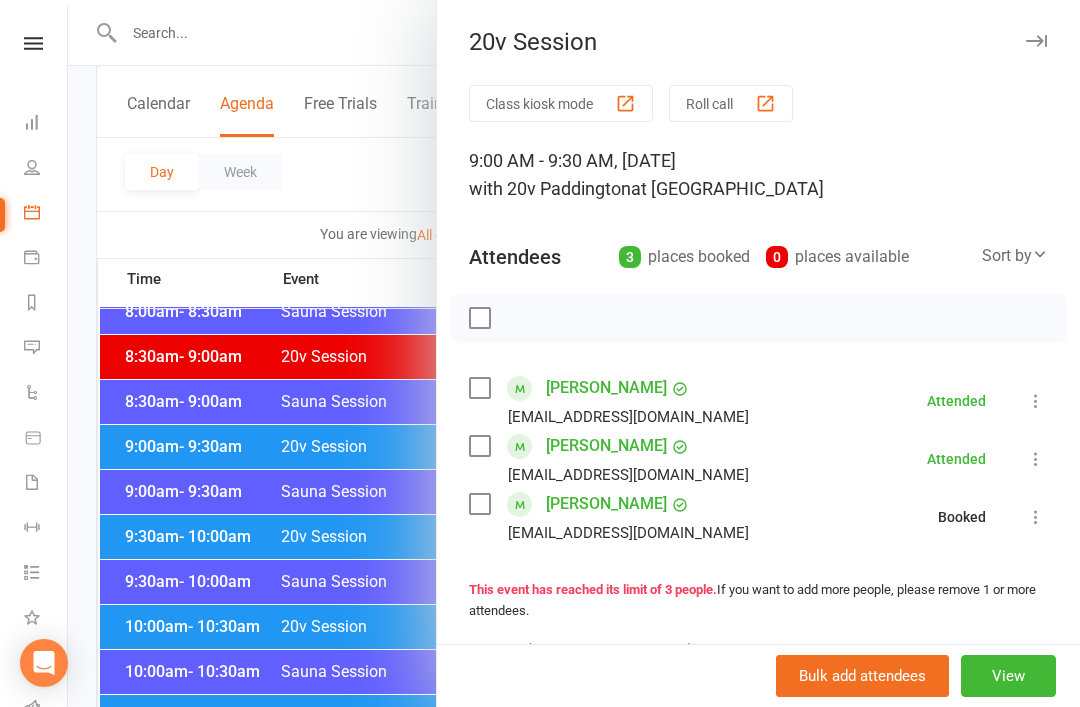 click at bounding box center [574, 353] 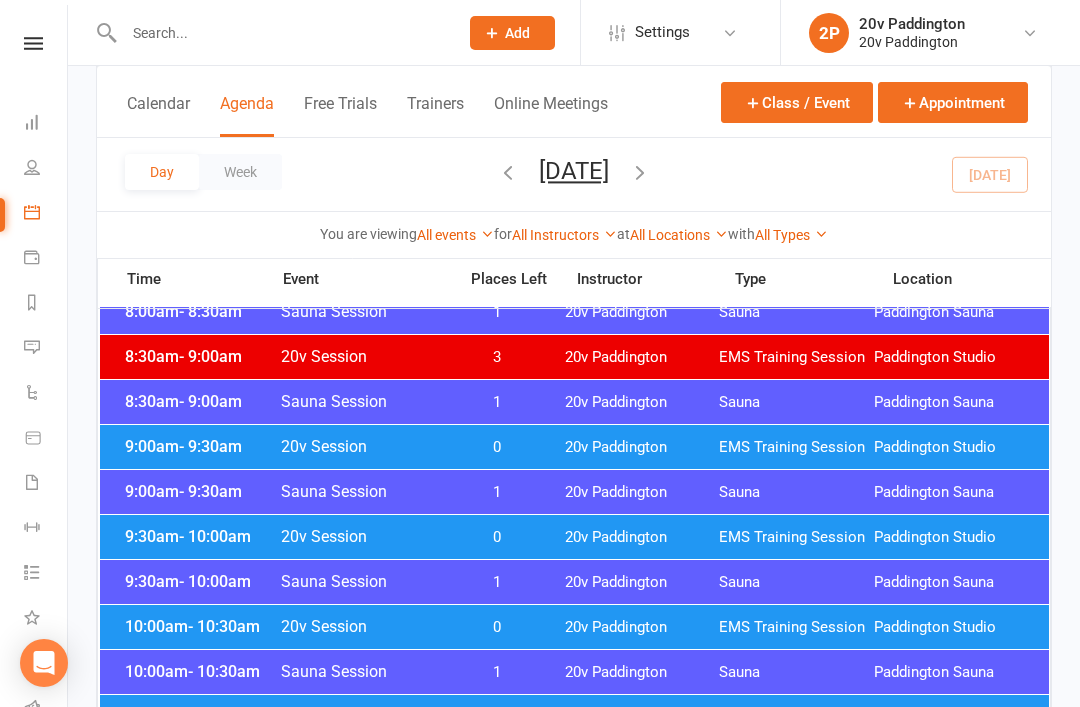 click on "9:30am  - 10:00am 20v Session 0 20v Paddington EMS Training Session Paddington Studio" at bounding box center (574, 537) 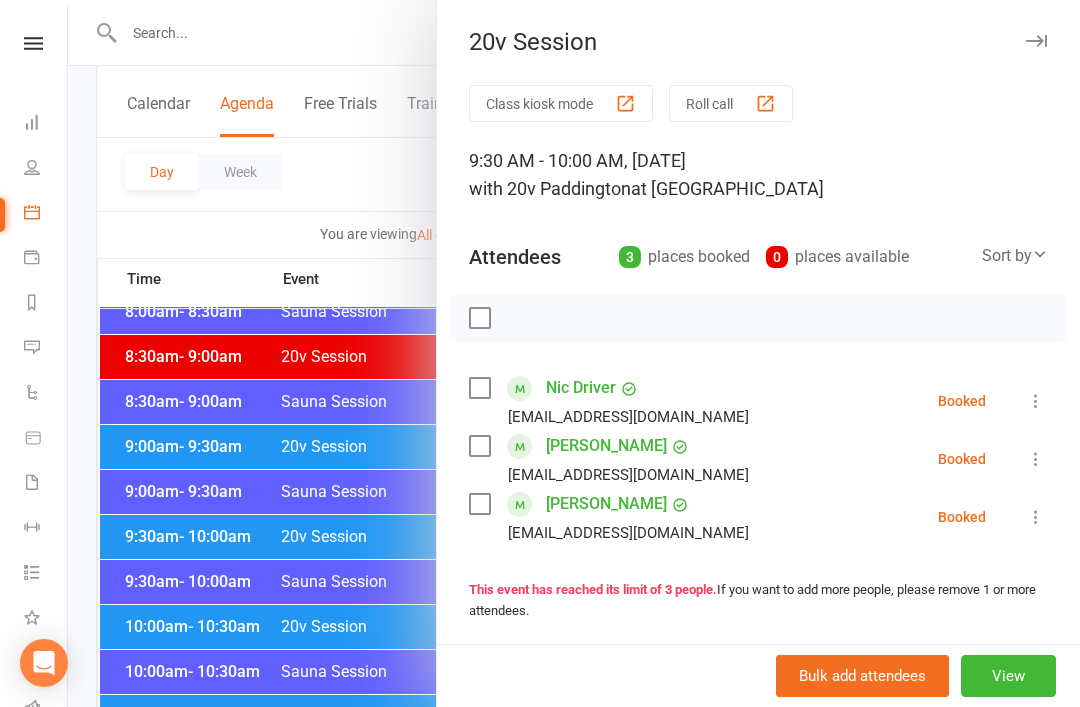 click at bounding box center [1036, 401] 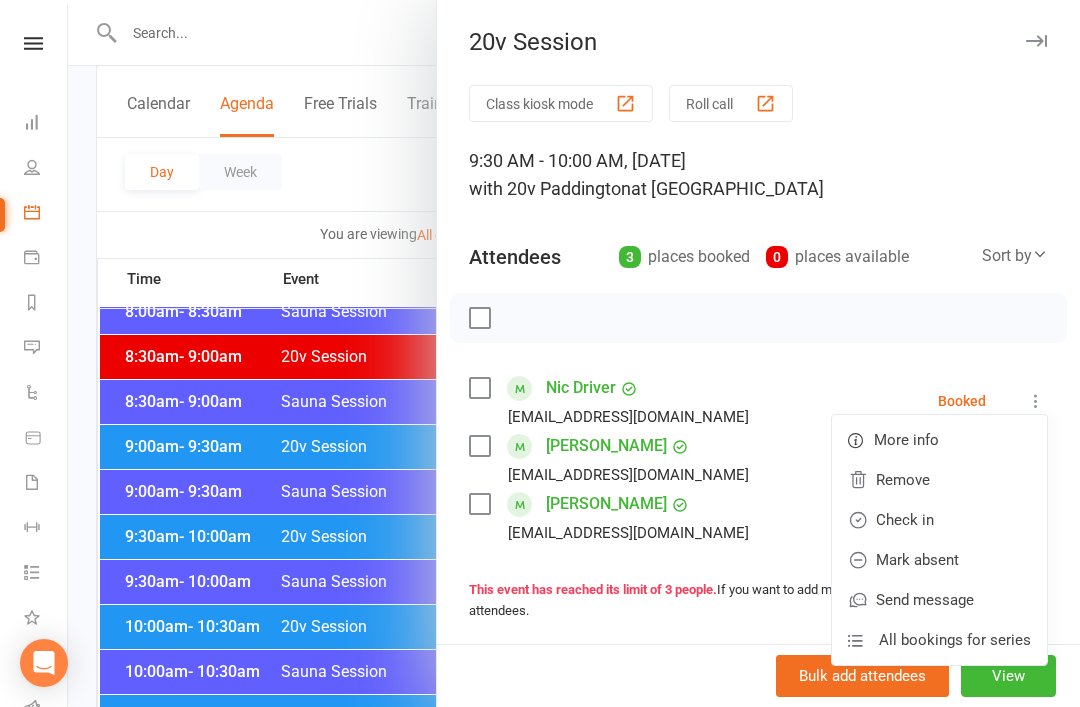 click on "Check in" at bounding box center [939, 520] 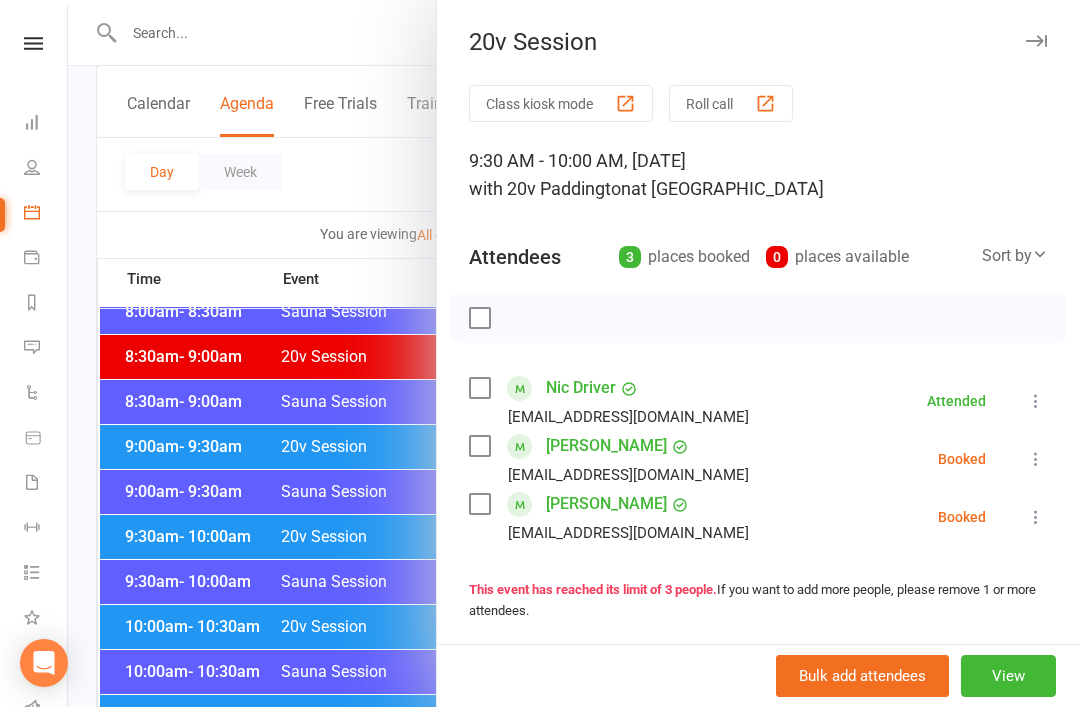 click on "Kiki Hill  kikihill64@gmail.com Booked More info  Remove  Check in  Mark absent  Send message  All bookings for series" at bounding box center (758, 459) 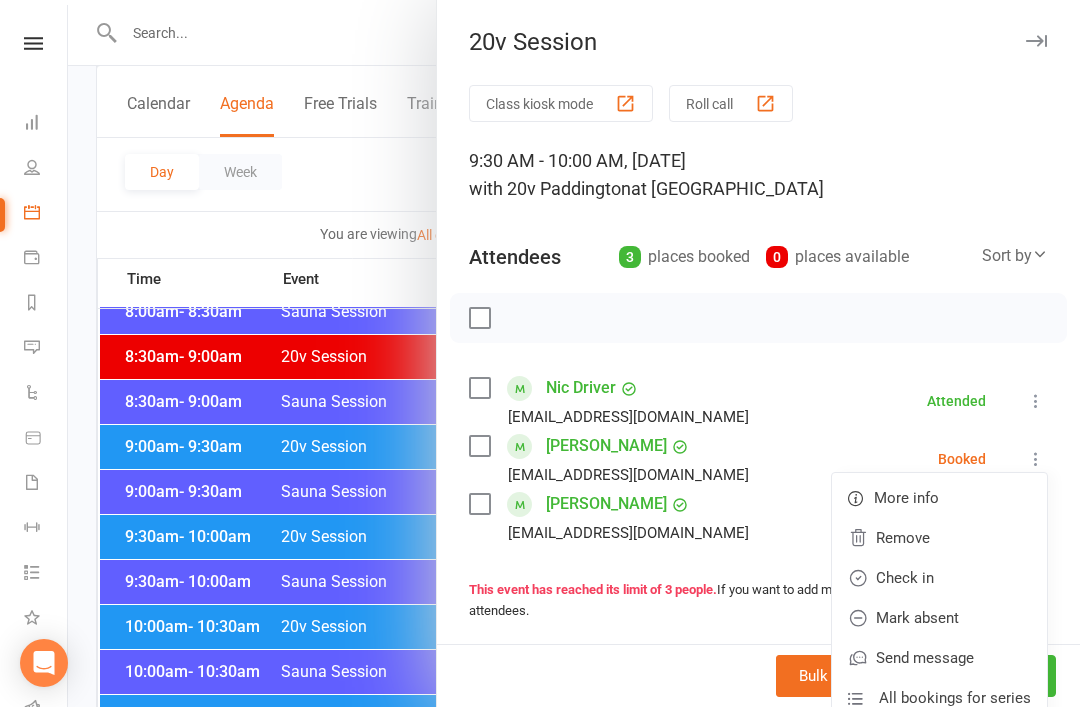 click on "Check in" at bounding box center [939, 578] 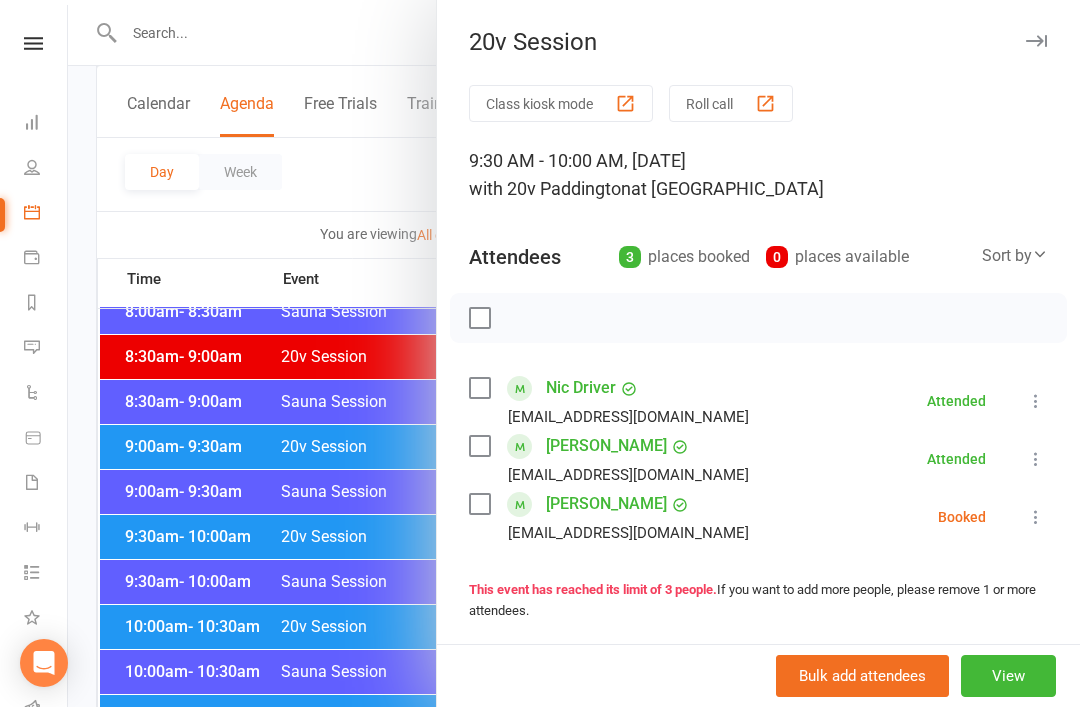 click at bounding box center (1036, 517) 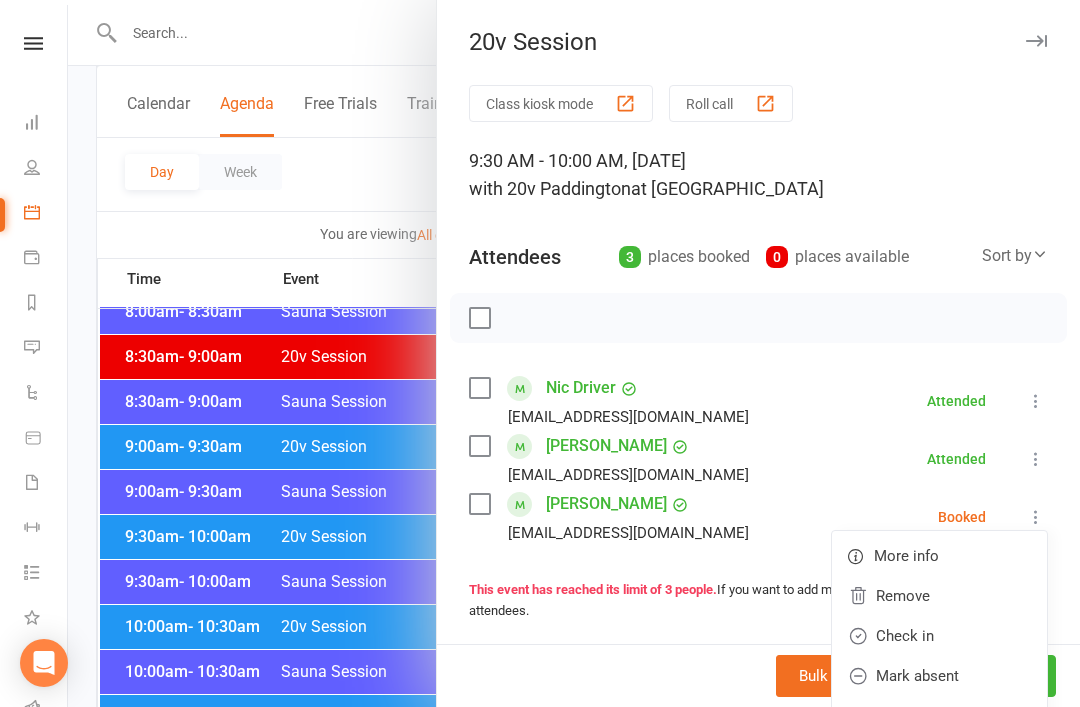 click on "Check in" at bounding box center [939, 636] 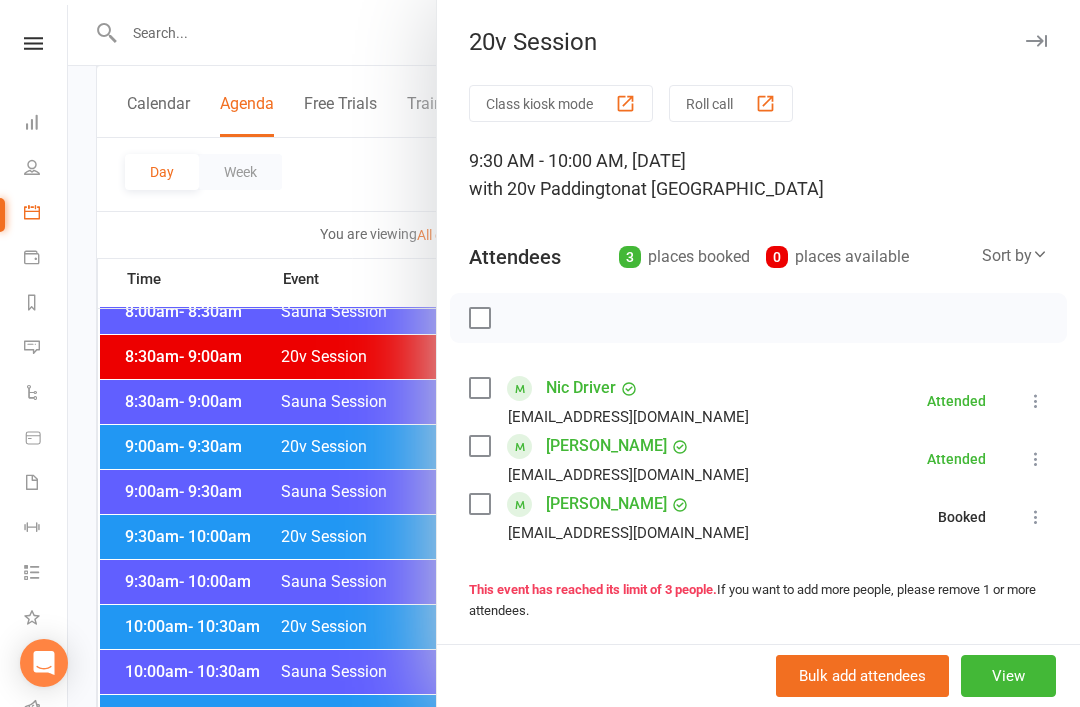 click at bounding box center [574, 353] 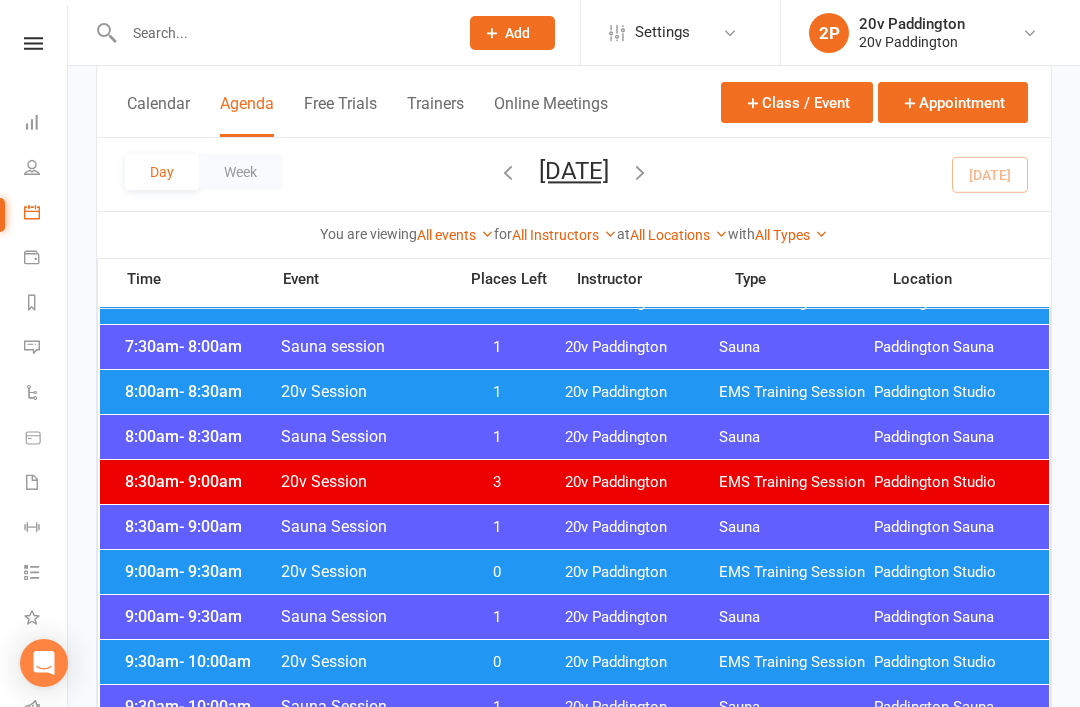 scroll, scrollTop: 285, scrollLeft: 0, axis: vertical 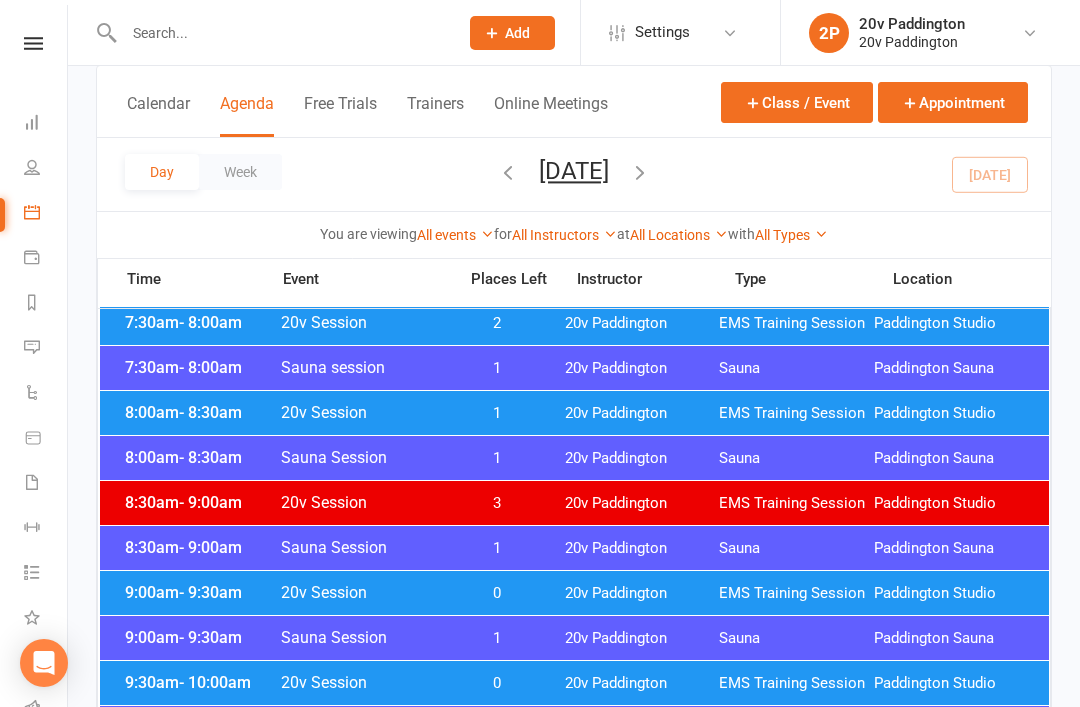 click on "20v Paddington" at bounding box center (642, 413) 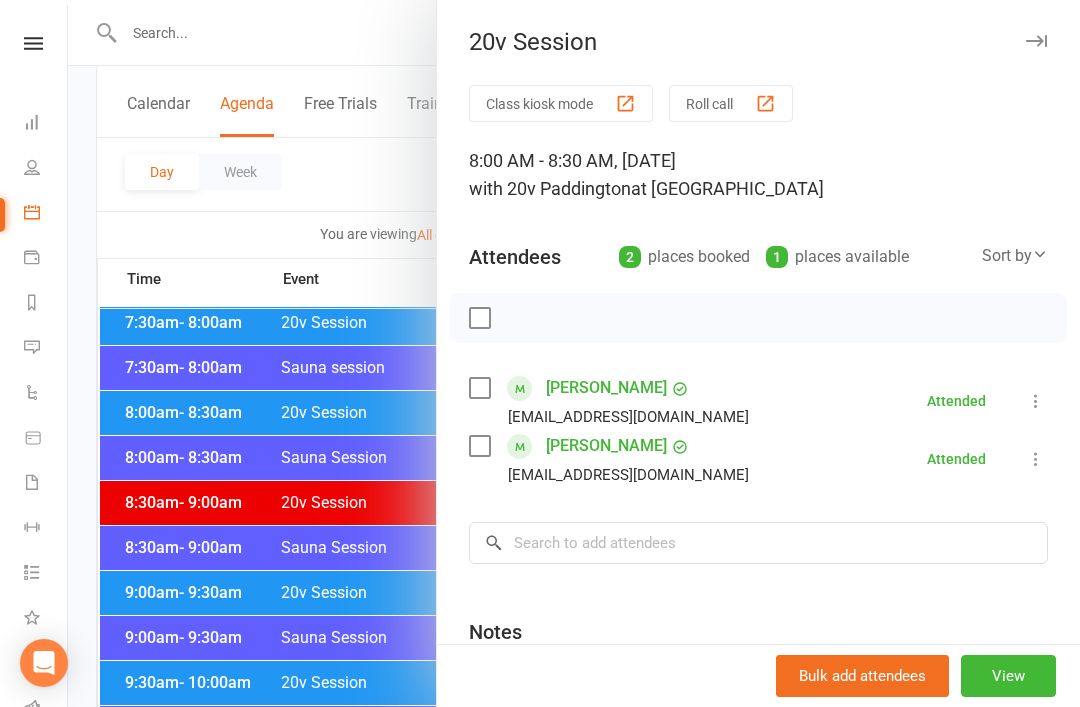 click at bounding box center (574, 353) 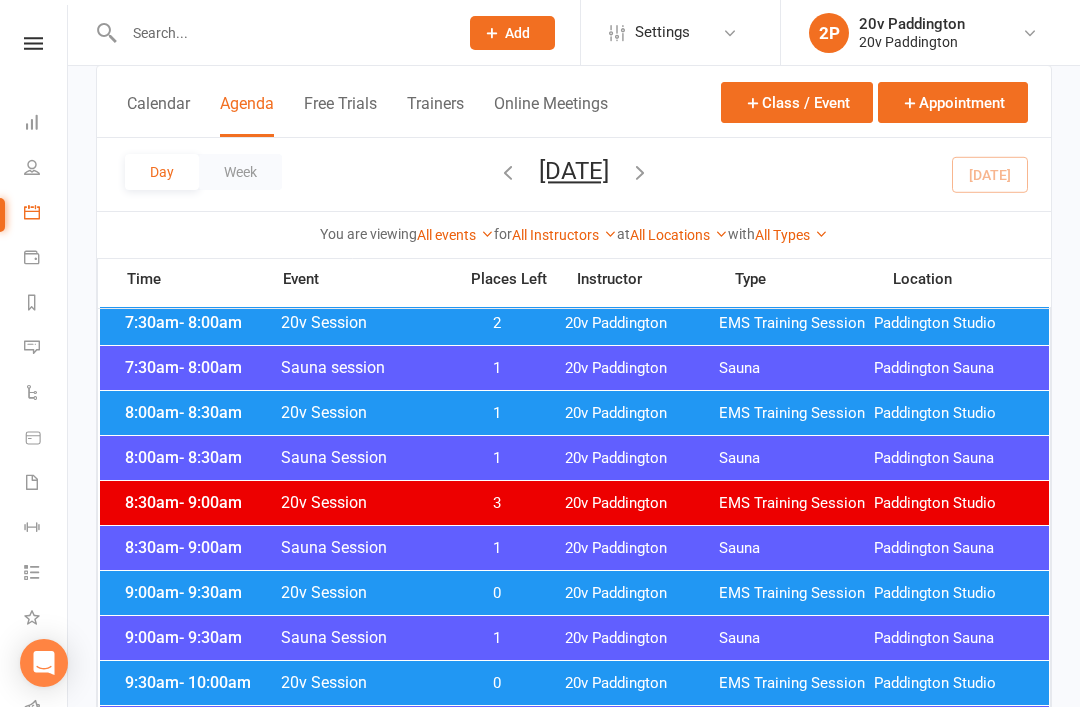 click on "2" at bounding box center (497, 323) 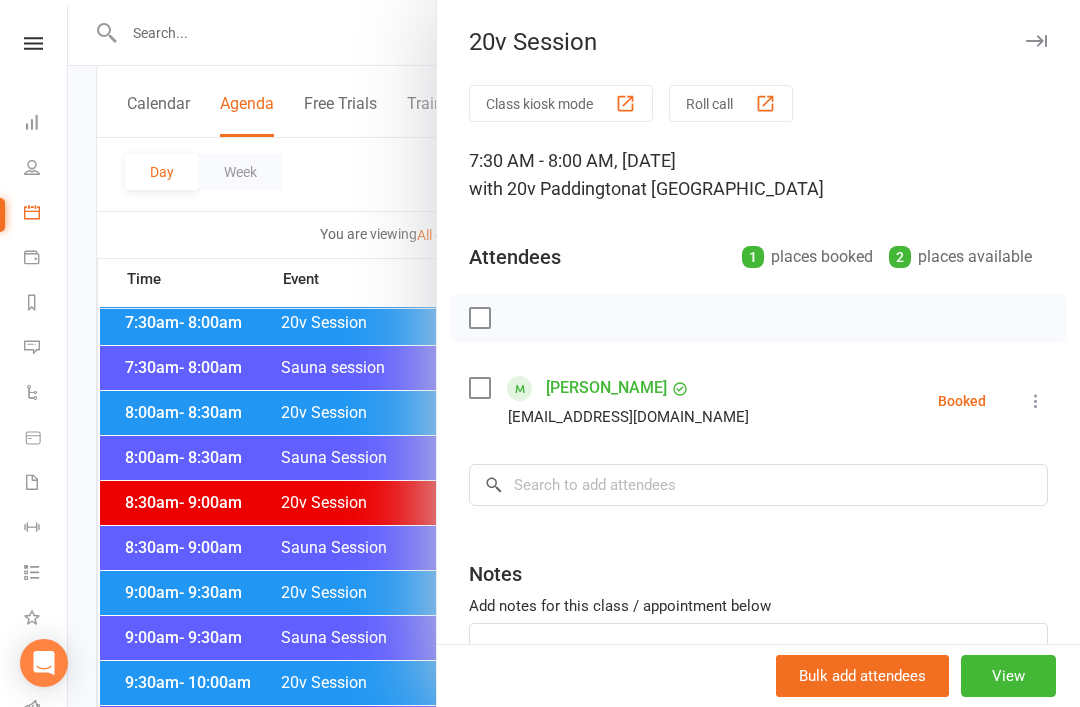 click at bounding box center [1036, 401] 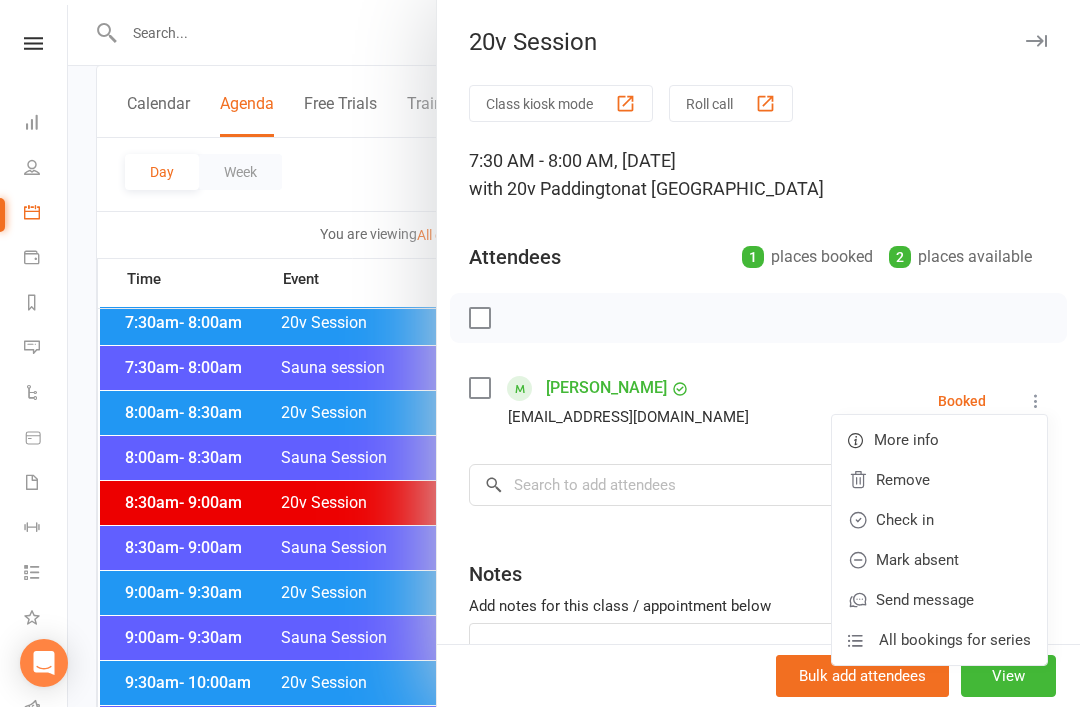 click on "Check in" at bounding box center (939, 520) 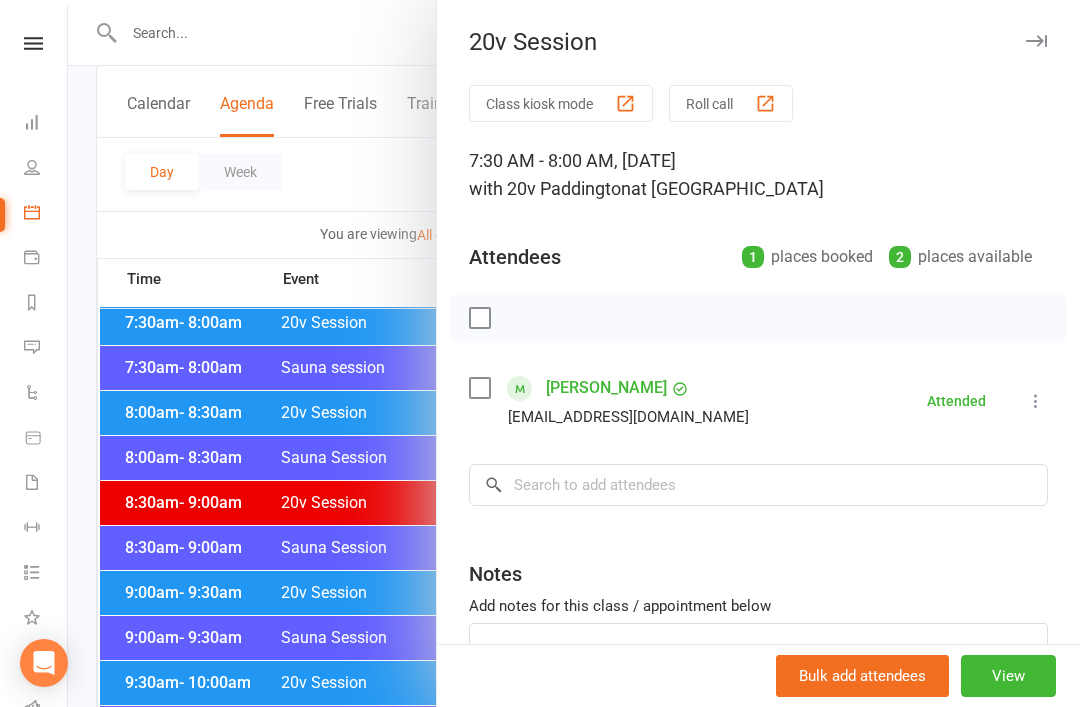 click at bounding box center (574, 353) 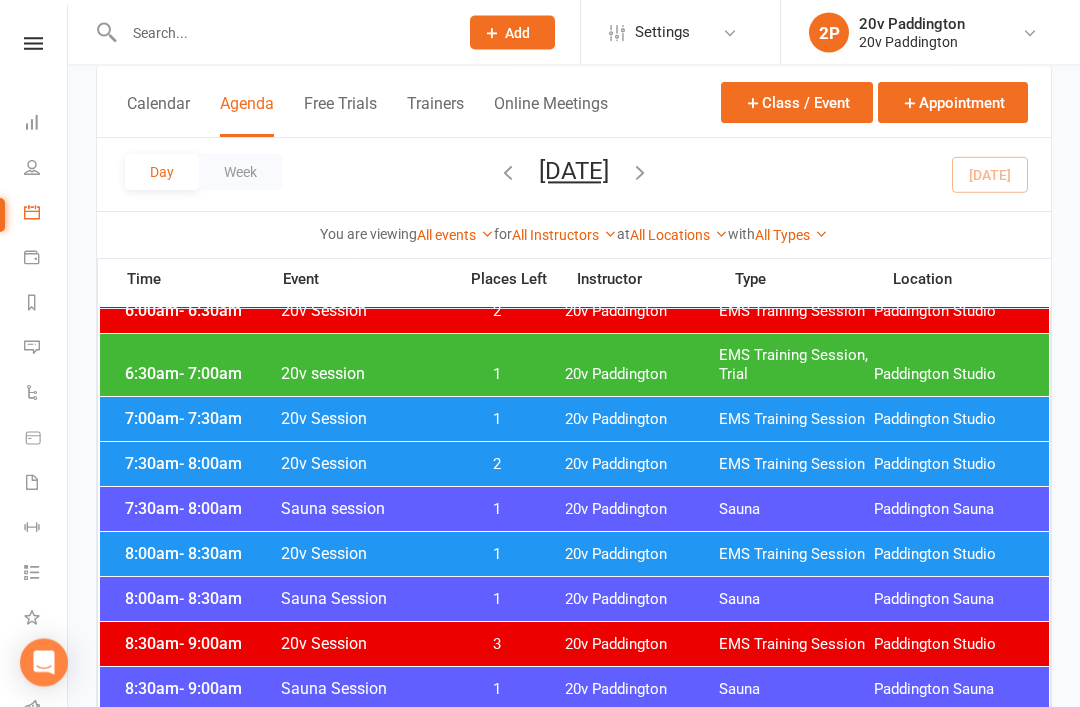 click on "7:00am  - 7:30am 20v Session 1 20v Paddington EMS Training Session Paddington Studio" at bounding box center [574, 420] 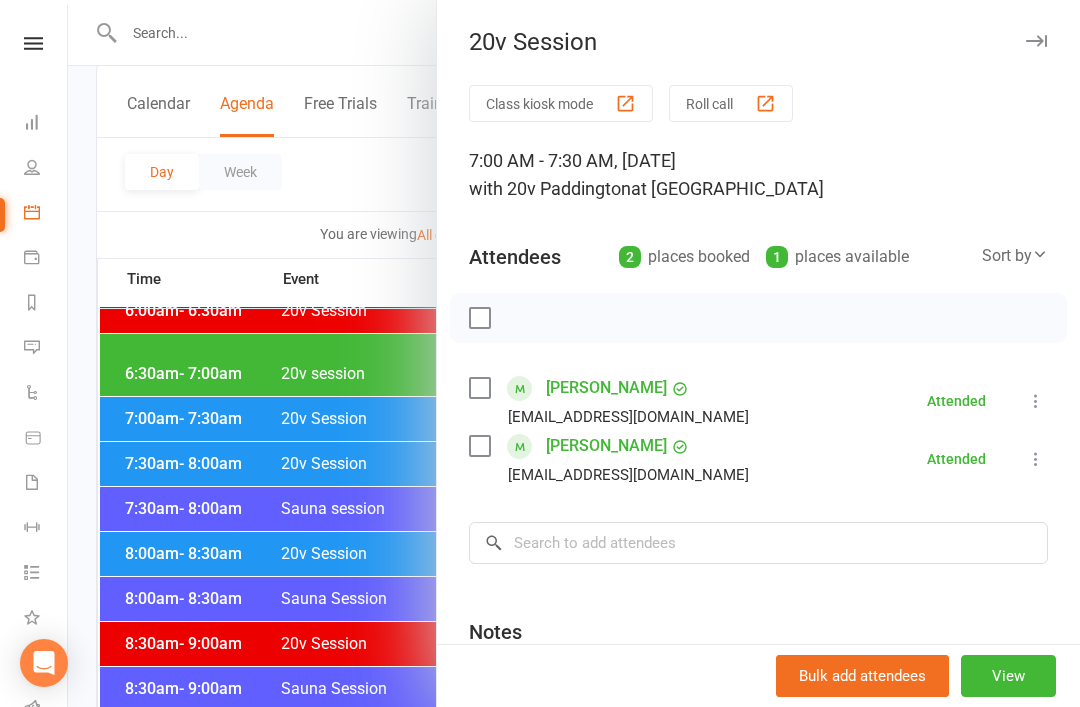 click at bounding box center (574, 353) 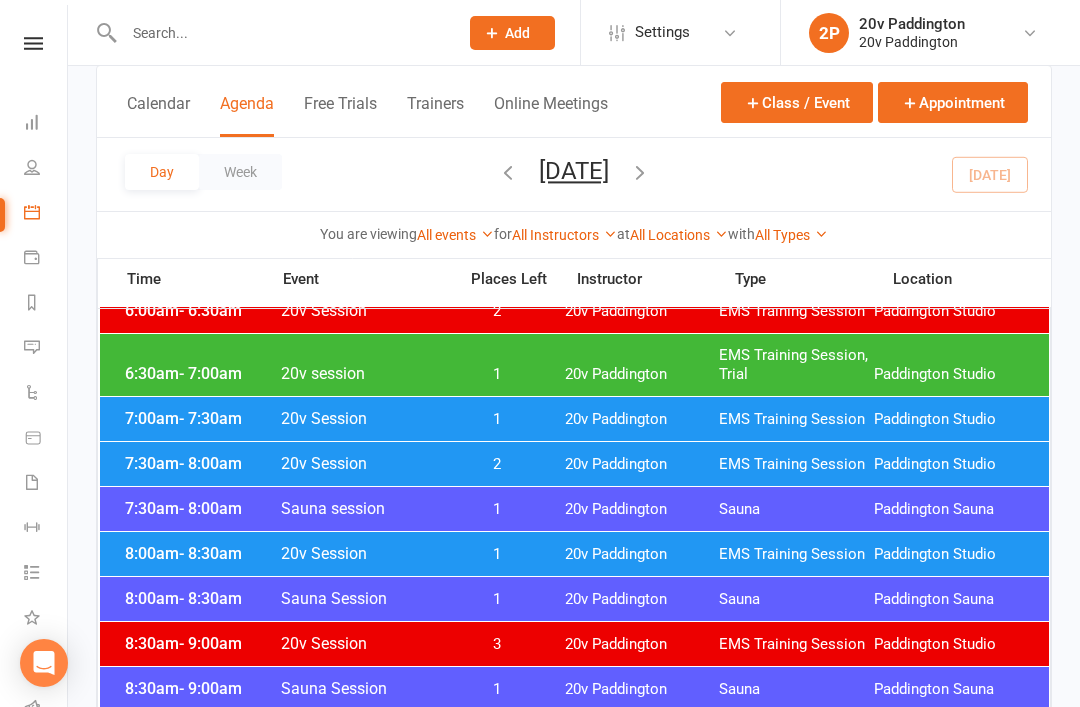 click on "2" at bounding box center (497, 464) 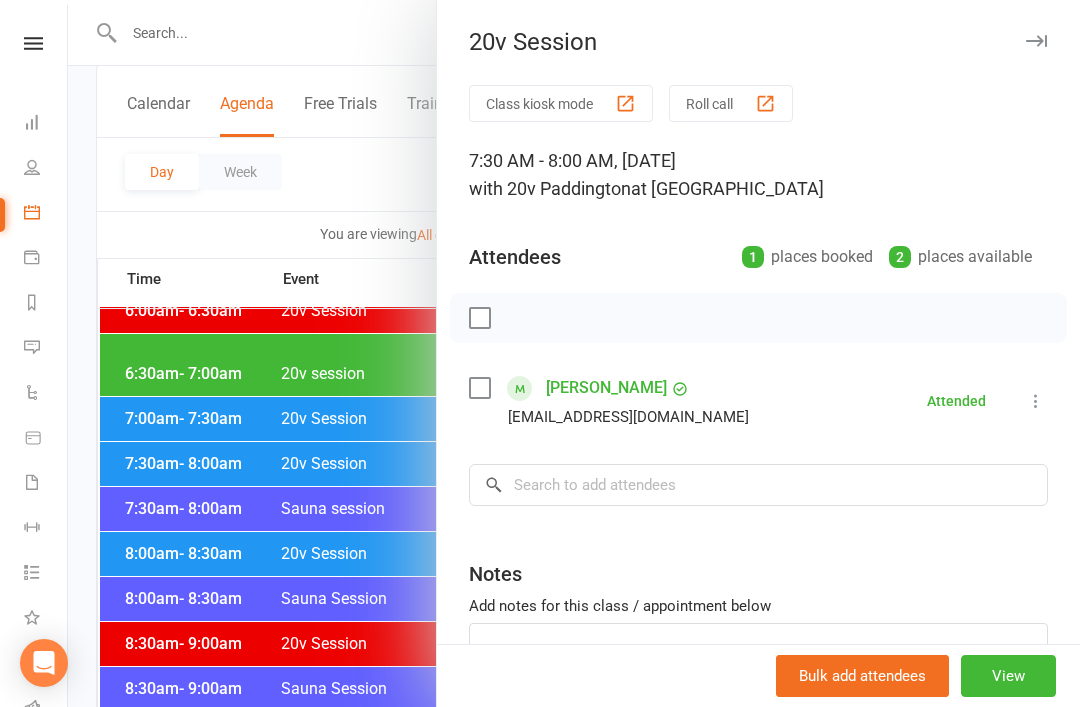 click at bounding box center [574, 353] 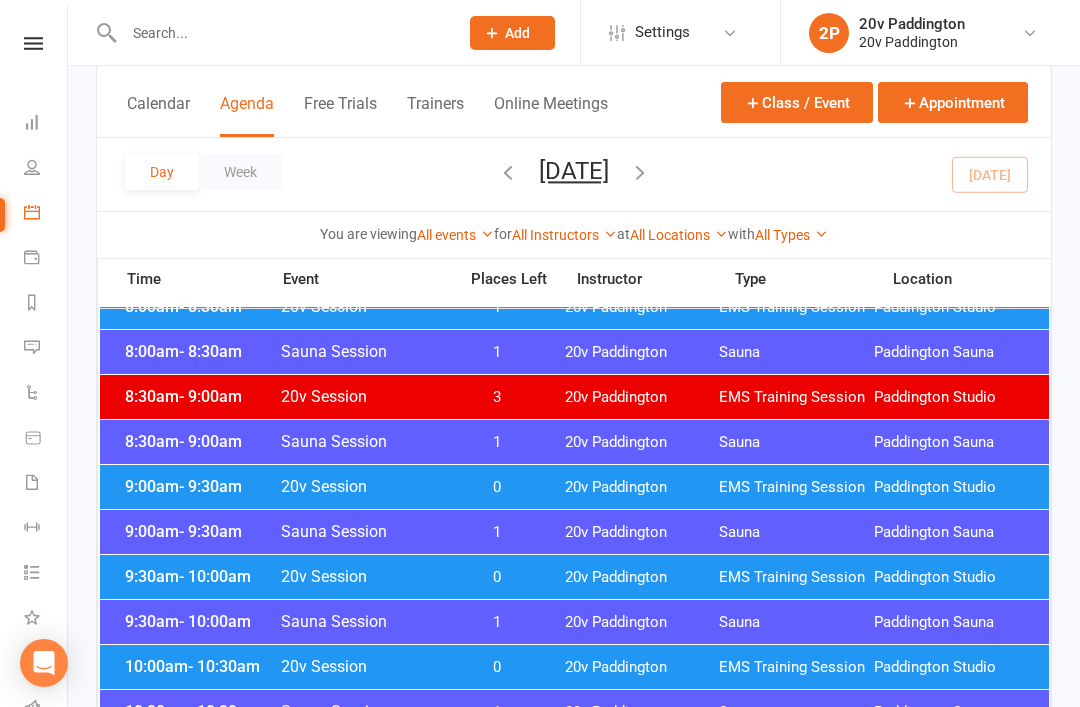 scroll, scrollTop: 408, scrollLeft: 0, axis: vertical 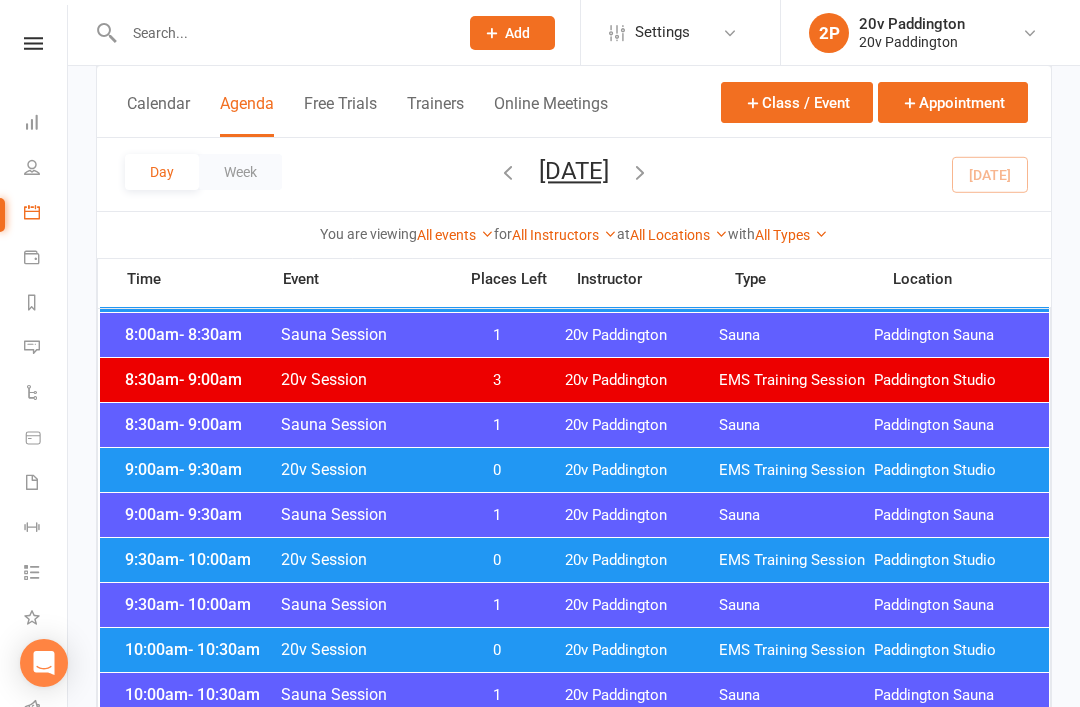 click on "9:30am  - 10:00am 20v Session 0 20v Paddington EMS Training Session Paddington Studio" at bounding box center [574, 560] 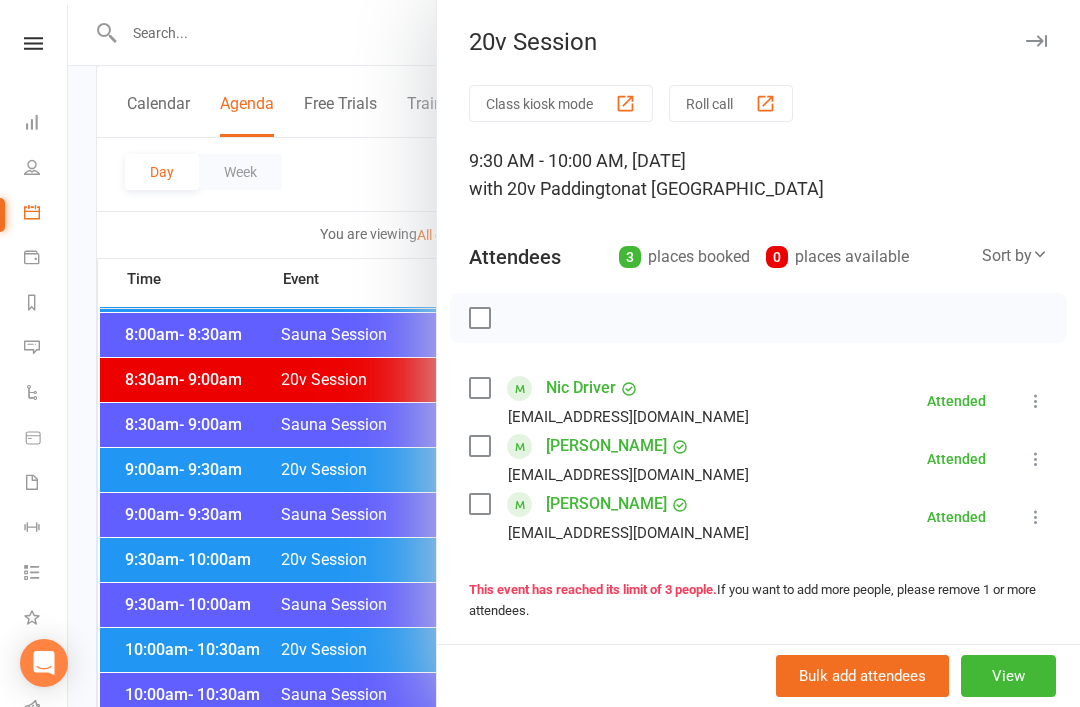 click at bounding box center (574, 353) 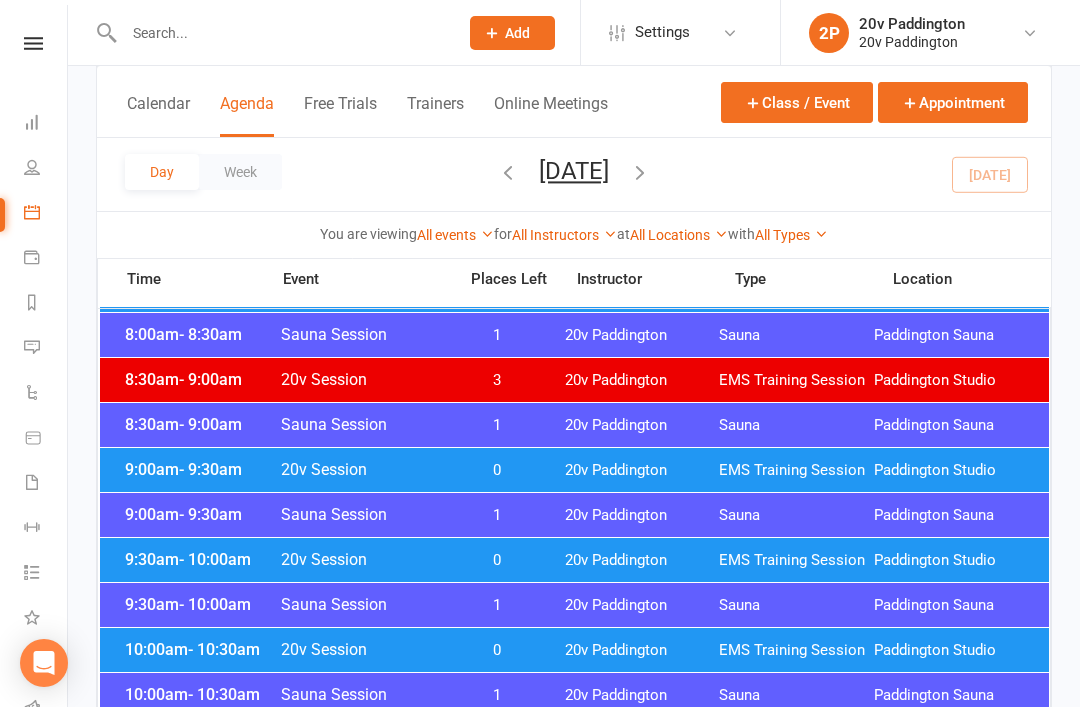 click on "20v Session" at bounding box center [362, 649] 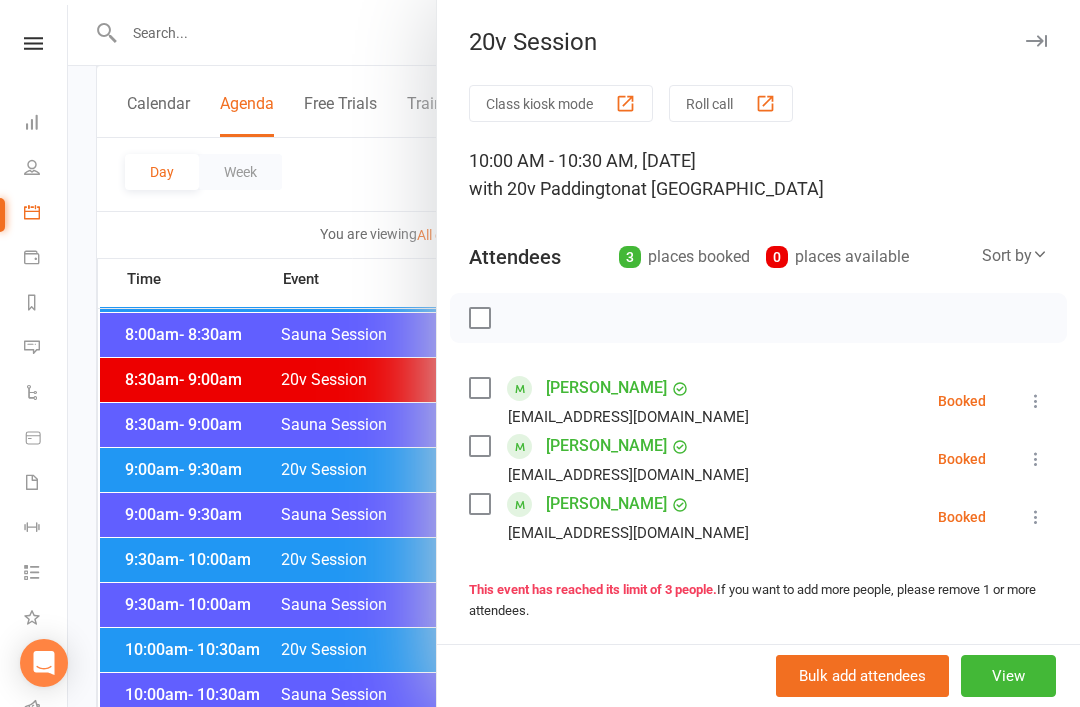 click at bounding box center (574, 353) 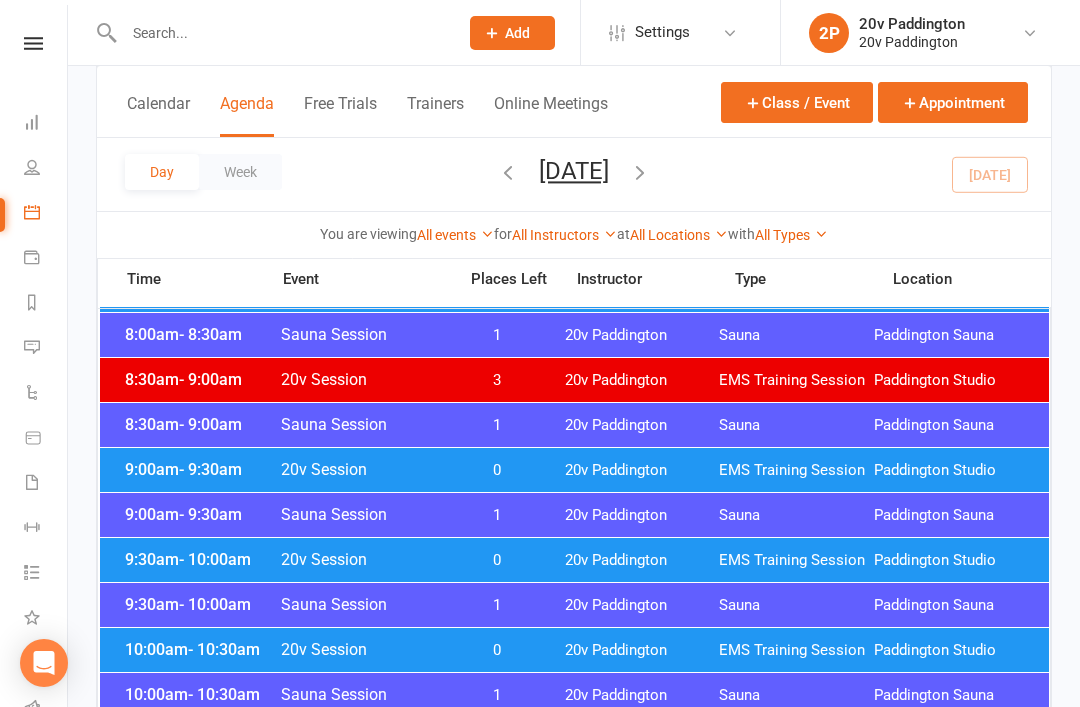 scroll, scrollTop: 374, scrollLeft: 0, axis: vertical 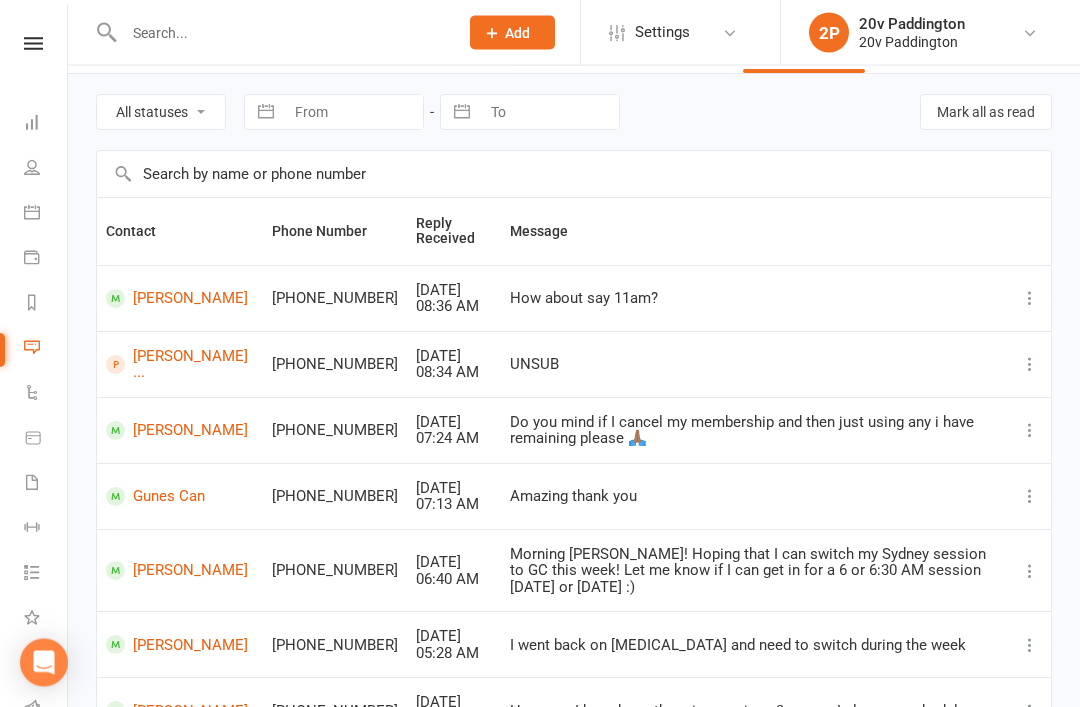 click on "Gunes Can" at bounding box center (180, 497) 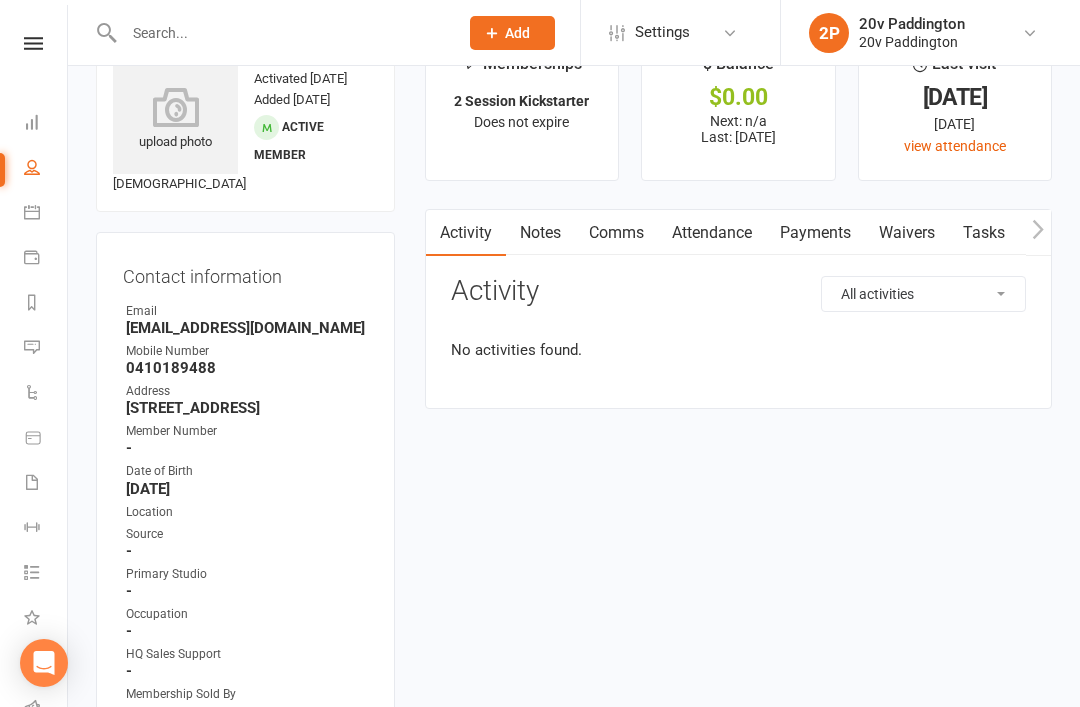 scroll, scrollTop: 0, scrollLeft: 0, axis: both 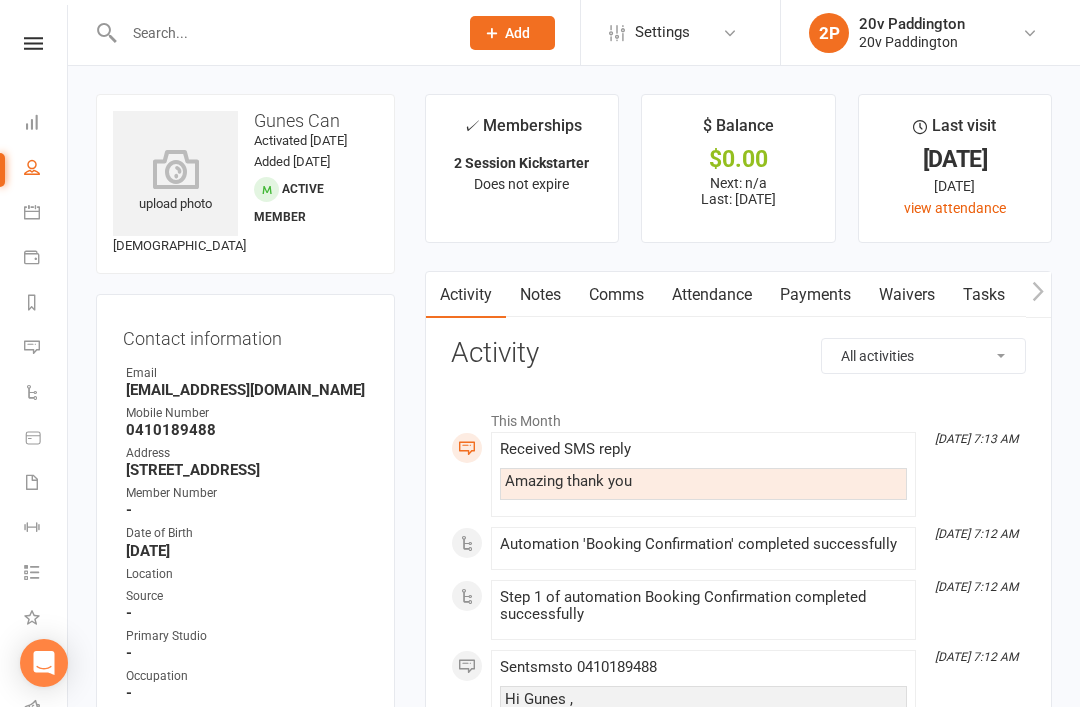 click on "Messages   2" at bounding box center [46, 349] 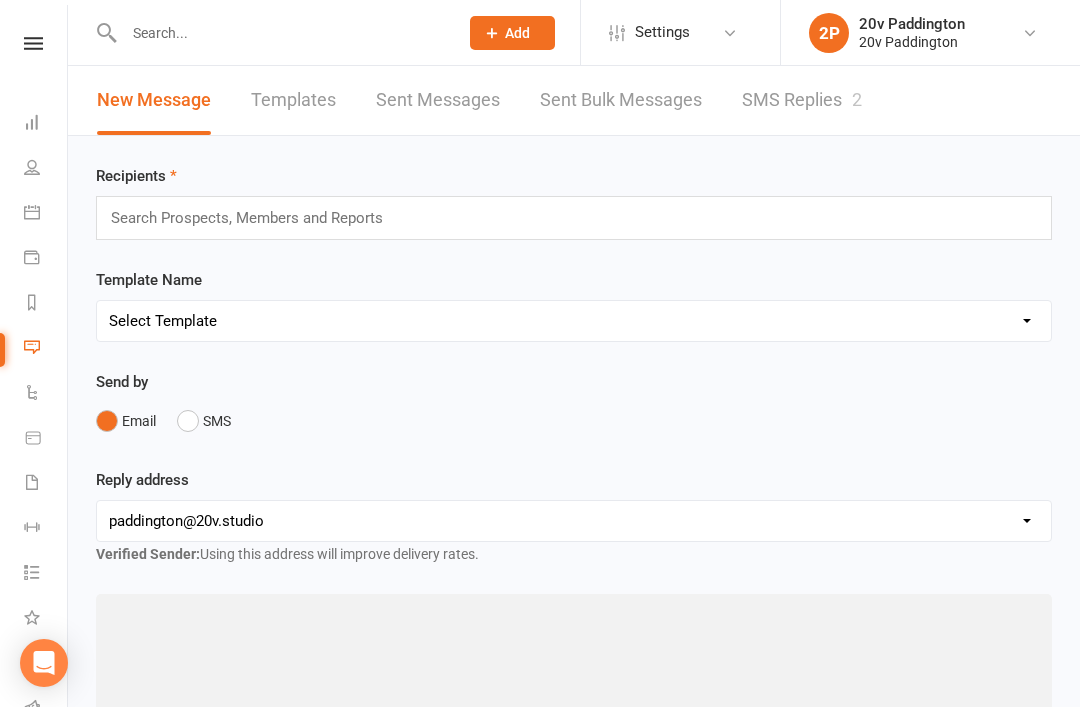 click on "SMS Replies  2" at bounding box center (802, 100) 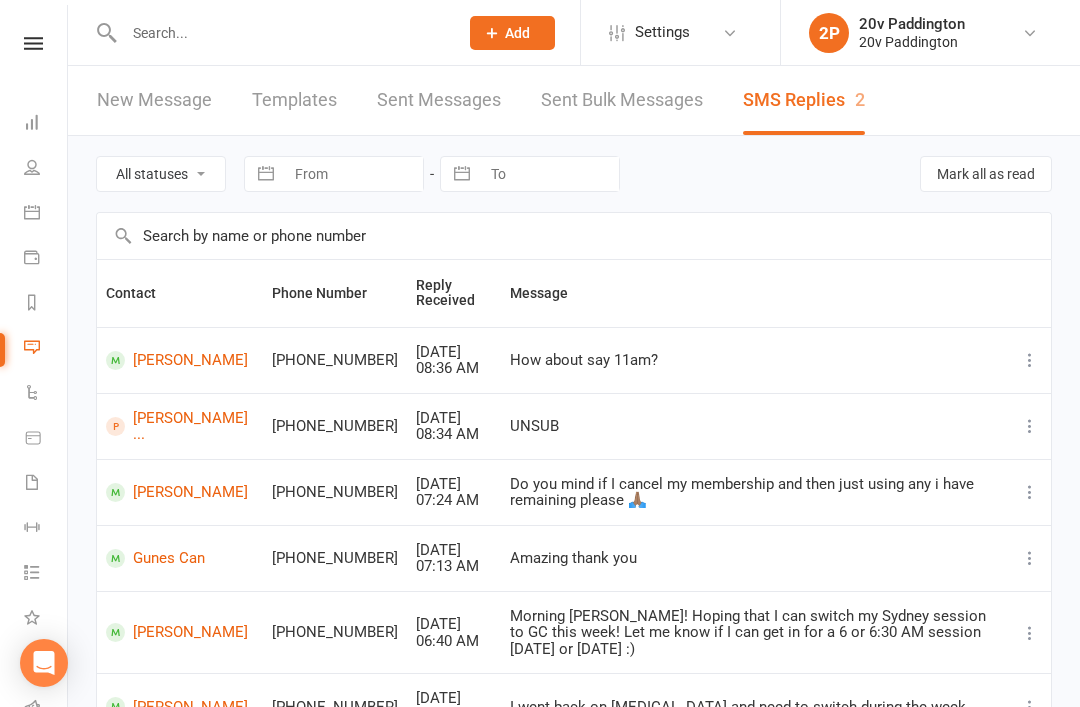 click on "Gunes Can" at bounding box center (180, 558) 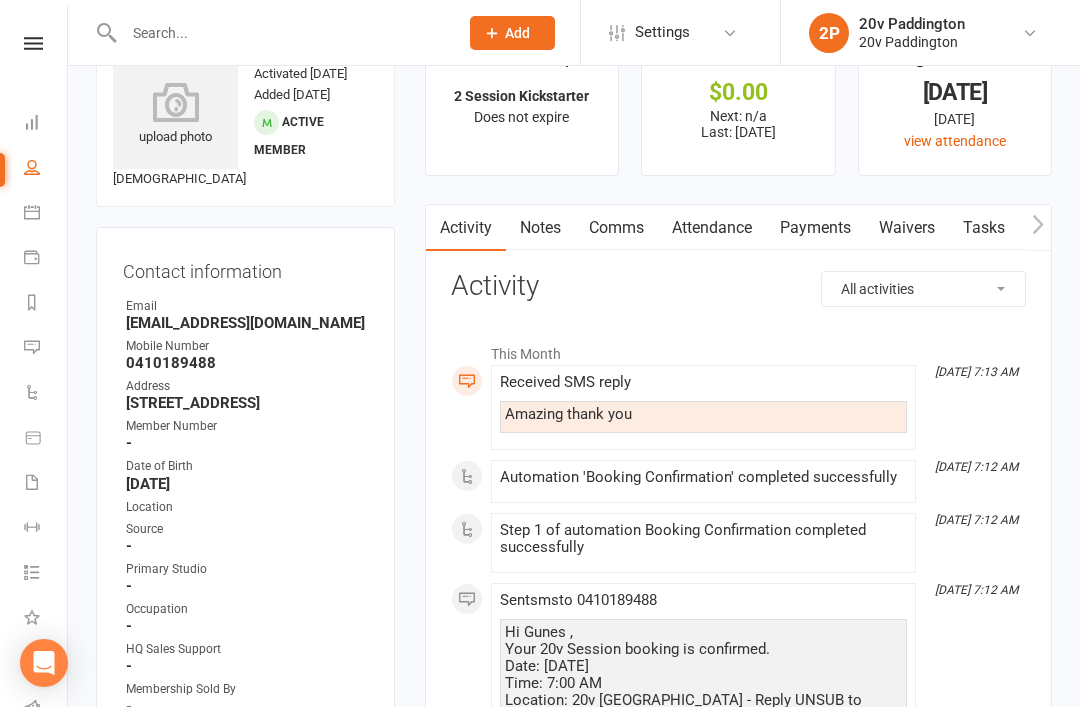 scroll, scrollTop: 66, scrollLeft: 0, axis: vertical 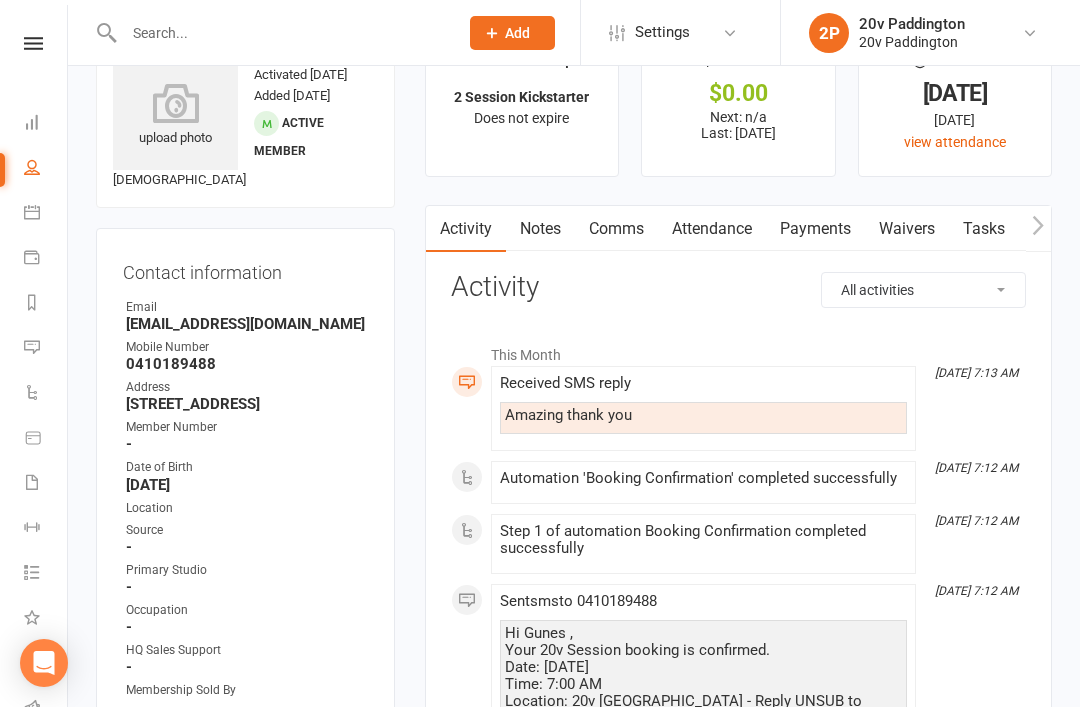 click on "Payments" at bounding box center (815, 229) 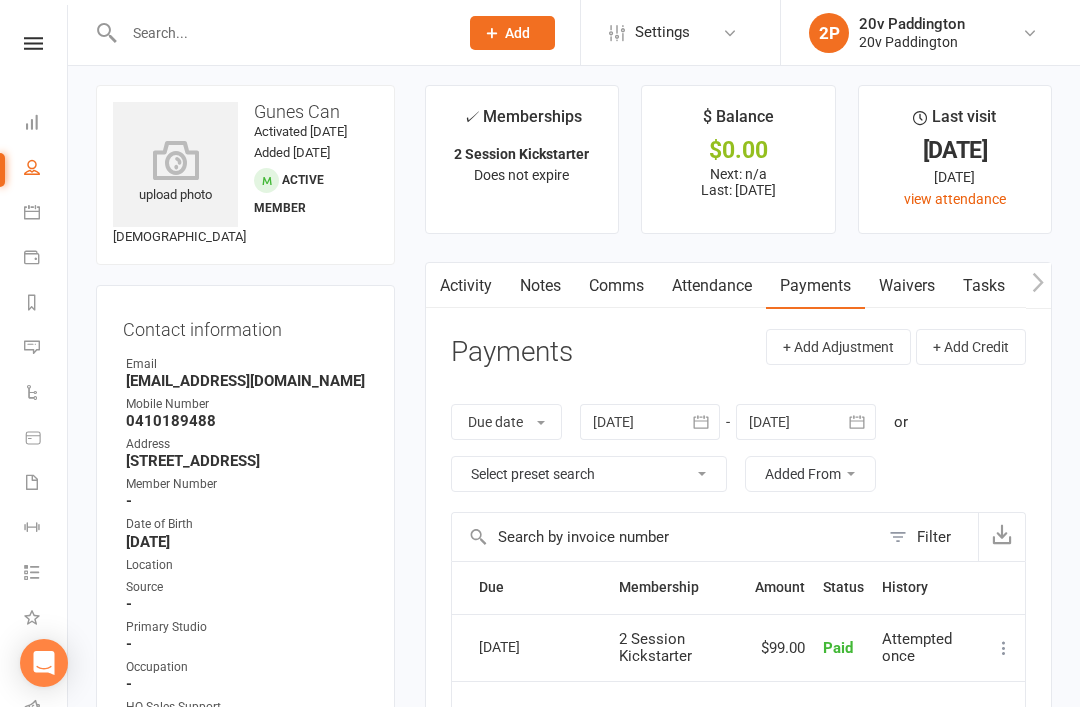 scroll, scrollTop: 0, scrollLeft: 0, axis: both 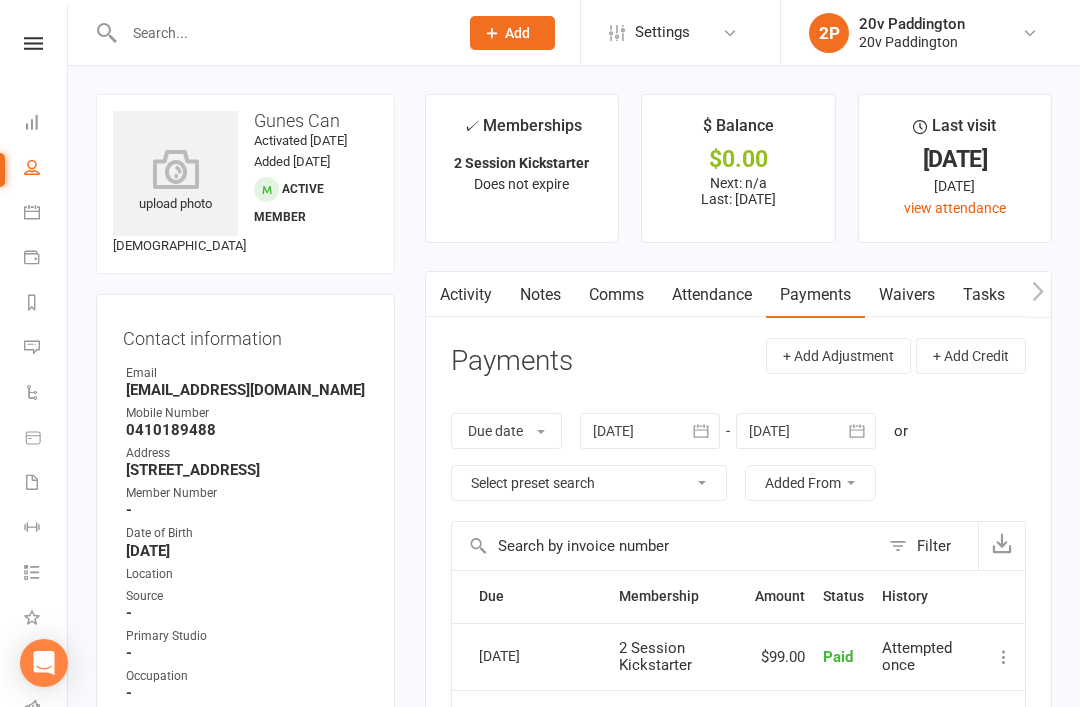click at bounding box center [32, 347] 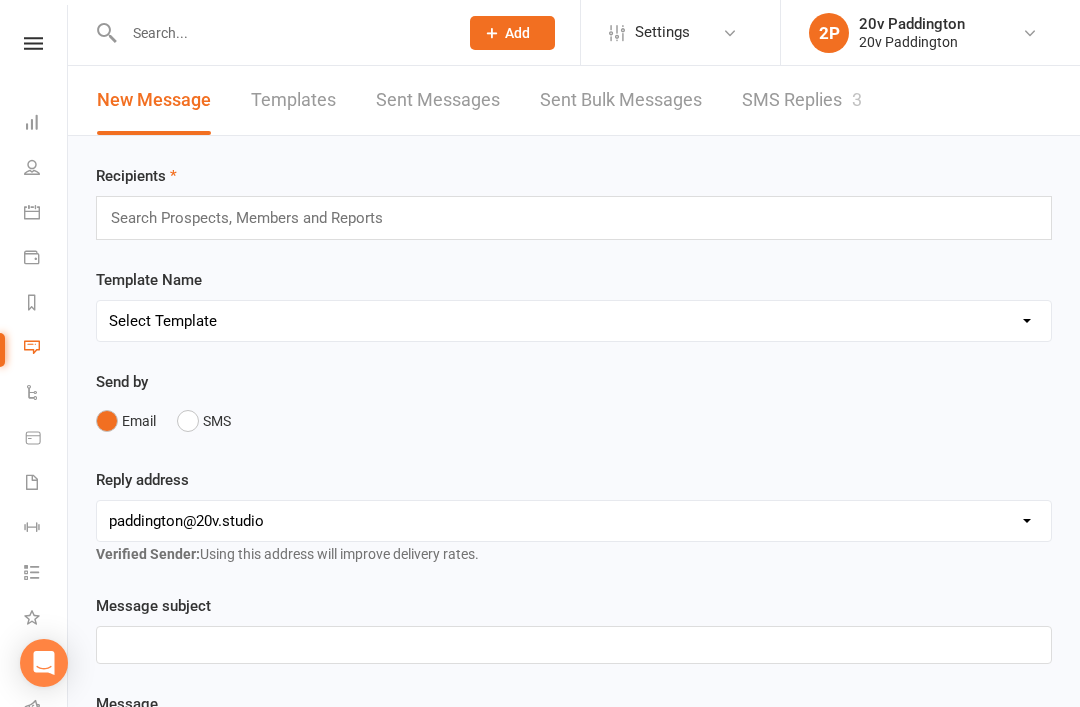 click on "SMS Replies  3" at bounding box center [802, 100] 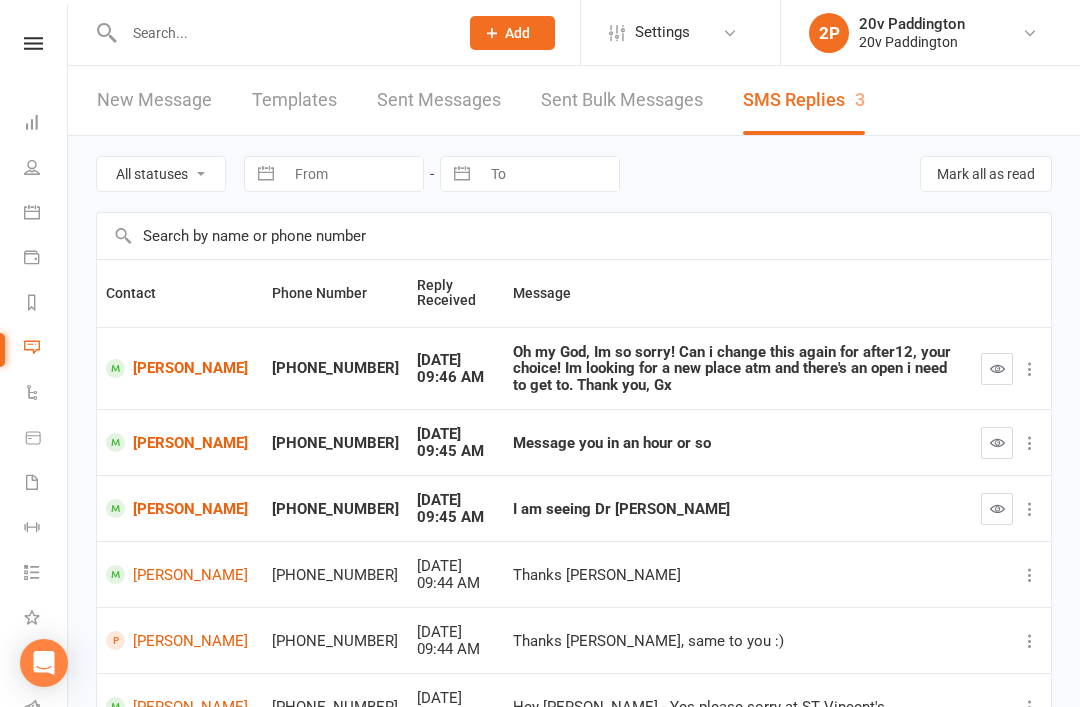 click on "[PERSON_NAME]" at bounding box center (180, 368) 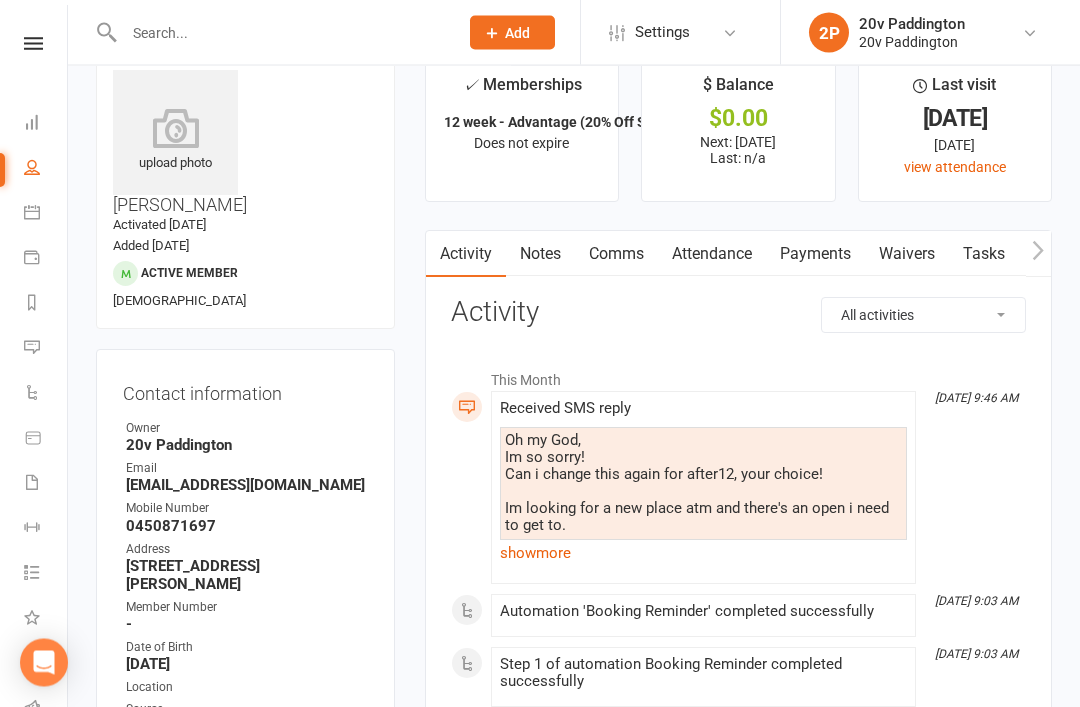 click on "show  more" at bounding box center (703, 554) 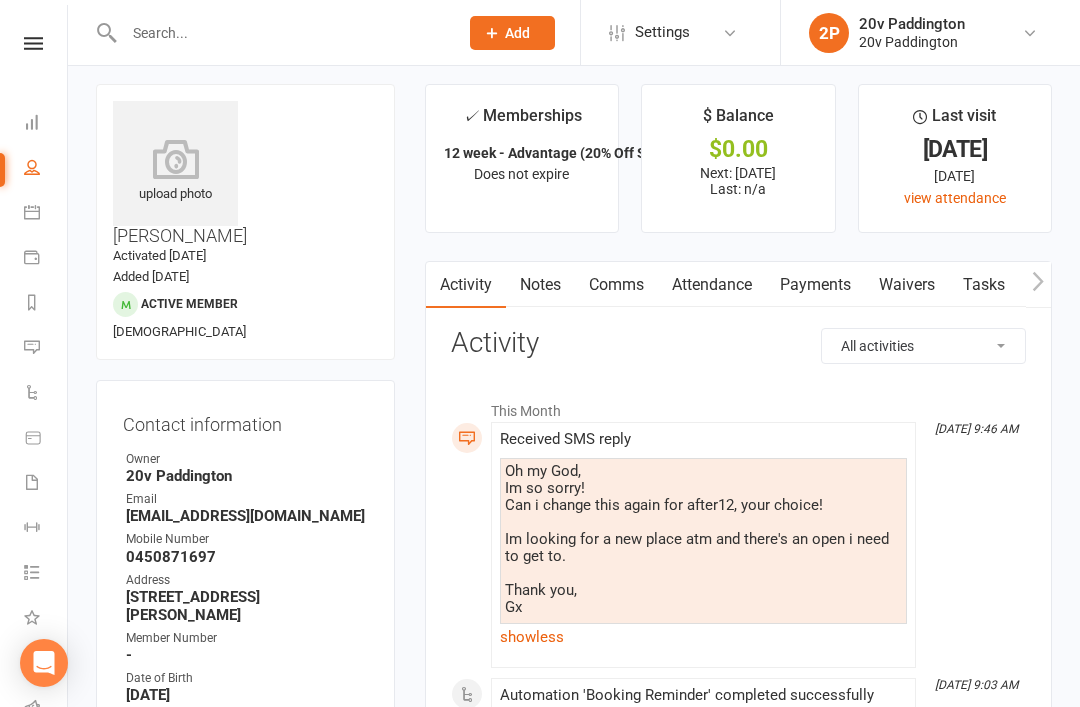 scroll, scrollTop: 0, scrollLeft: 0, axis: both 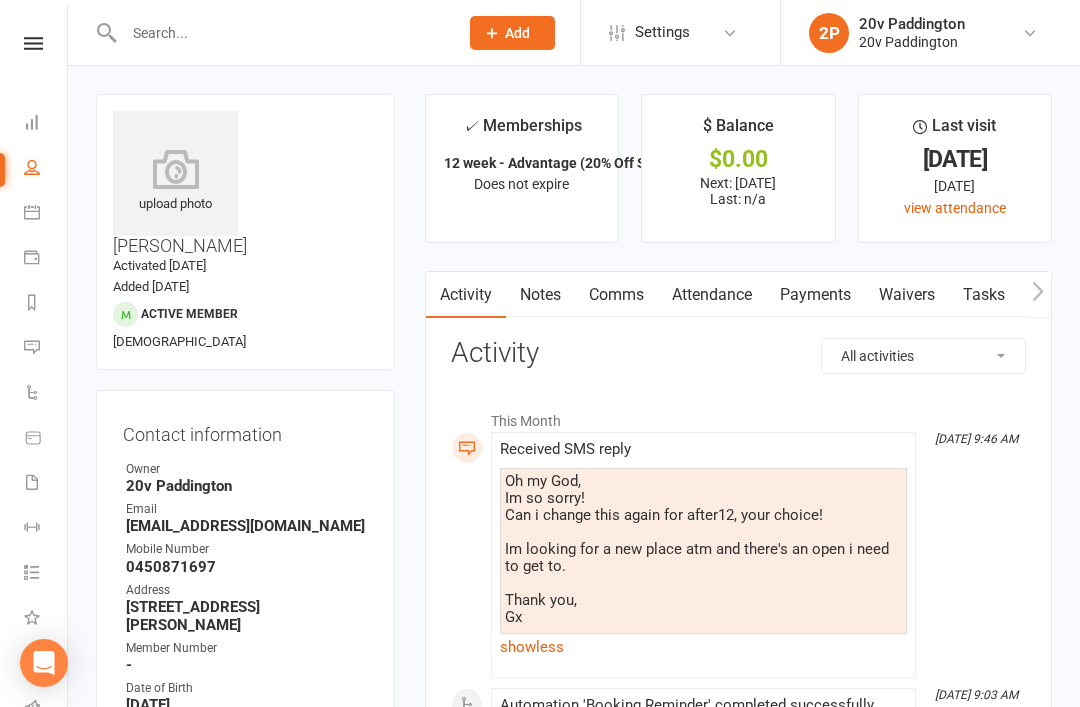 click on "Attendance" at bounding box center [712, 295] 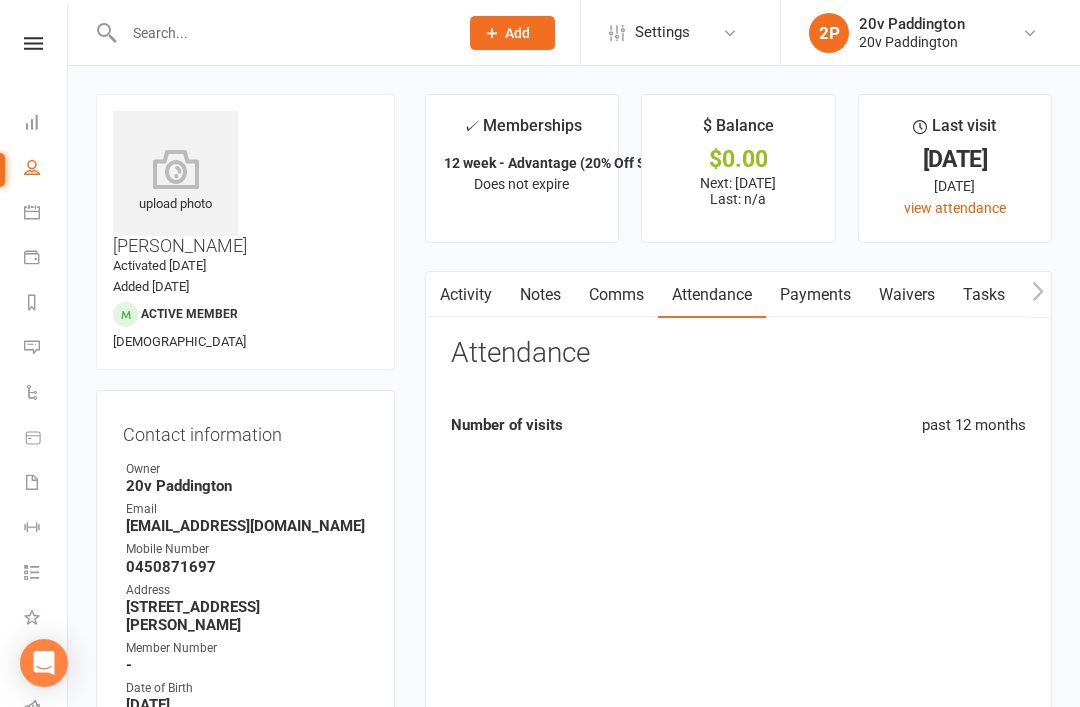 click on "Comms" at bounding box center [616, 295] 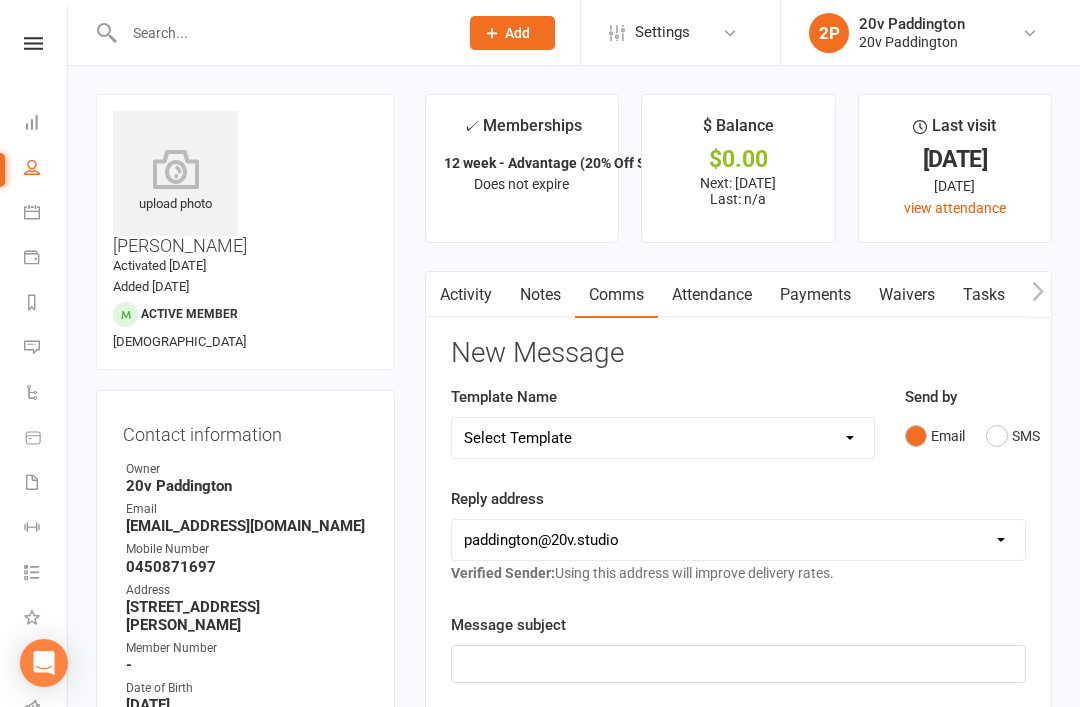 click on "SMS" at bounding box center [1013, 436] 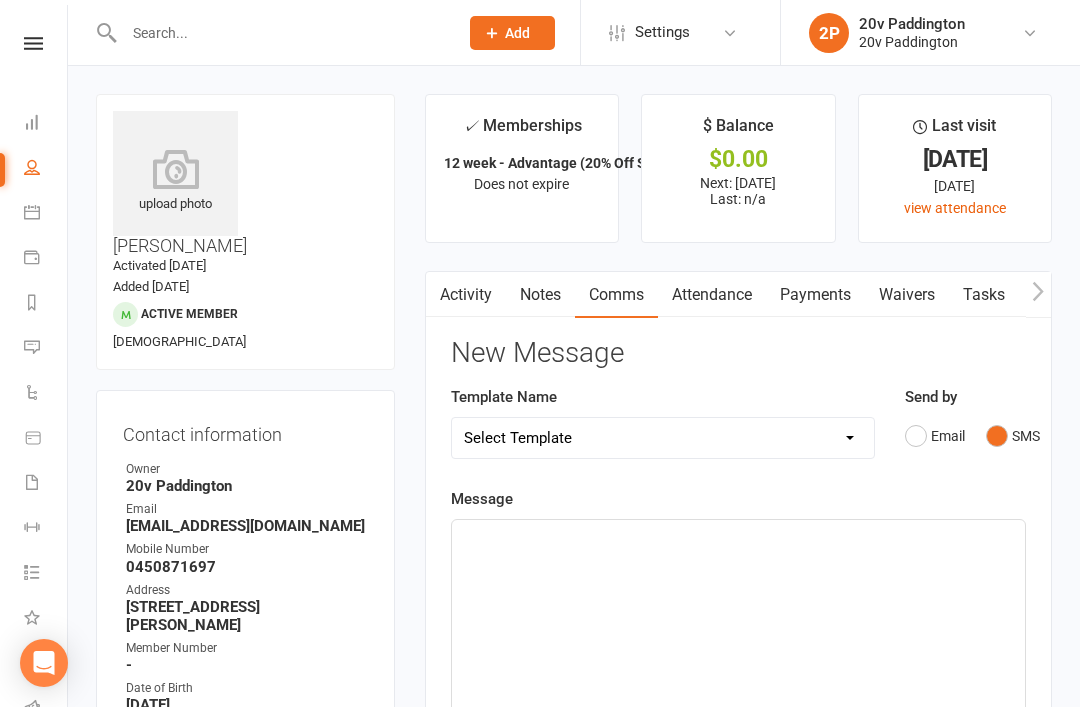 click on "﻿" 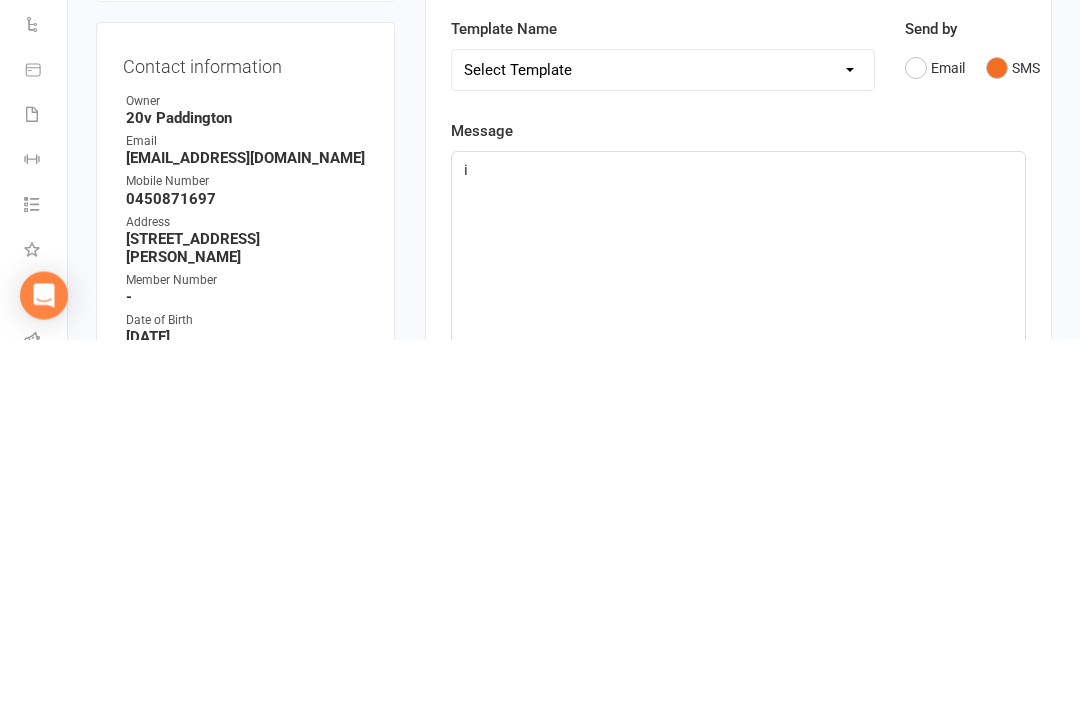 type 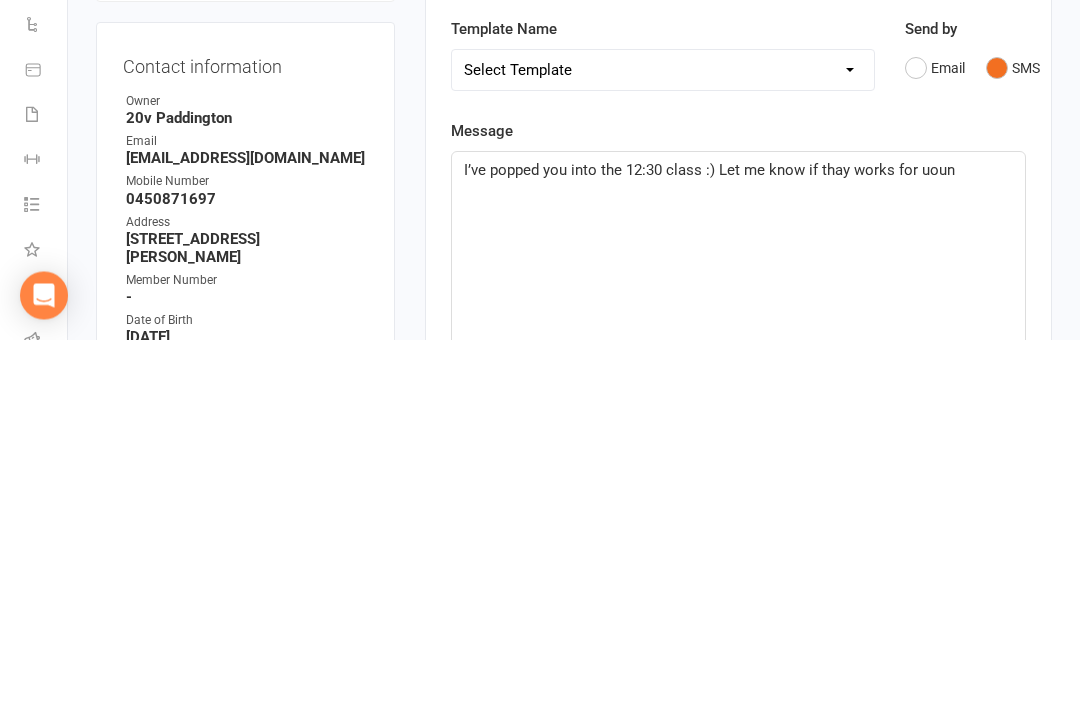 click on "I’ve popped you into the 12:30 class :) Let me know if thay works for uoun" 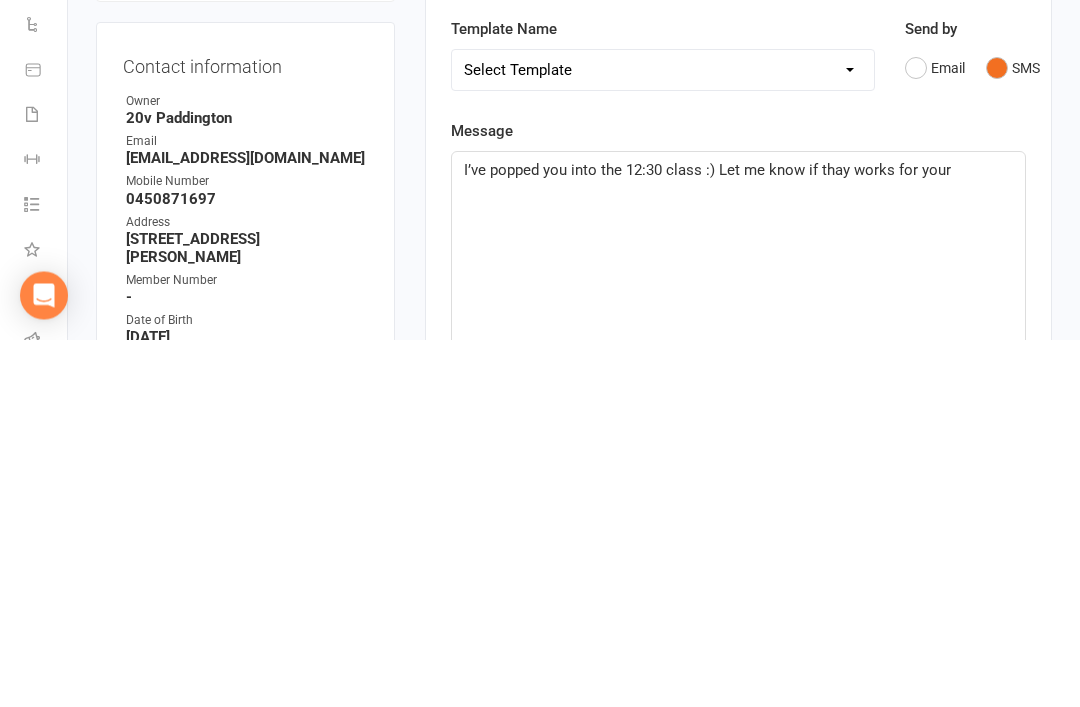 click on "I’ve popped you into the 12:30 class :) Let me know if thay works for your" 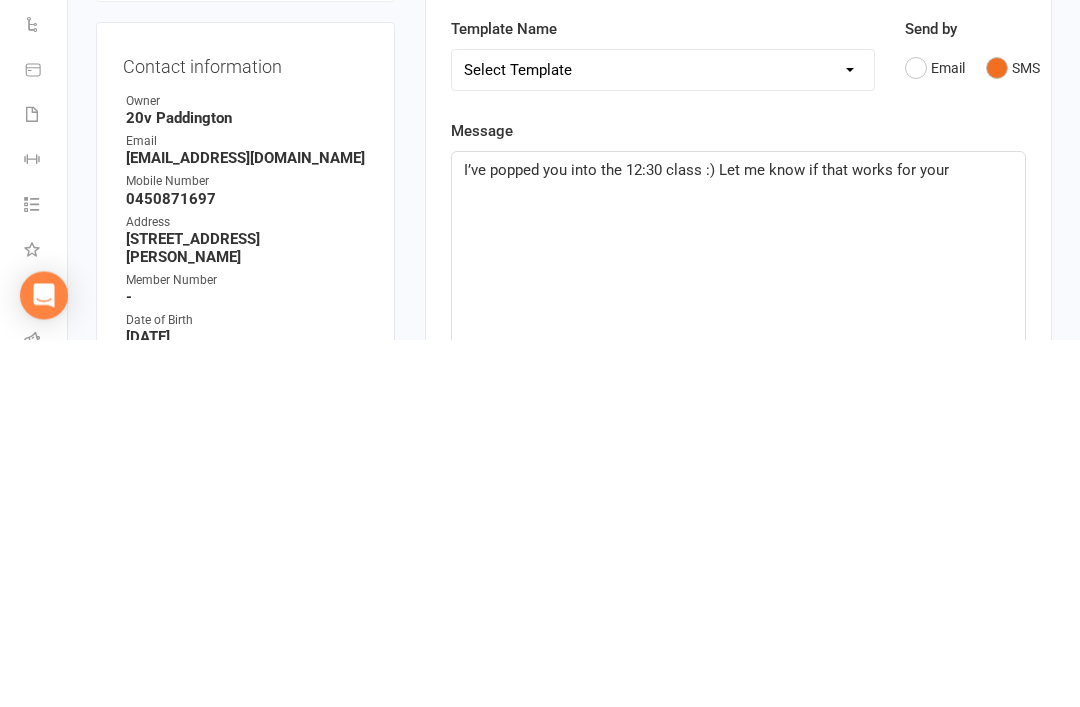 click on "I’ve popped you into the 12:30 class :) Let me know if that works for your" 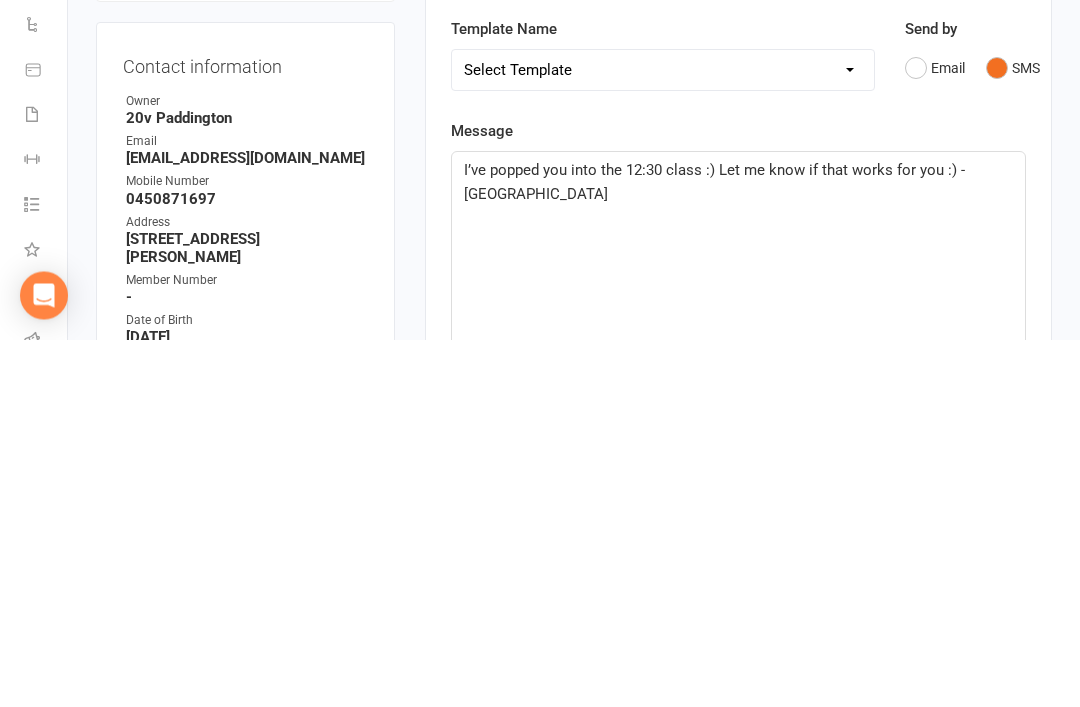 click on "Activity Notes Comms Attendance Payments Waivers Tasks Automations Workouts Assessments Credit balance
Attendance Number of visits past 12 months Oct Jan Apr Month Aug Jul  0  1 Export CSV Total visits since joining:  1 Last seen:  8 Jul 2025 Bookings Gen. Attendance Make-ups + Add Book Event Add Appointment Book a Friend Classes / Bookings
July 2025
Sun Mon Tue Wed Thu Fri Sat
27
29
30
01
02
03
04
05
28
06
07
08
09
10
11
12
29
13
14
15
16
17
18
19
30
20 21" at bounding box center [738, 802] 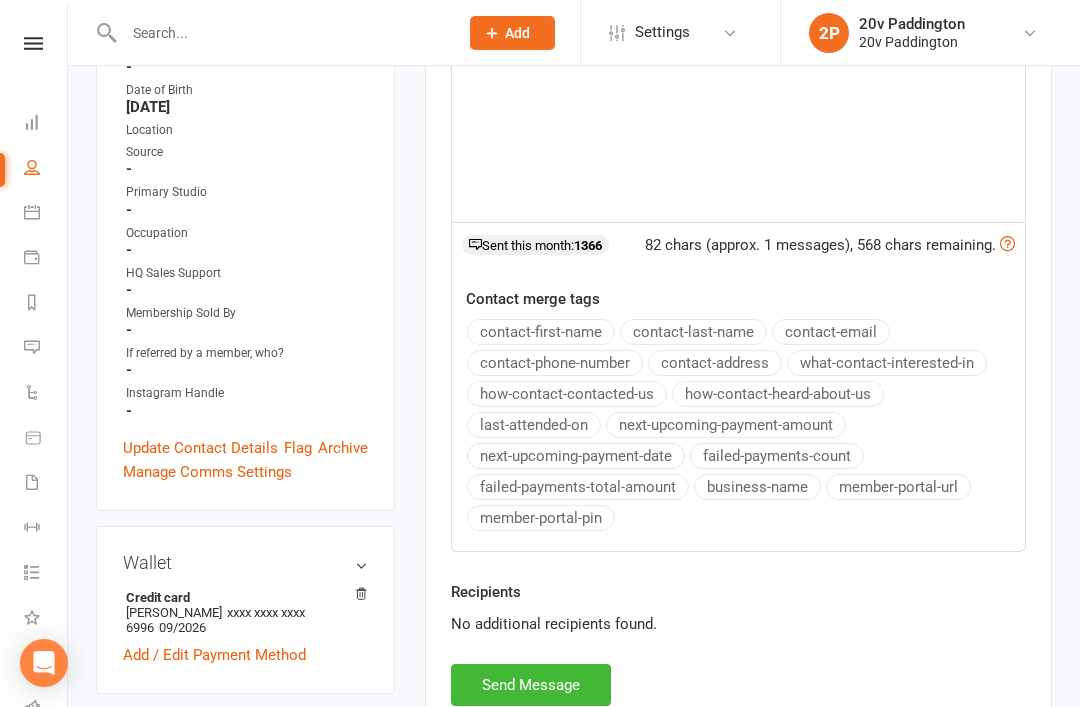 scroll, scrollTop: 603, scrollLeft: 0, axis: vertical 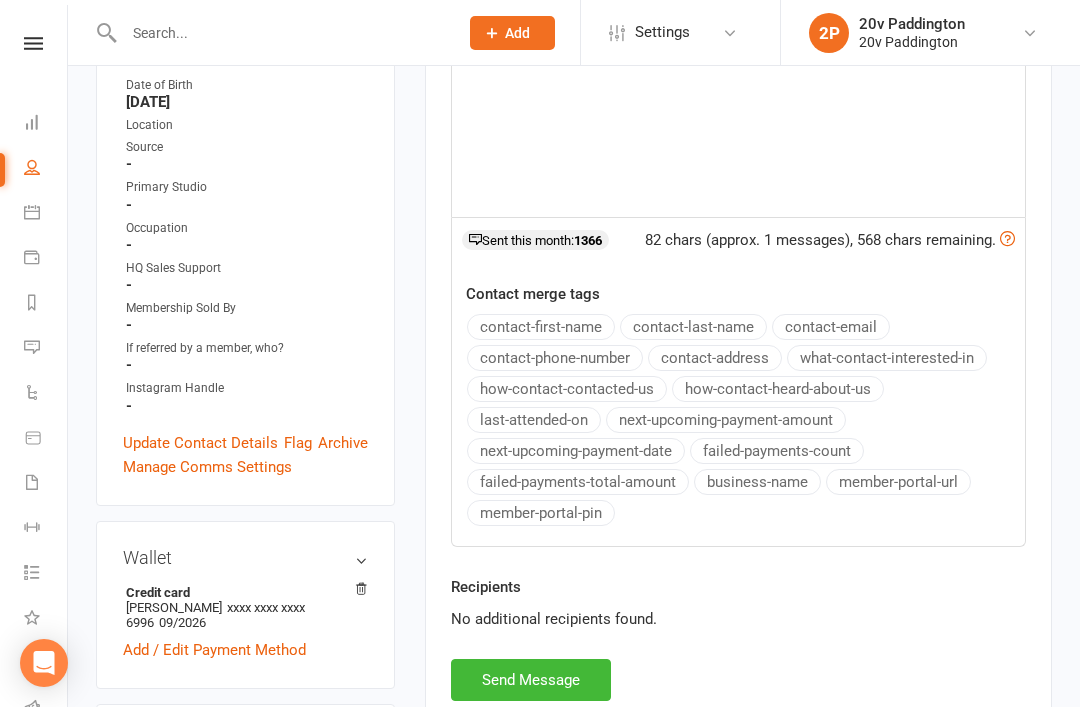 click on "Send Message" at bounding box center [531, 680] 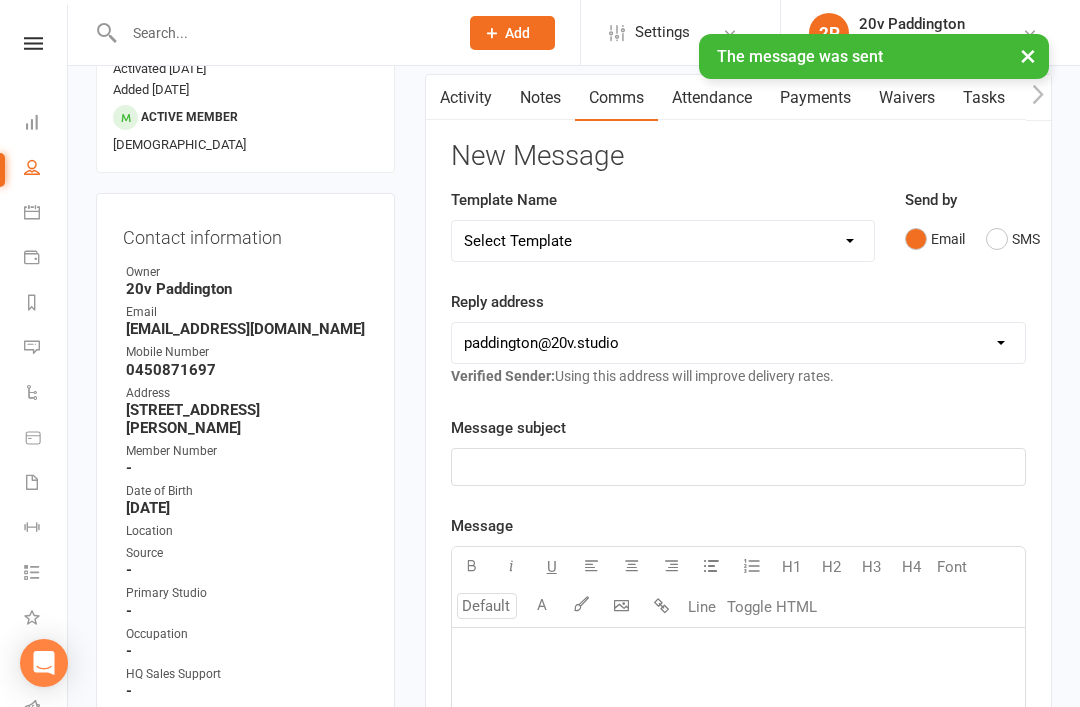 scroll, scrollTop: 0, scrollLeft: 0, axis: both 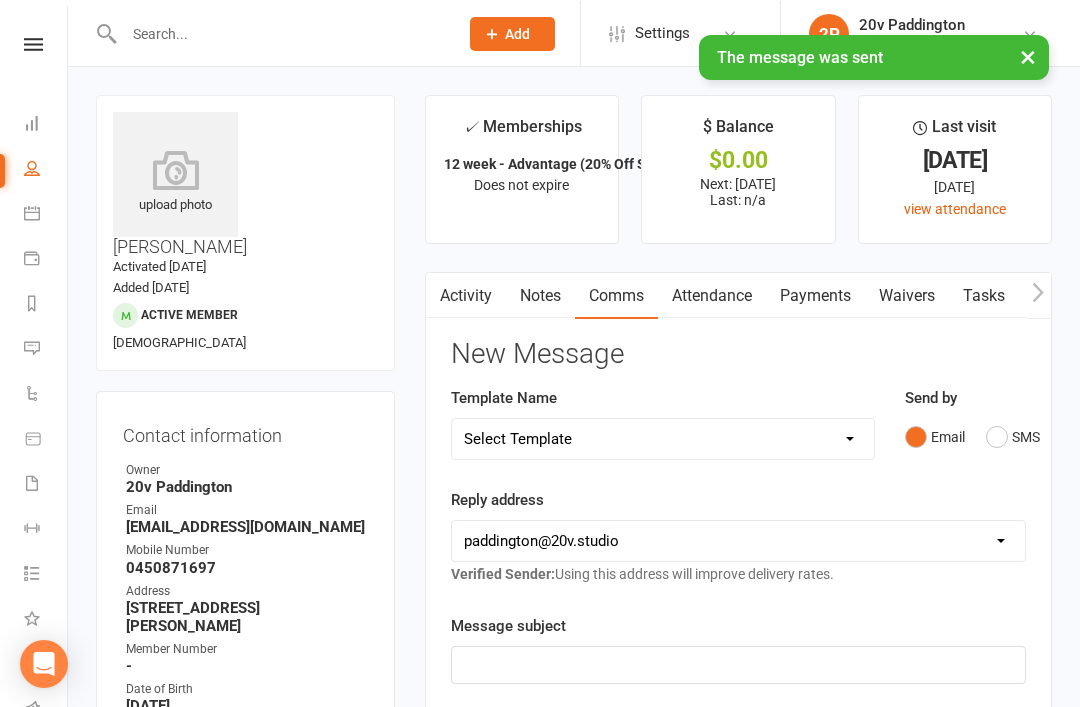 click on "Automations" at bounding box center [46, 394] 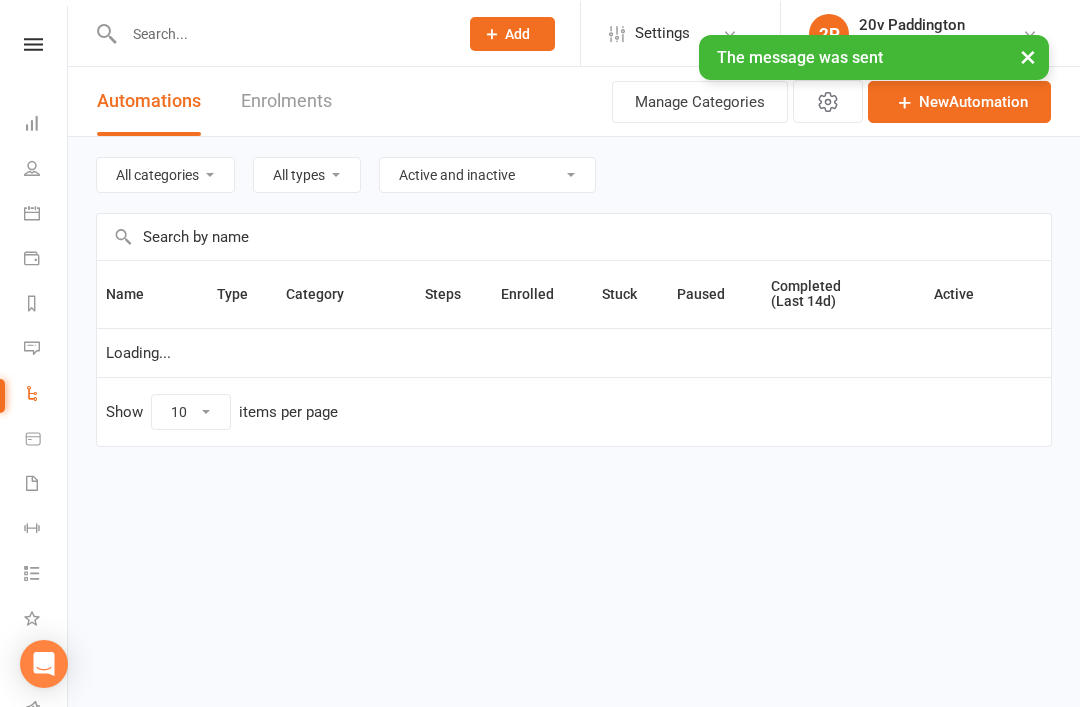 select on "100" 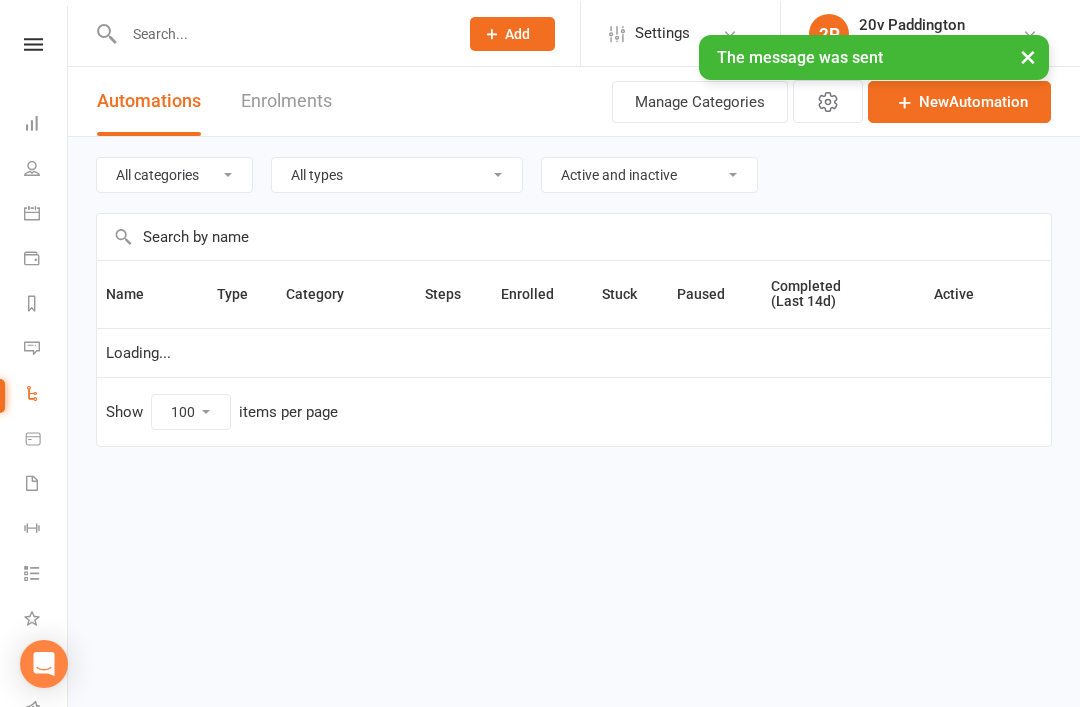 click on "Messages   3" at bounding box center [46, 349] 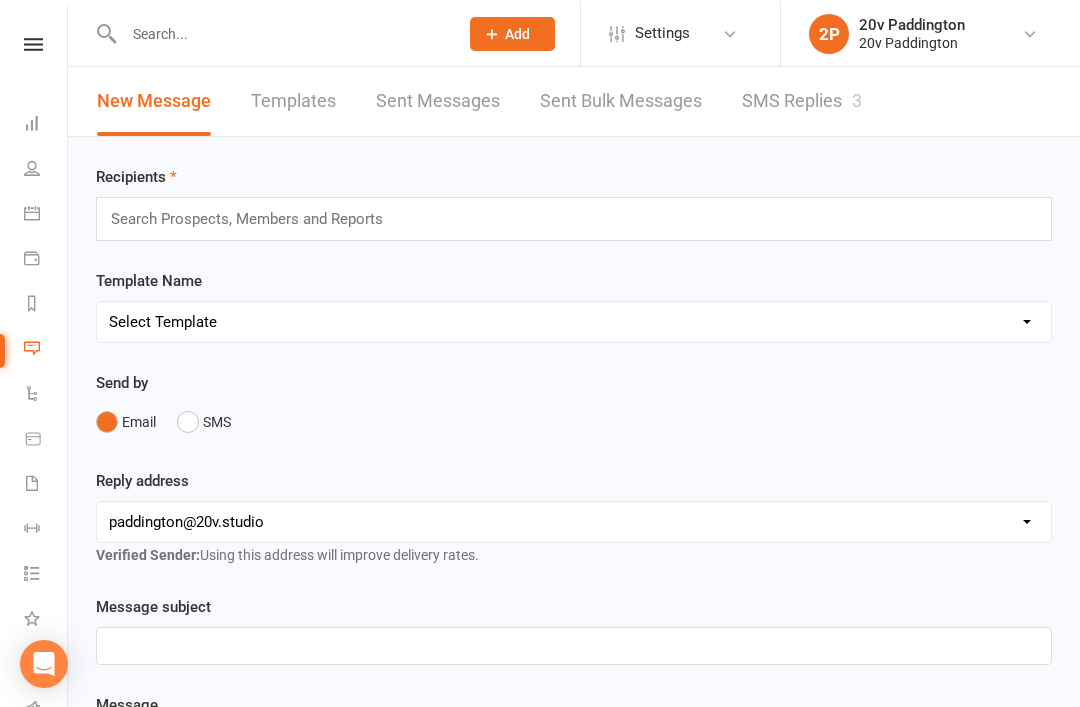click on "SMS Replies  3" at bounding box center (802, 100) 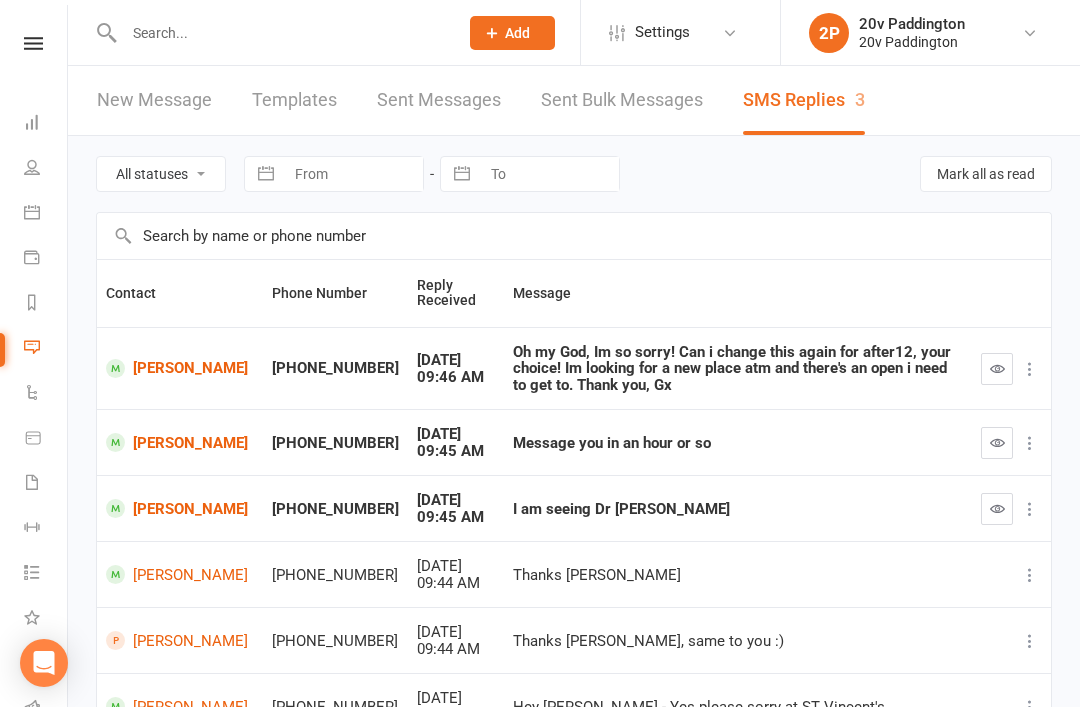 click at bounding box center [997, 368] 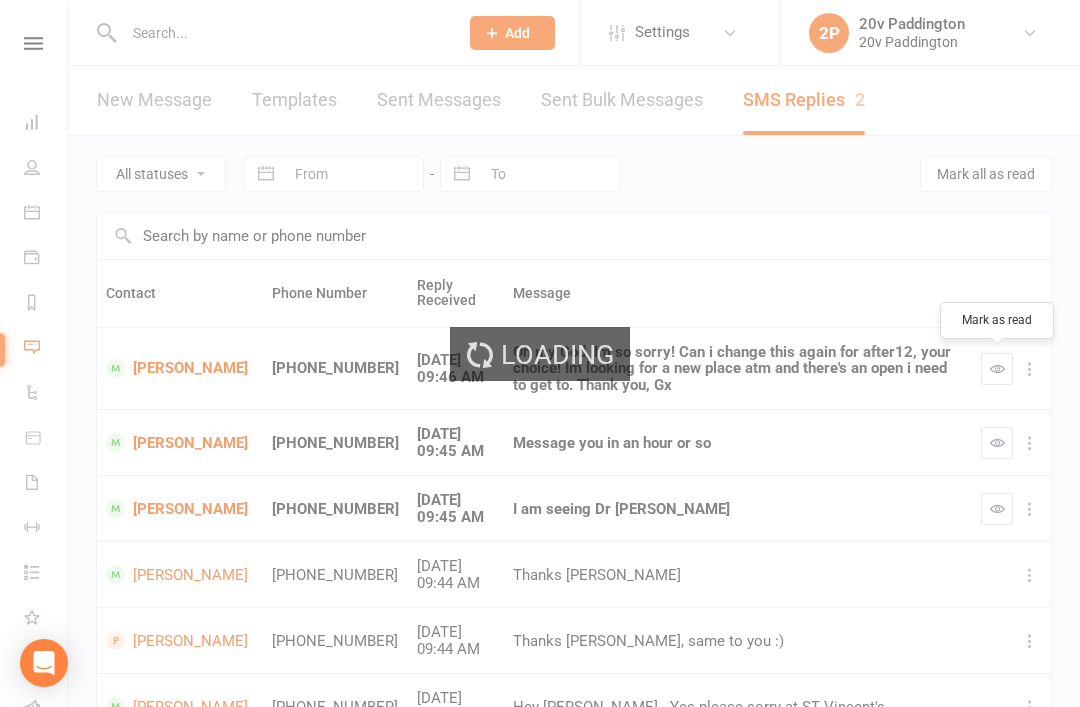 click on "[PERSON_NAME]" at bounding box center [180, 574] 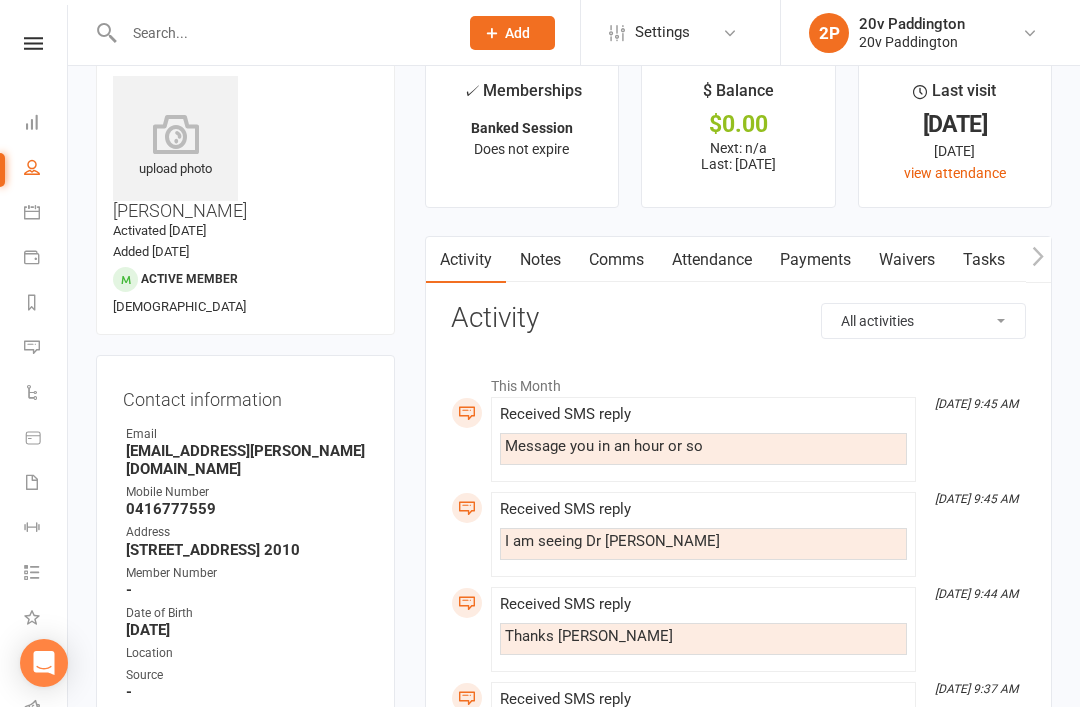 scroll, scrollTop: 0, scrollLeft: 0, axis: both 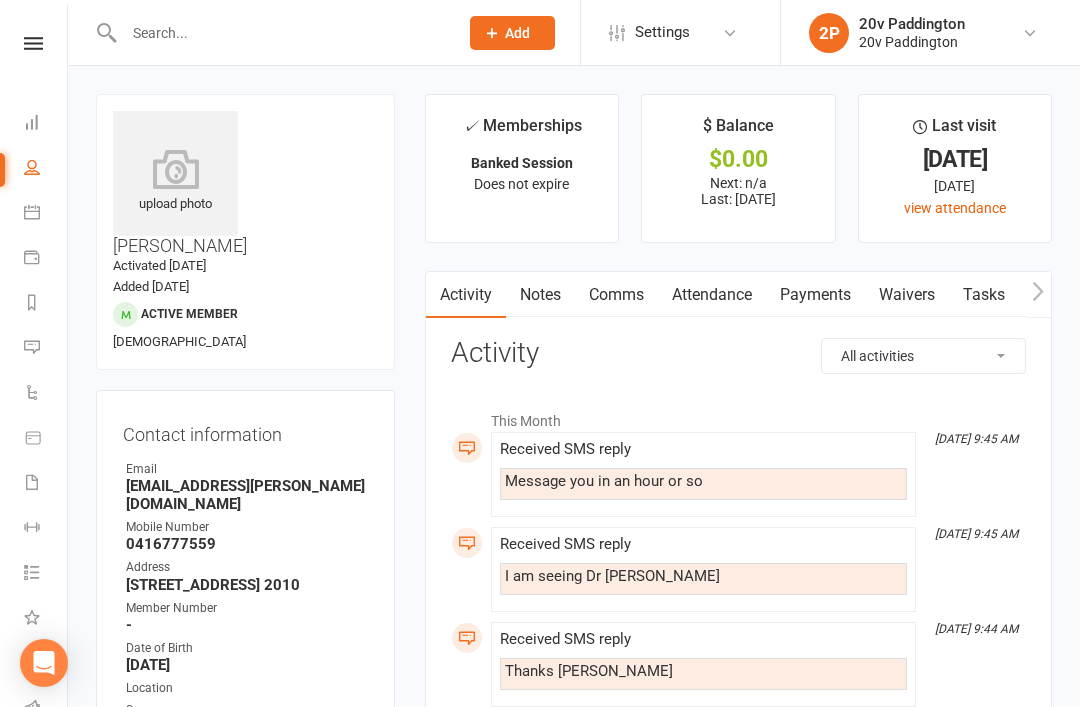 click on "Messages   2" at bounding box center (46, 349) 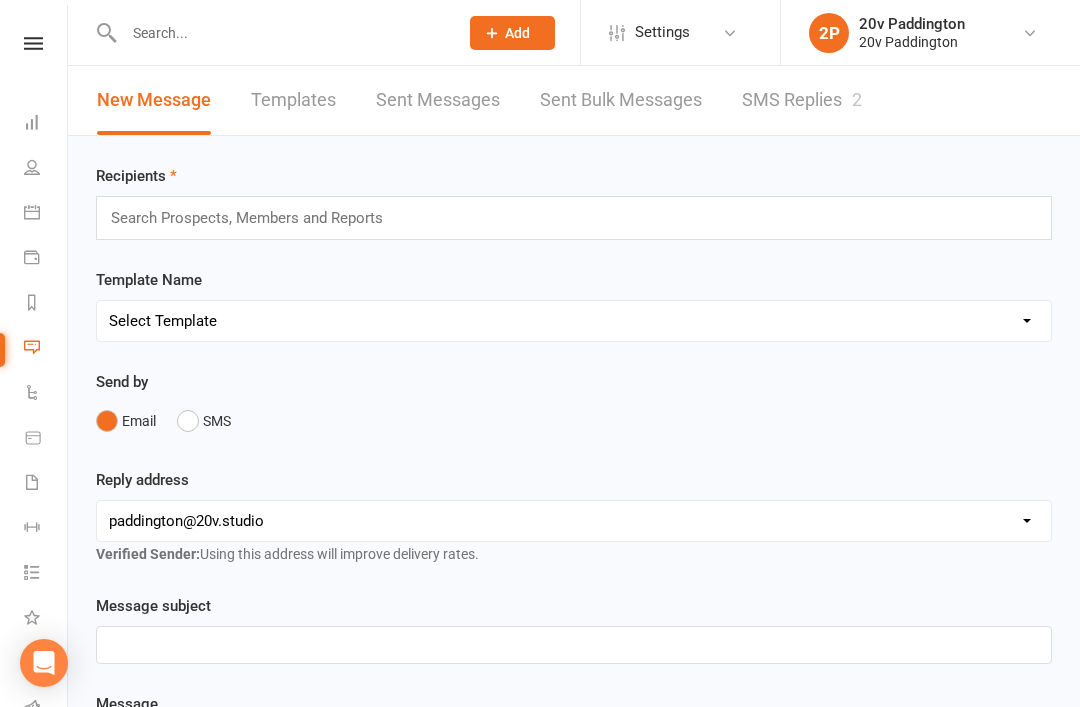 click on "Recipients Search Prospects, Members and Reports Template Name Select Template [SMS] Haven’t heard back from trial [SMS] No answer to Kickstart Call [SMS] Ready for trial [SMS] Still interested text to in communication [SMS] Trial same day confirmation text  [Email] 20v Referral Bonus [SMS] Free Trial Link Send by Email SMS Reply address hello@clubworx.com paddington@20v.studio byron@20v.studio dan@flytech.solutions eds@inchub.com.au yu@20v.studio graham@20v.studio hello@20v.studio alisha@flytech.solutions Verified Sender:   Using this address will improve delivery rates. Message subject ﻿ Message U H1 H2 H3 H4 Font A Line Toggle HTML ﻿ Contact merge tags contact-first-name contact-last-name contact-email contact-phone-number contact-address what-contact-interested-in how-contact-contacted-us how-contact-heard-about-us last-attended-on next-upcoming-payment-amount next-upcoming-payment-date failed-payments-count failed-payments-total-amount business-name member-portal-url member-portal-pin" at bounding box center (574, 767) 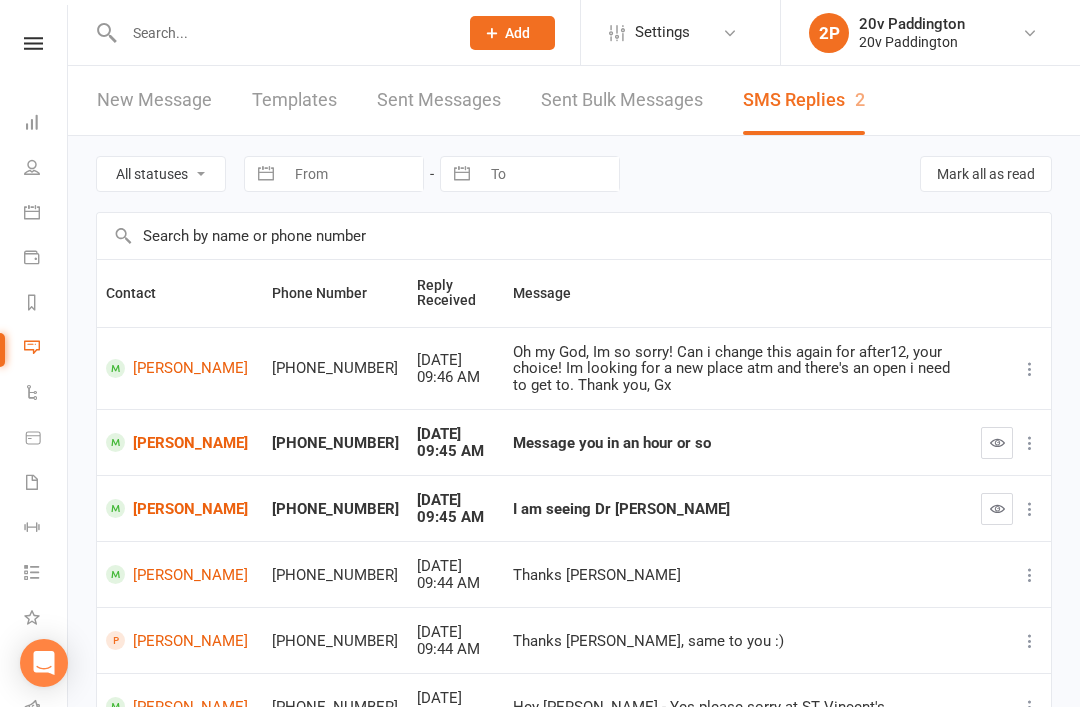 click at bounding box center (997, 443) 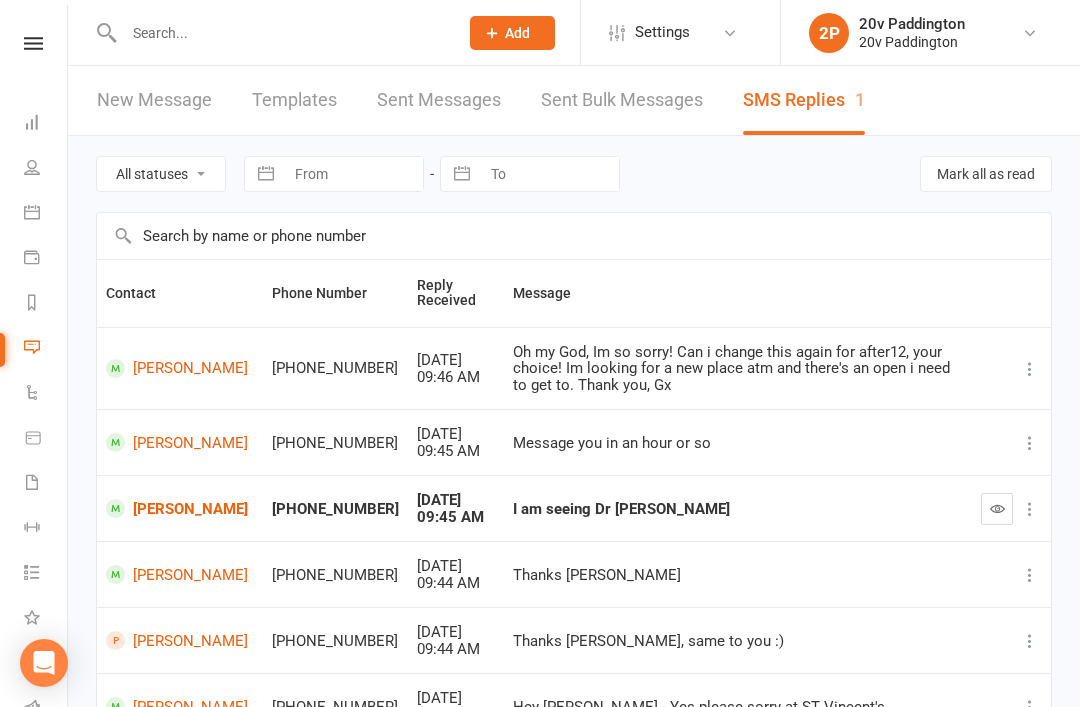 click at bounding box center [997, 508] 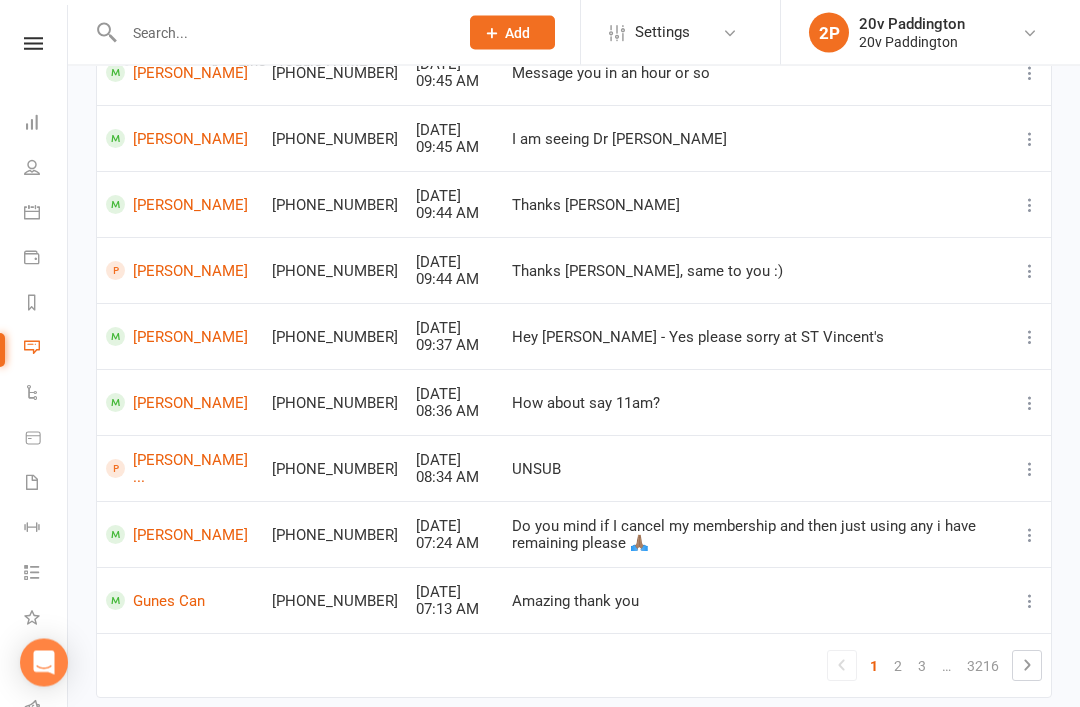 scroll, scrollTop: 372, scrollLeft: 0, axis: vertical 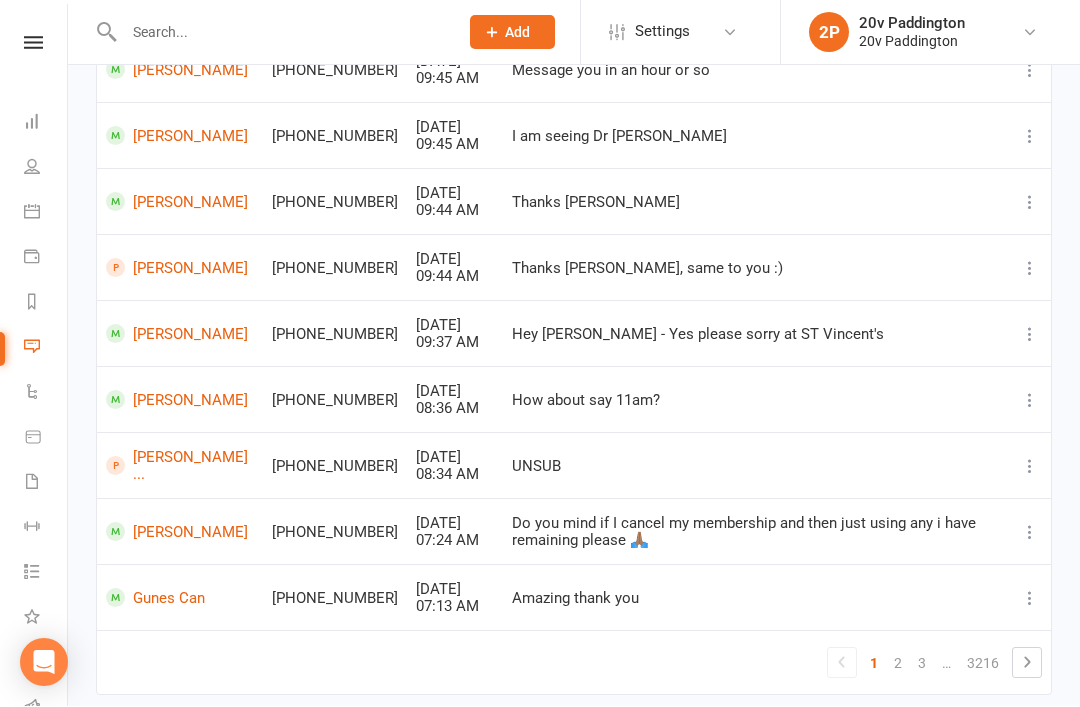 click on "[PERSON_NAME]" at bounding box center [180, 532] 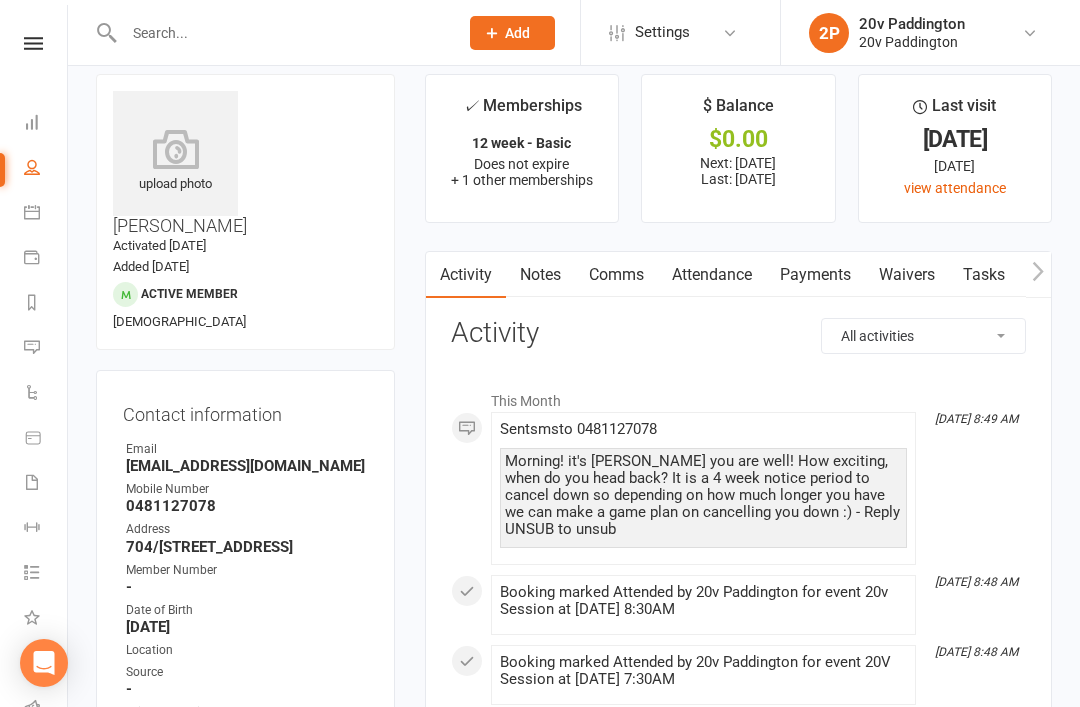 scroll, scrollTop: 0, scrollLeft: 0, axis: both 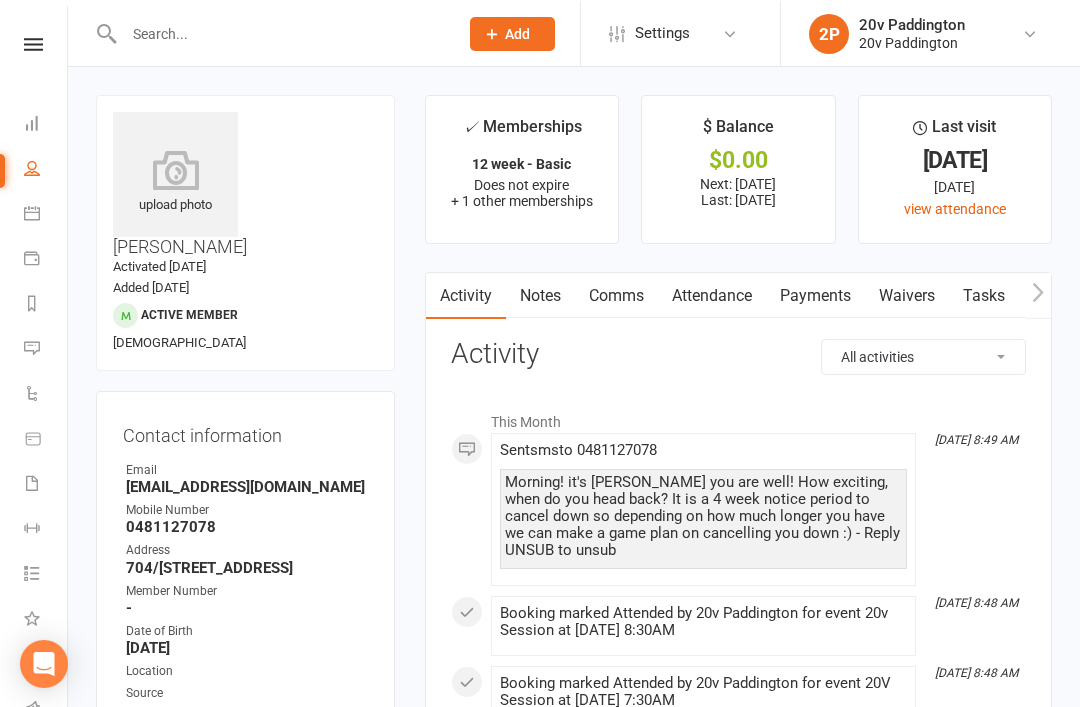 click on "Messages" at bounding box center (46, 349) 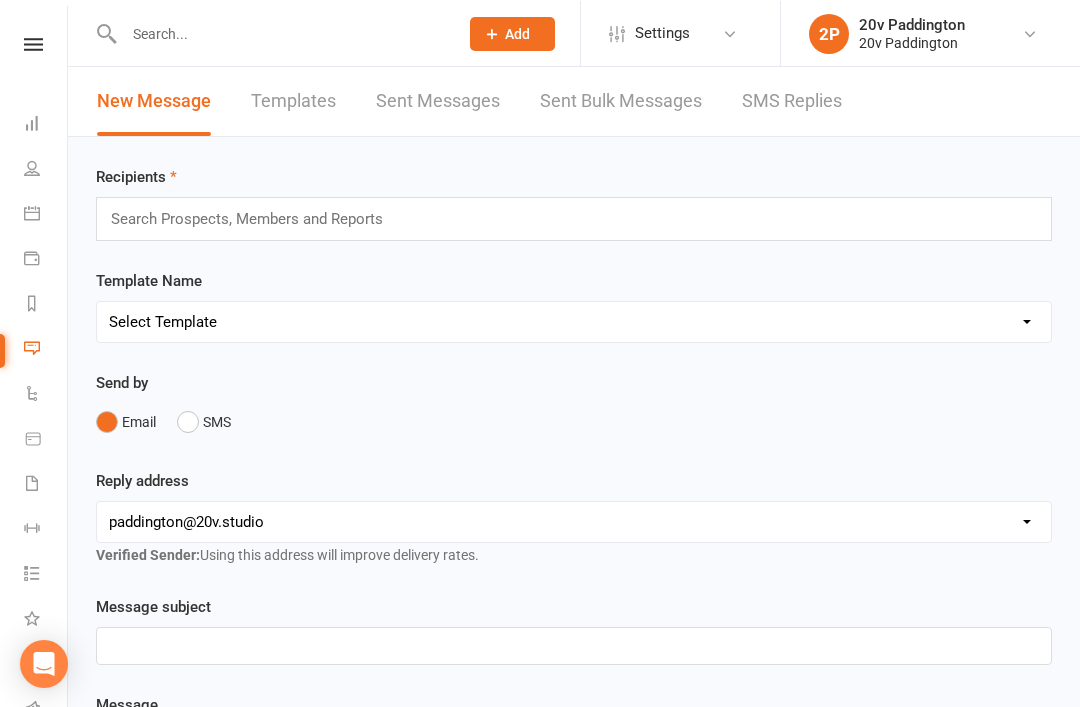 click on "SMS Replies" at bounding box center (792, 100) 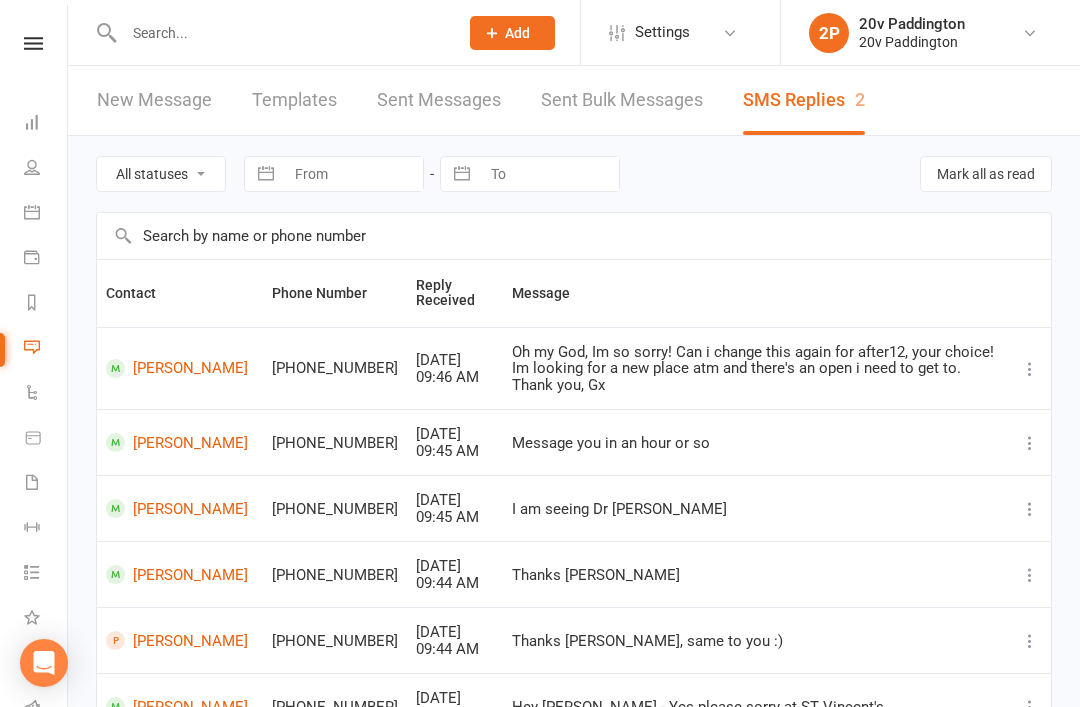 scroll, scrollTop: 0, scrollLeft: 0, axis: both 